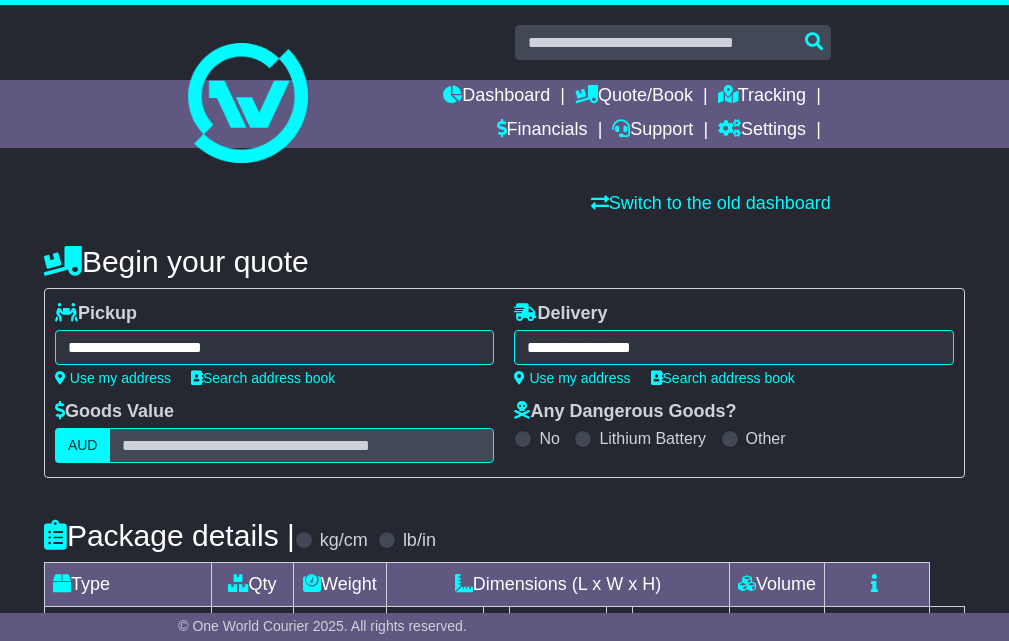 select on "*****" 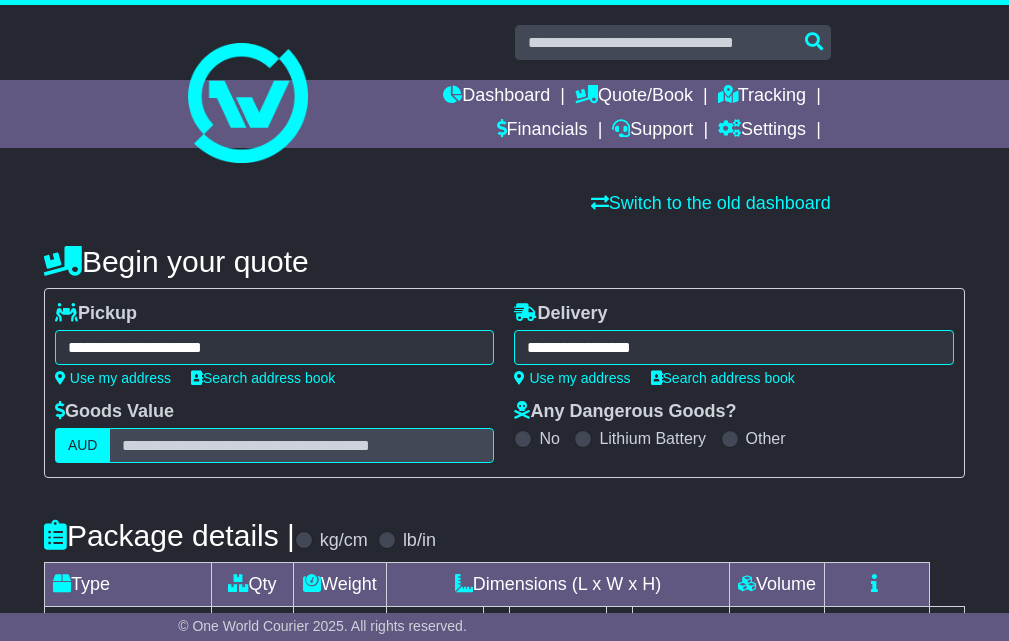 scroll, scrollTop: 0, scrollLeft: 0, axis: both 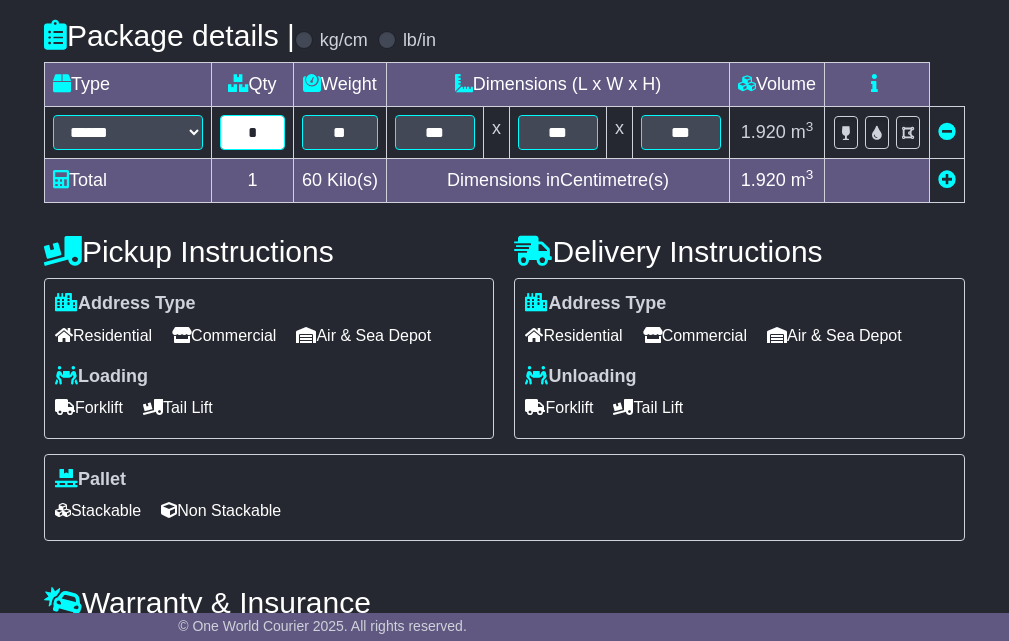 drag, startPoint x: 243, startPoint y: 138, endPoint x: 290, endPoint y: 135, distance: 47.095646 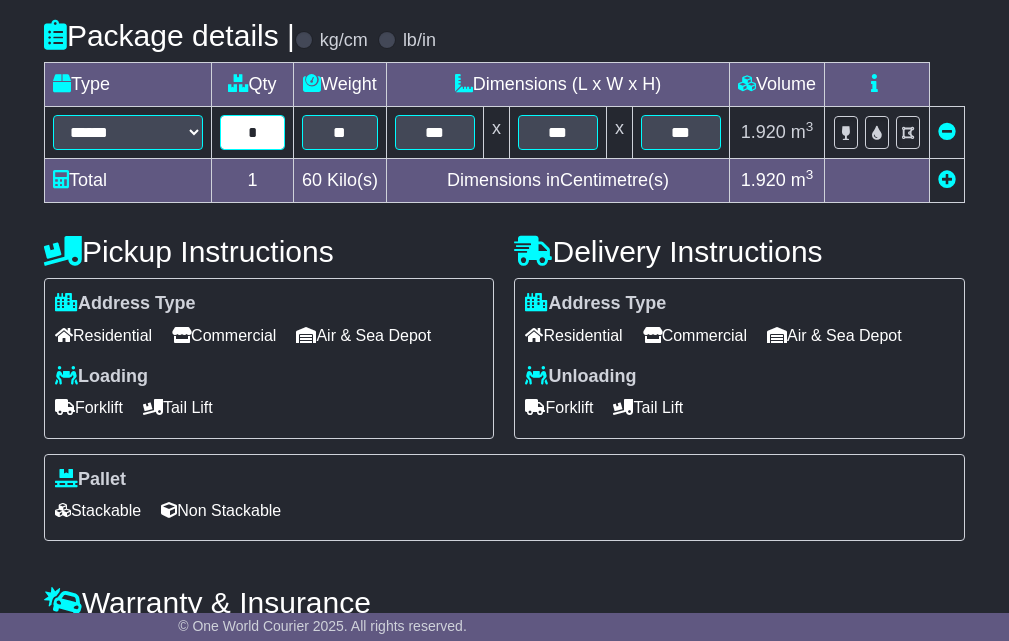 type on "*" 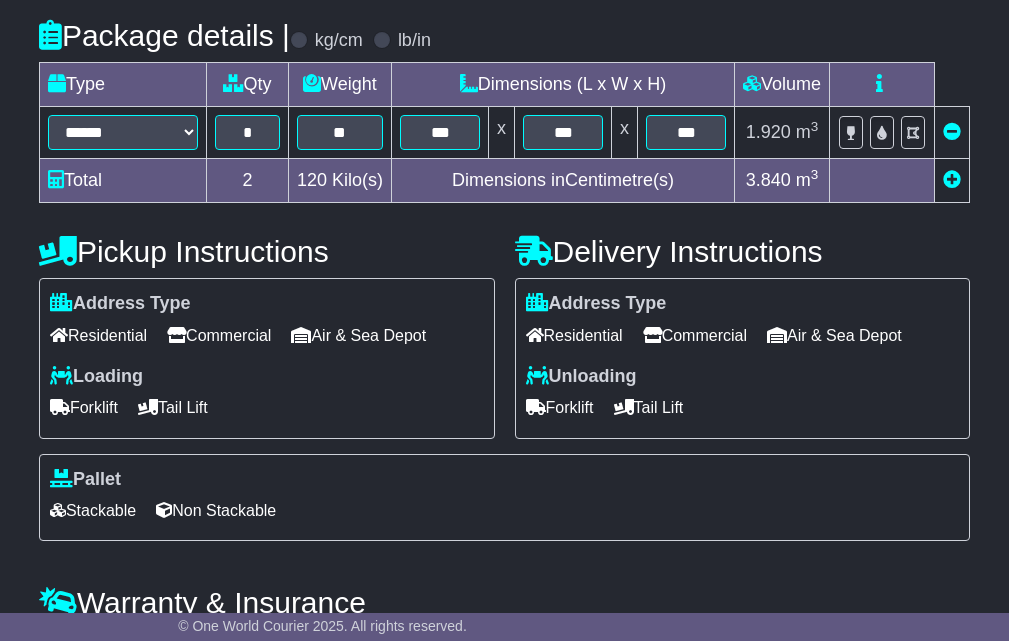 click on "Pickup Instructions" at bounding box center [267, 251] 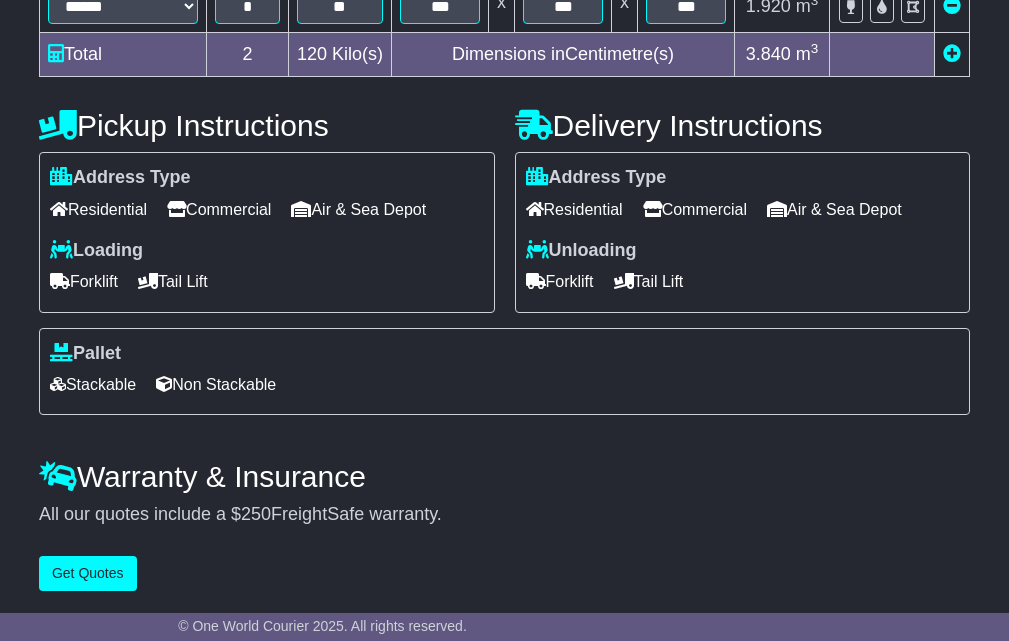 scroll, scrollTop: 632, scrollLeft: 0, axis: vertical 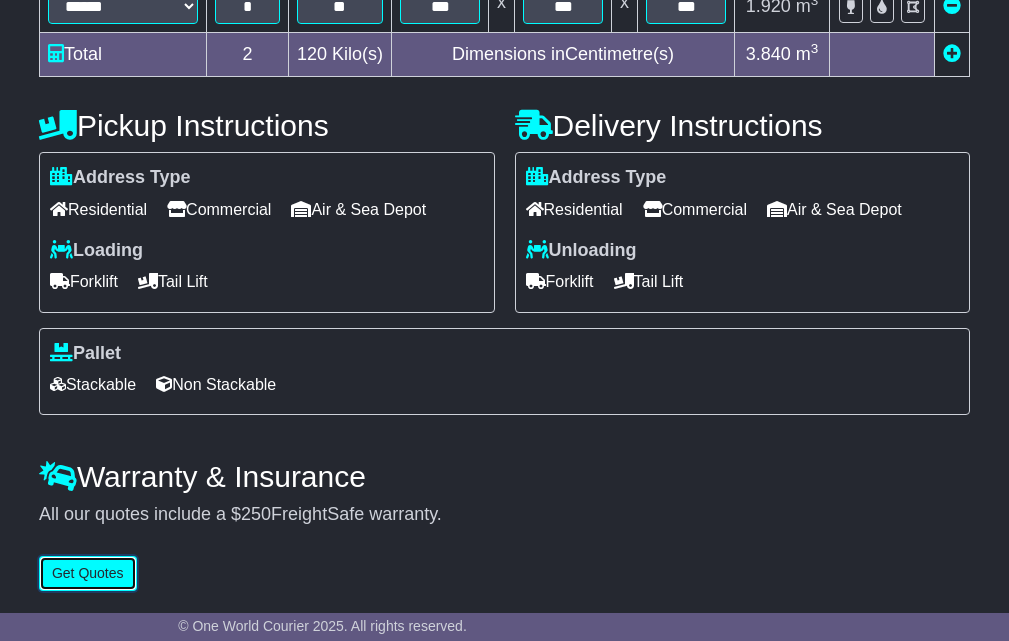 click on "Get Quotes" at bounding box center [88, 573] 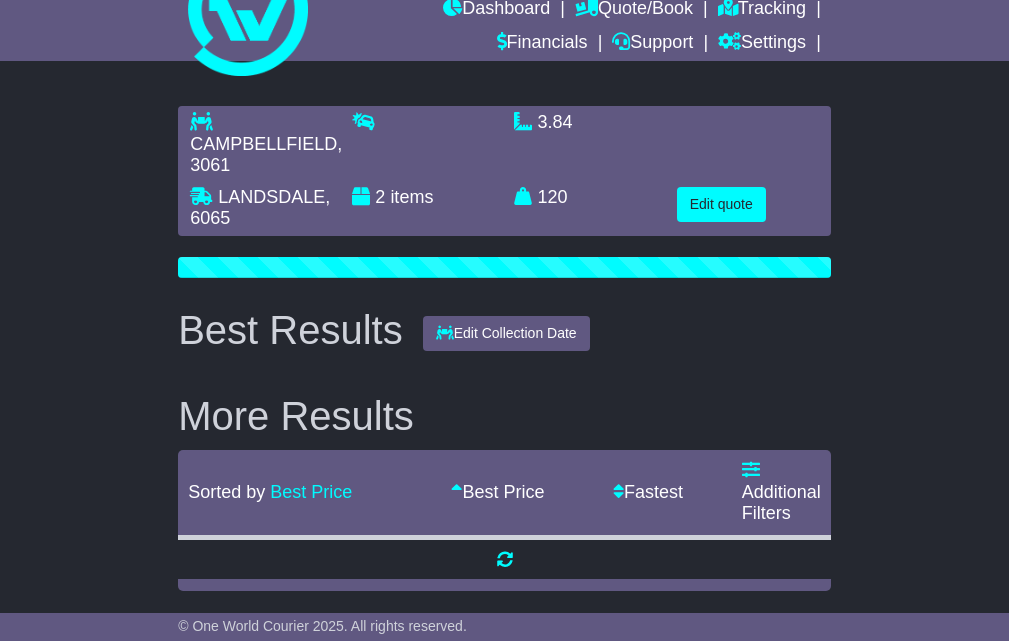 scroll, scrollTop: 45, scrollLeft: 0, axis: vertical 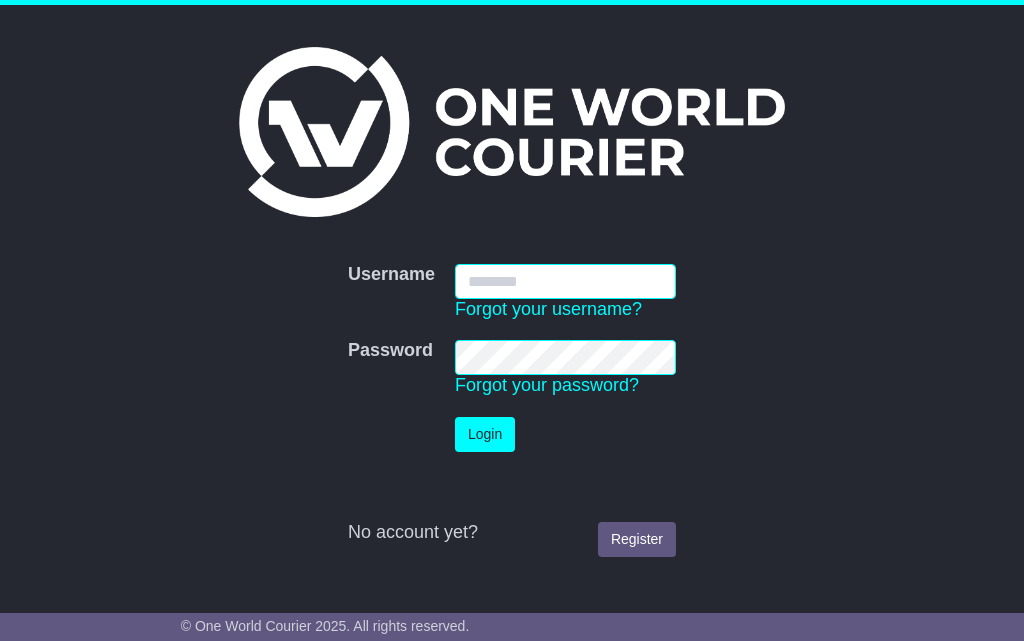 type on "**********" 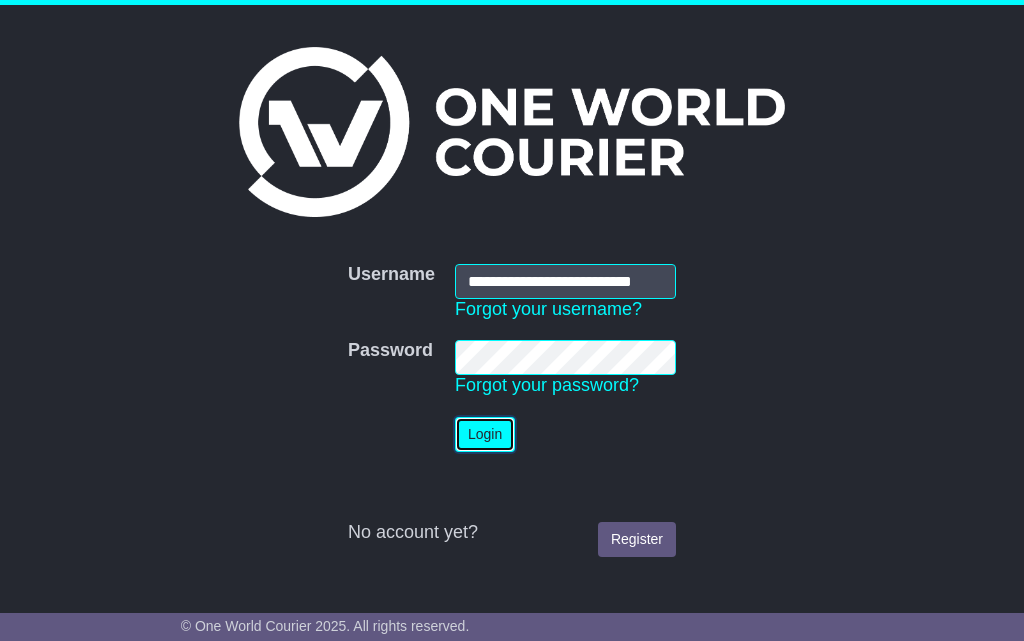 click on "Login" at bounding box center (485, 434) 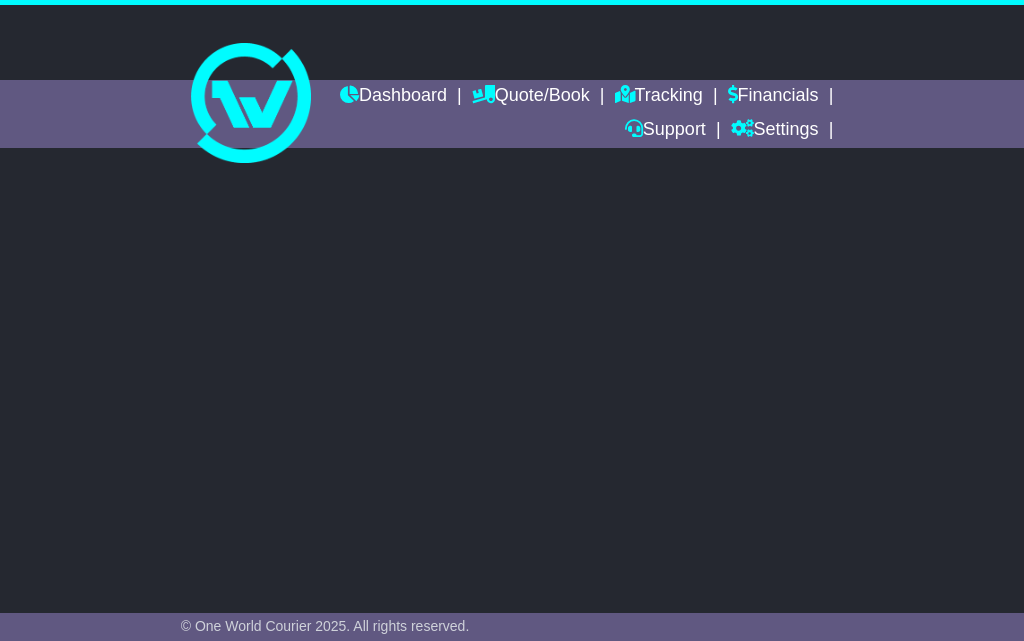 scroll, scrollTop: 0, scrollLeft: 0, axis: both 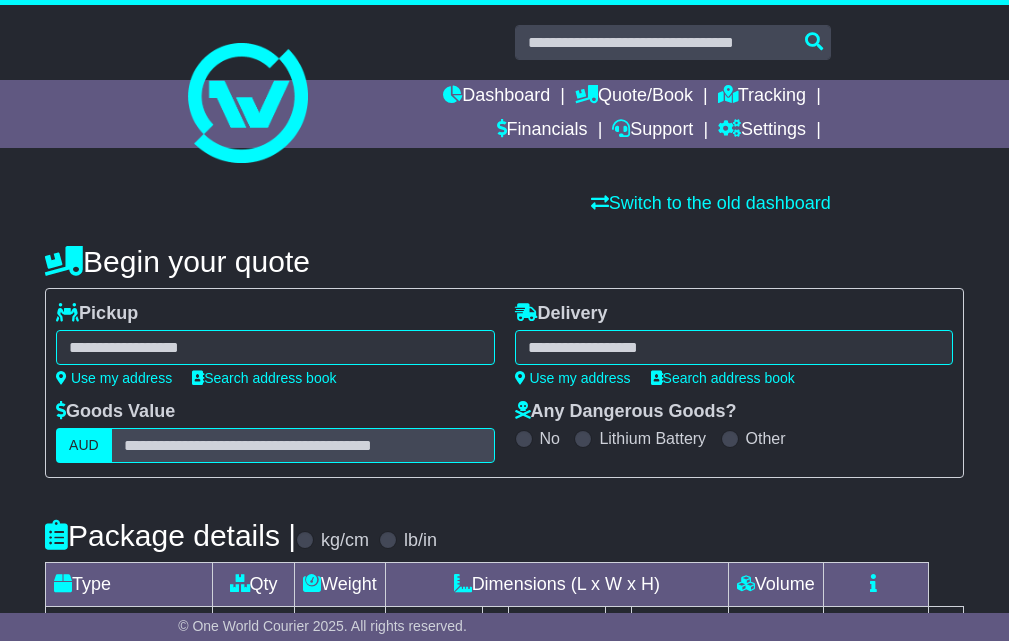 click at bounding box center [275, 347] 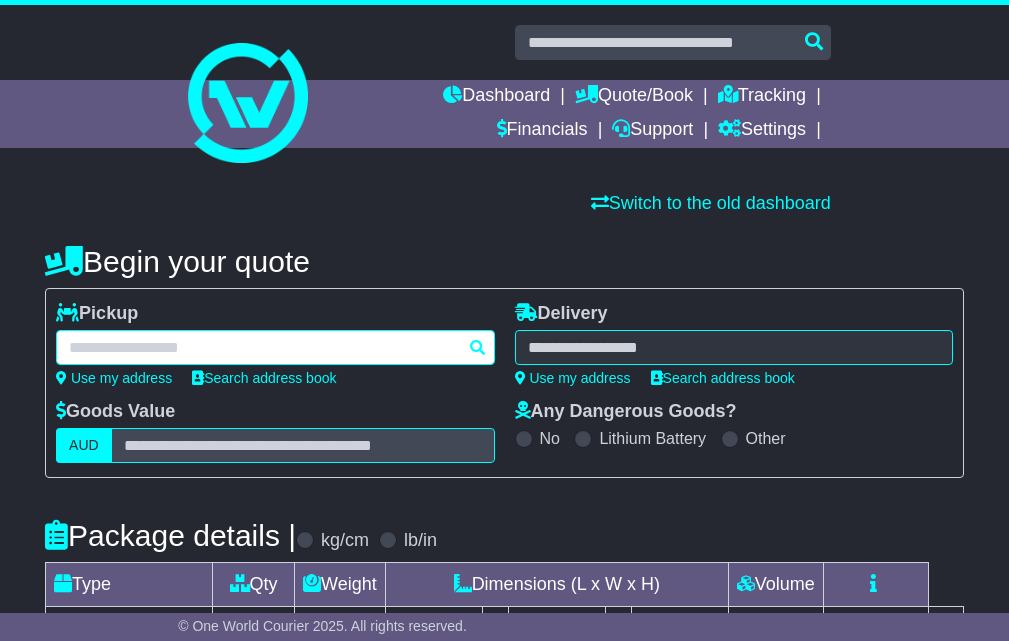 paste on "**********" 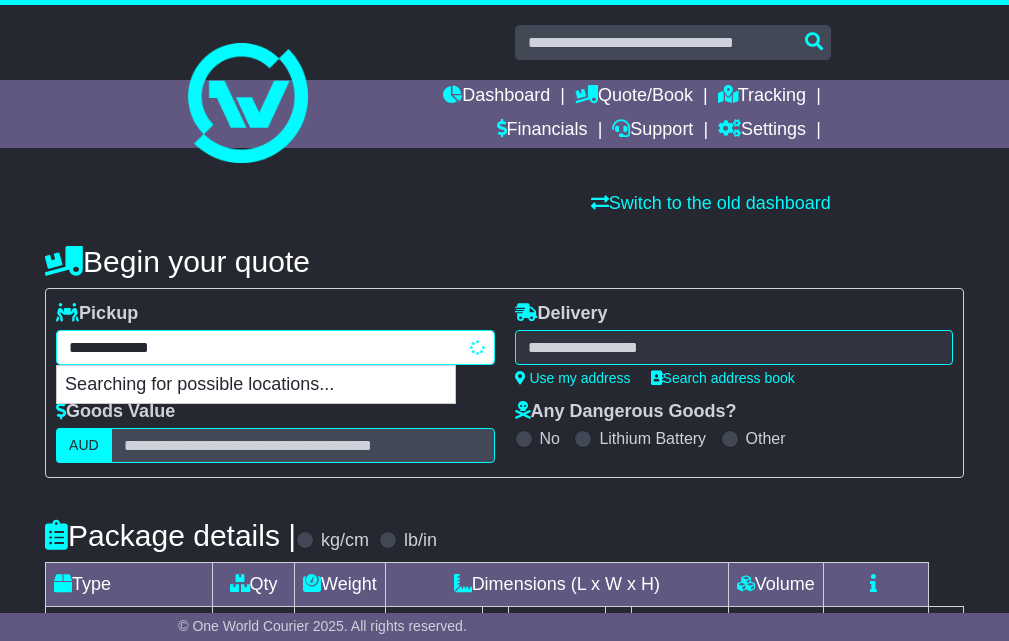 drag, startPoint x: 208, startPoint y: 331, endPoint x: 218, endPoint y: 353, distance: 24.166092 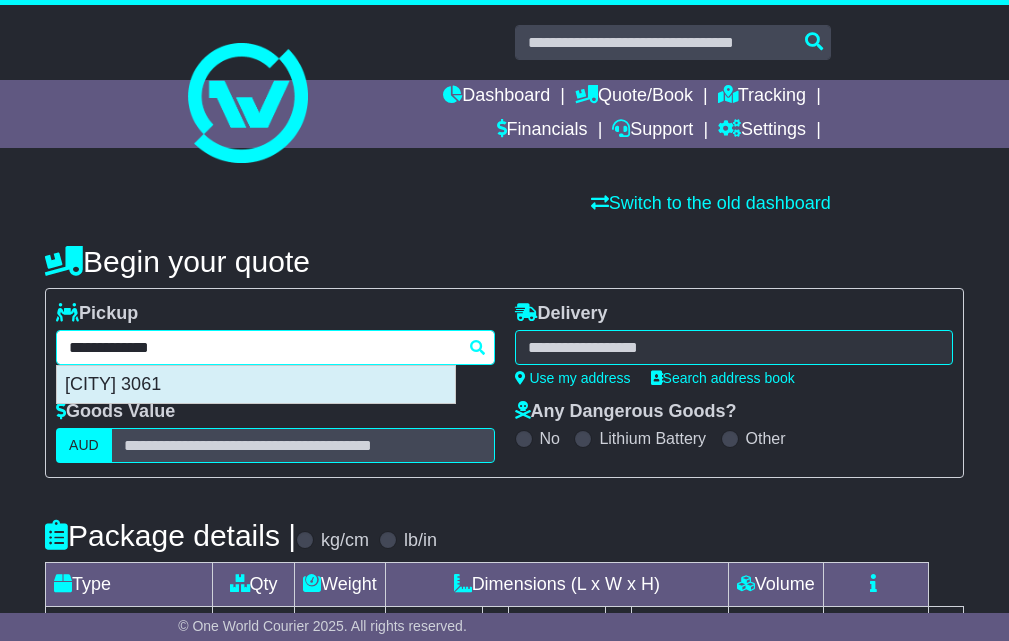 click on "[CITY] 3061" at bounding box center [256, 385] 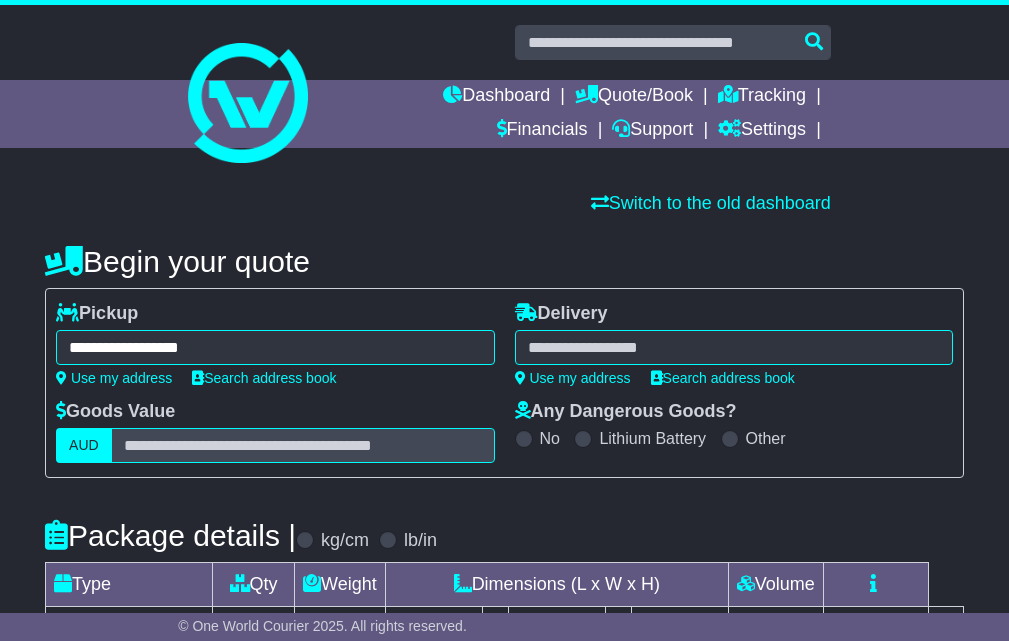 type on "**********" 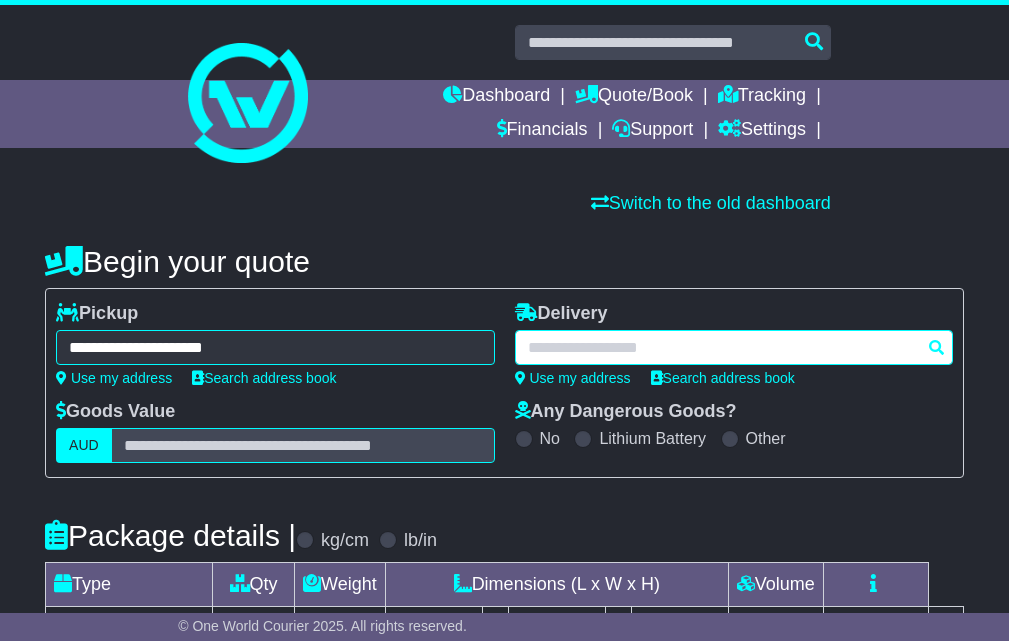 click at bounding box center (734, 347) 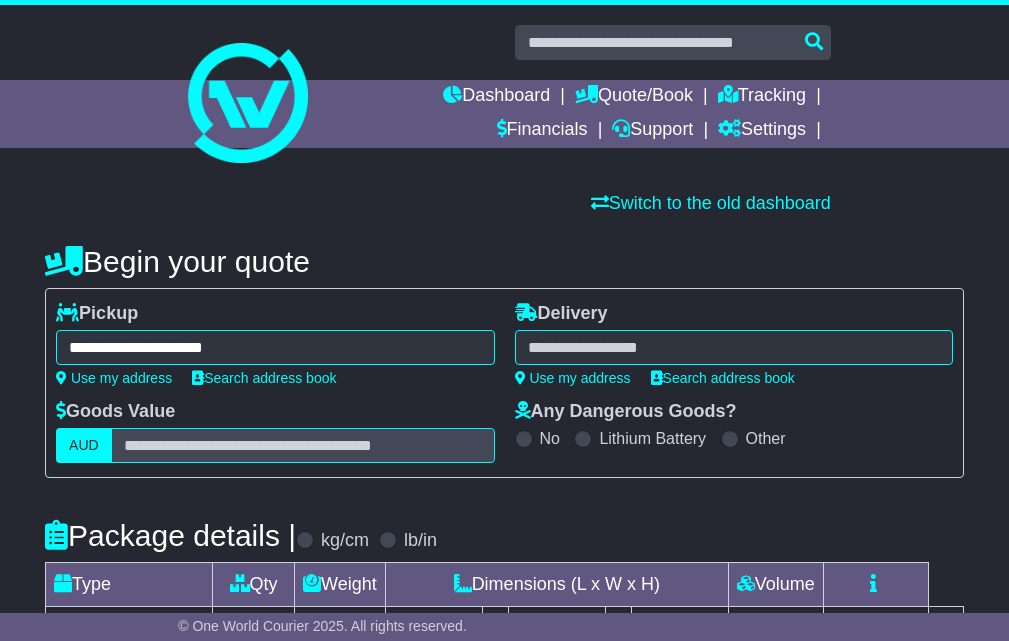click on "**********" at bounding box center (734, 344) 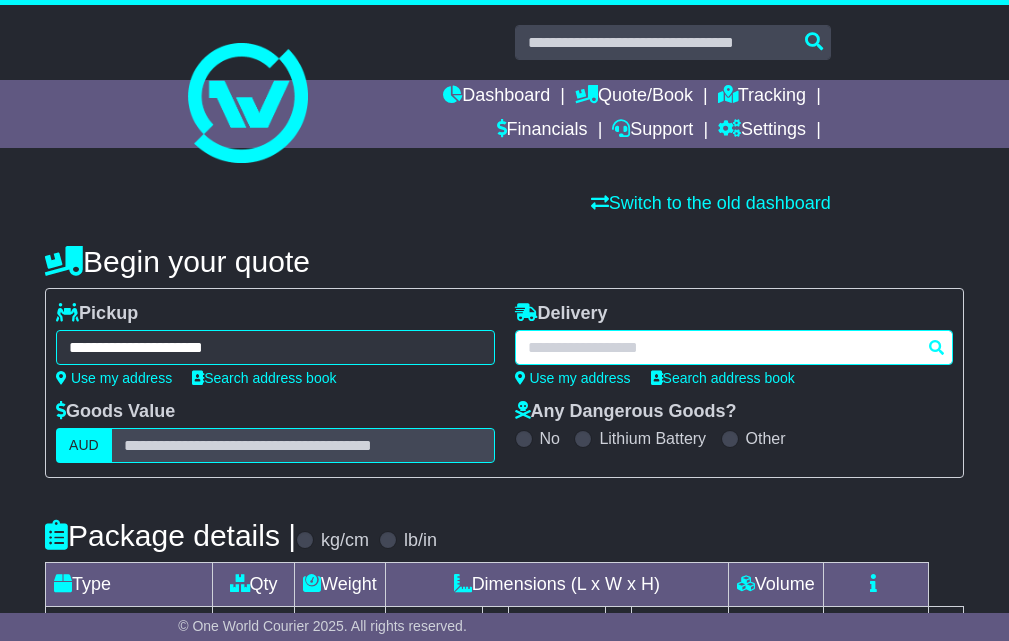 paste on "********" 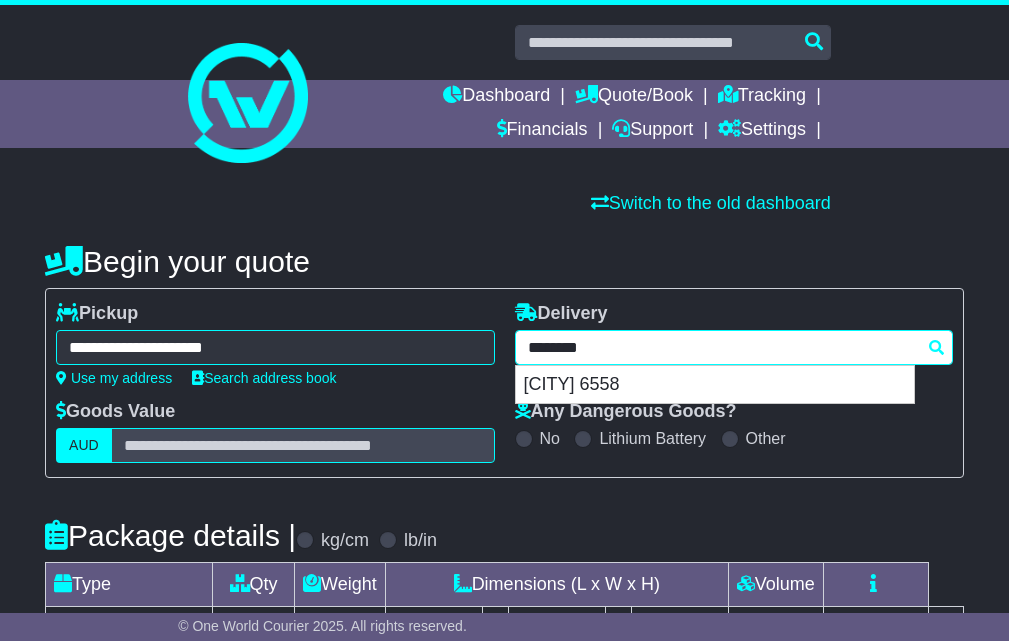 drag, startPoint x: 648, startPoint y: 343, endPoint x: 530, endPoint y: 348, distance: 118.10589 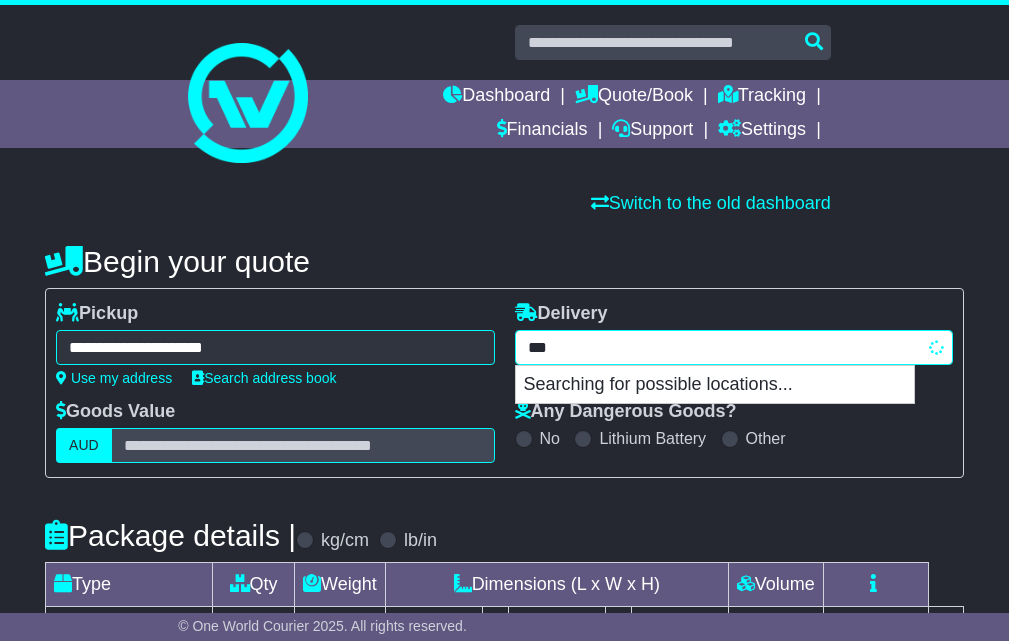type on "****" 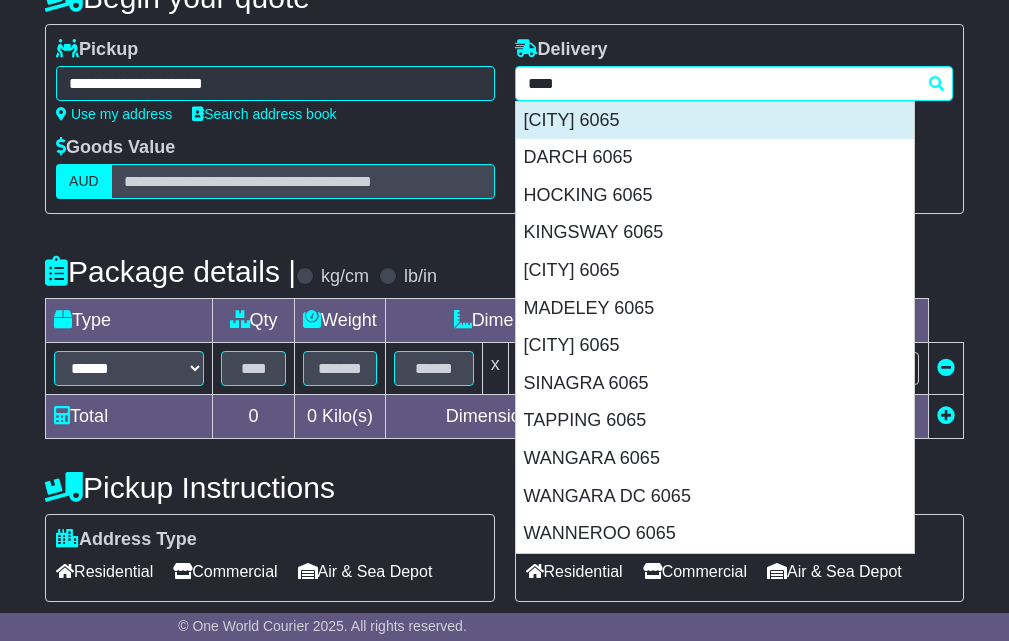 scroll, scrollTop: 333, scrollLeft: 0, axis: vertical 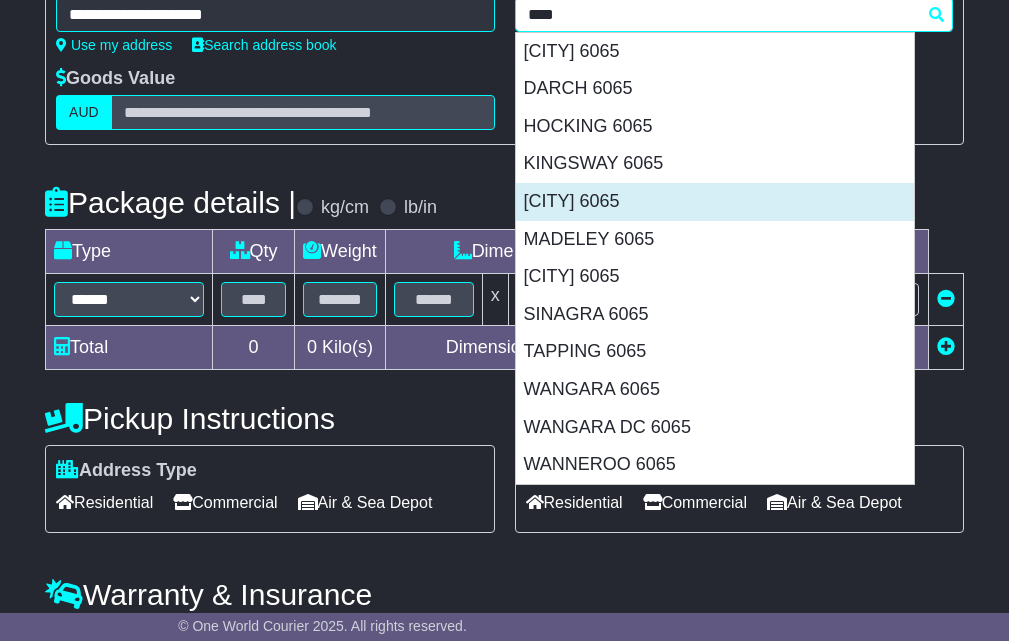 click on "[CITY] 6065" at bounding box center [715, 202] 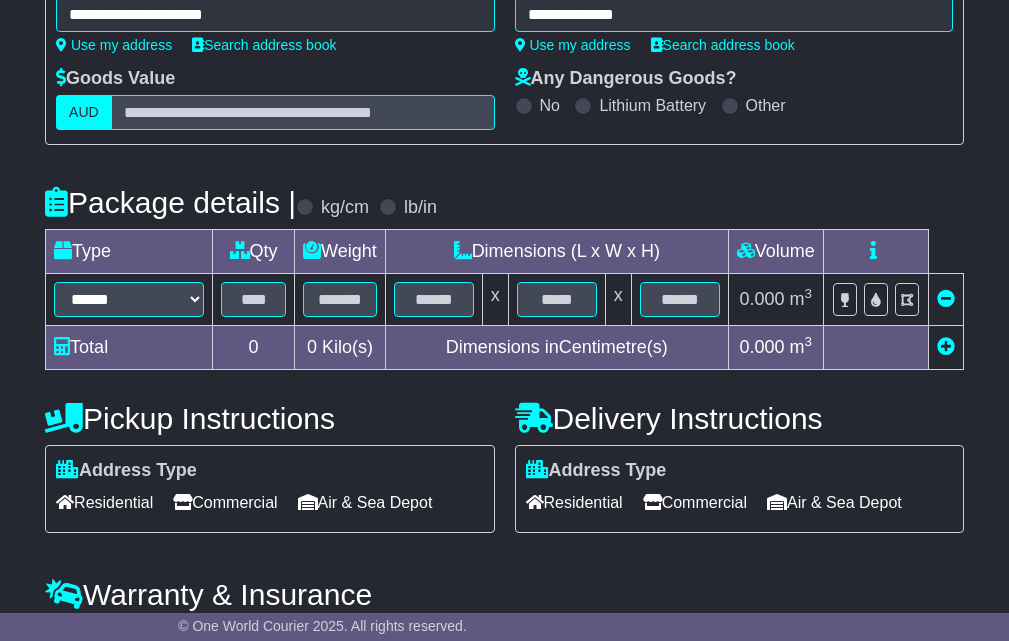 type on "**********" 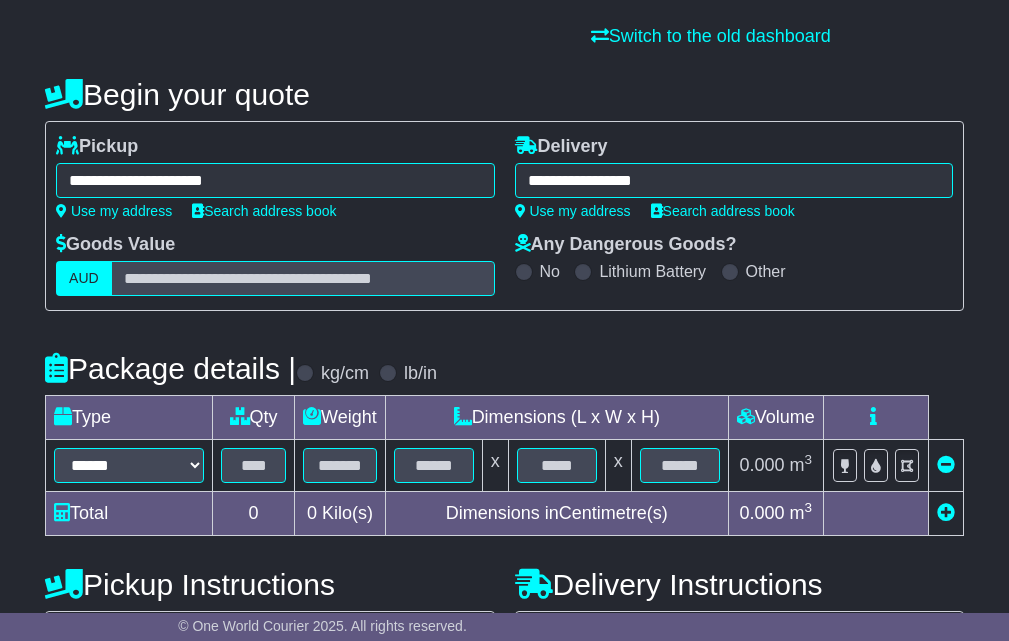 scroll, scrollTop: 450, scrollLeft: 0, axis: vertical 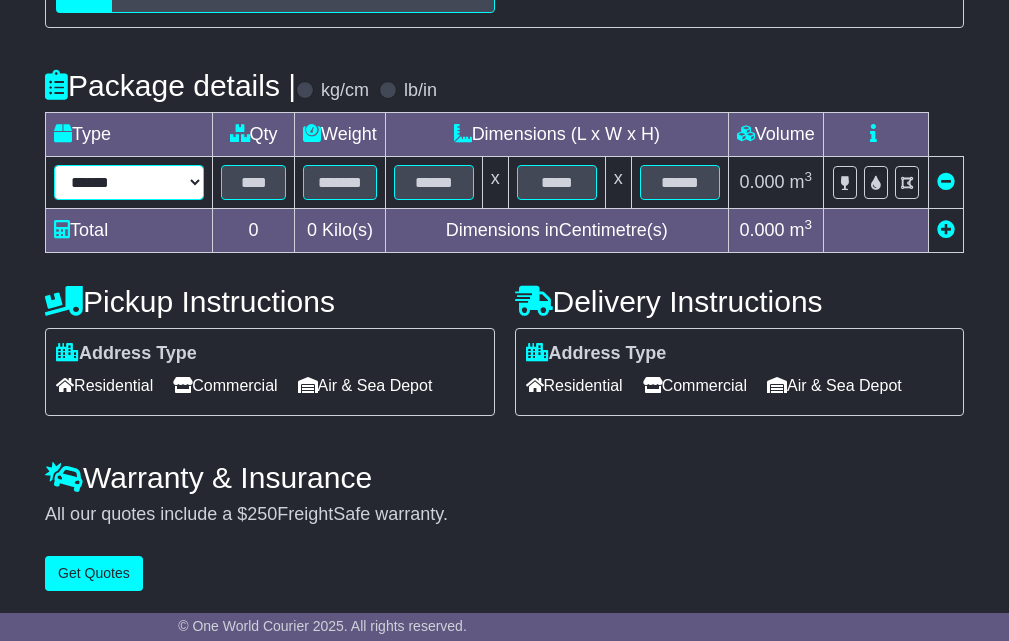 click on "****** ****** *** ******** ***** **** **** ****** *** *******" at bounding box center [129, 182] 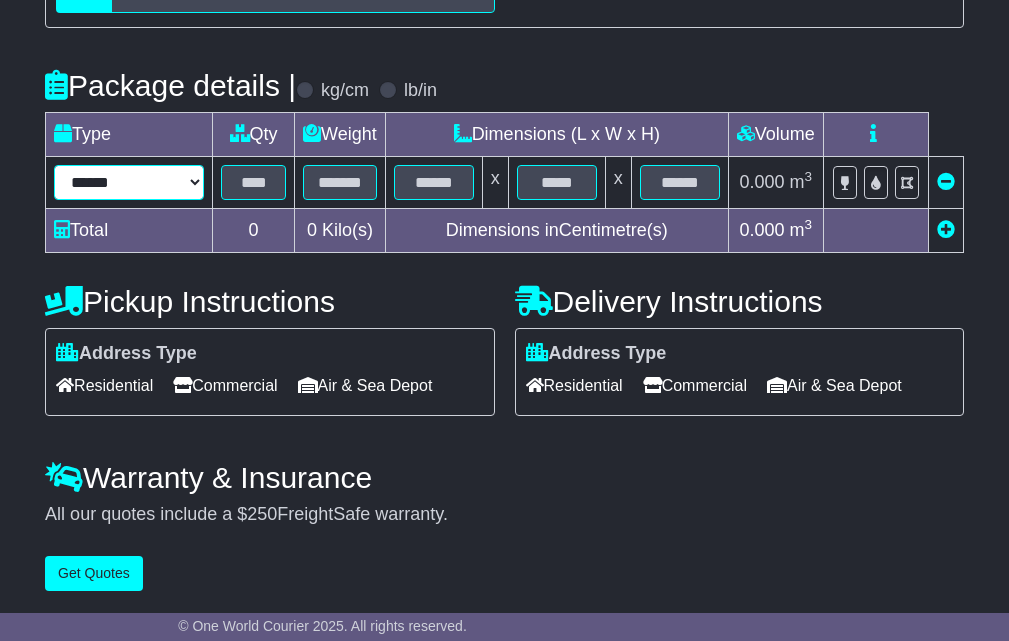 select on "*****" 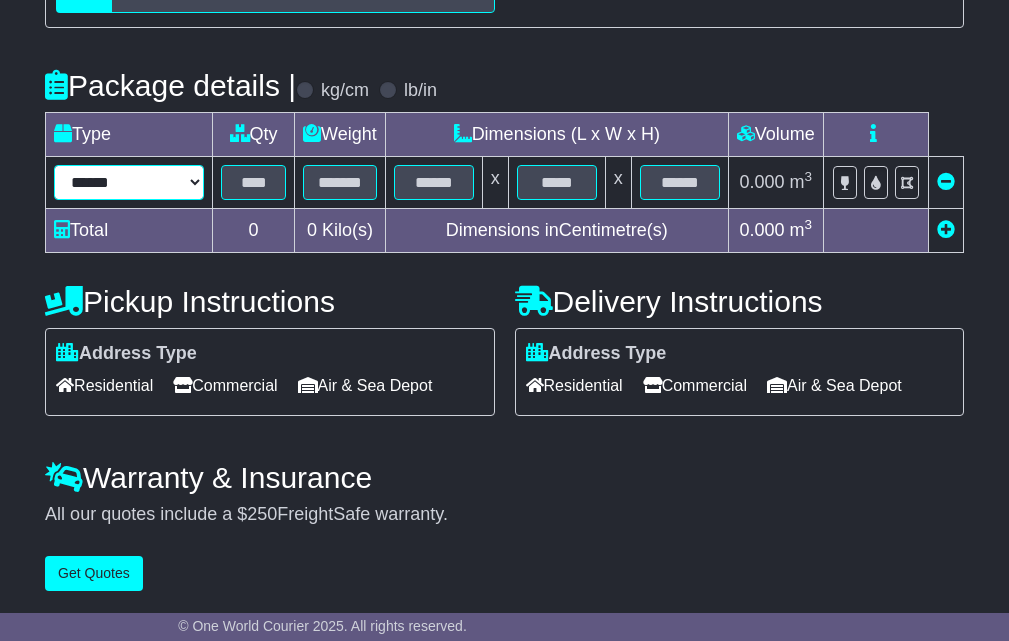 click on "****** ****** *** ******** ***** **** **** ****** *** *******" at bounding box center [129, 182] 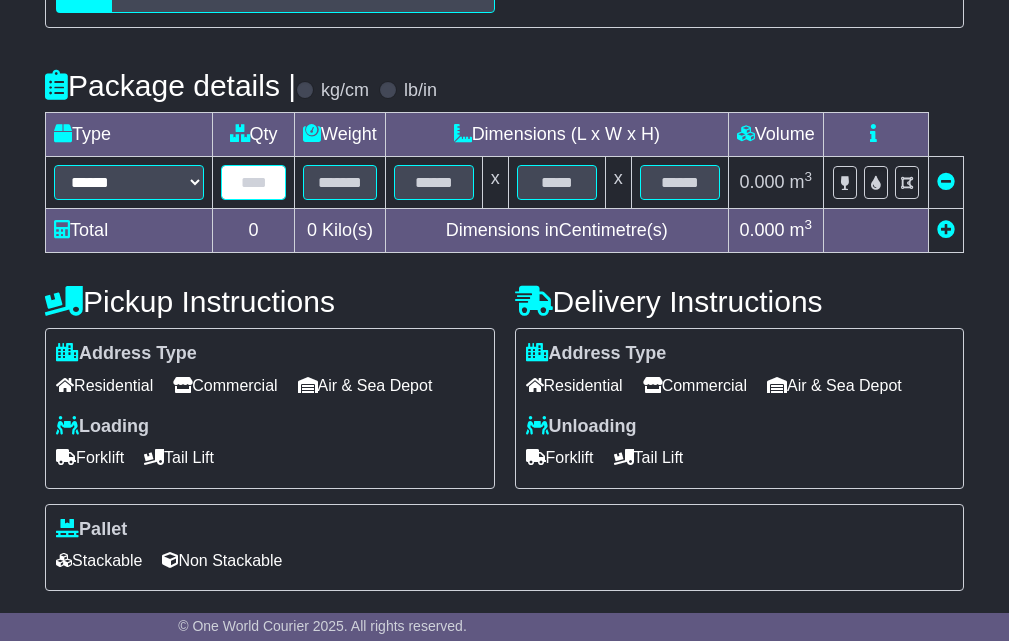 click at bounding box center [253, 182] 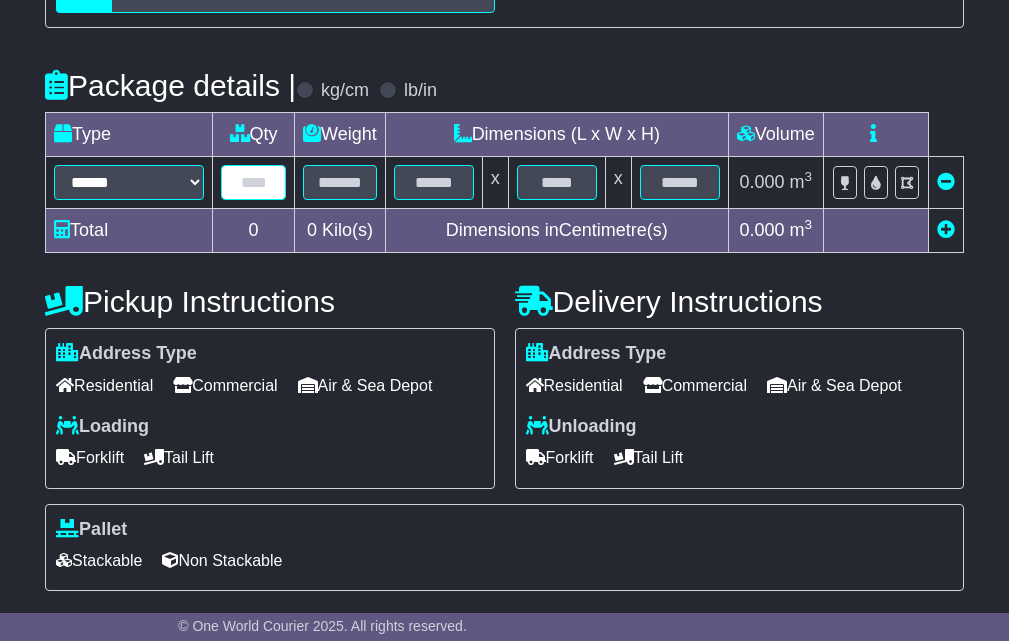 type on "*" 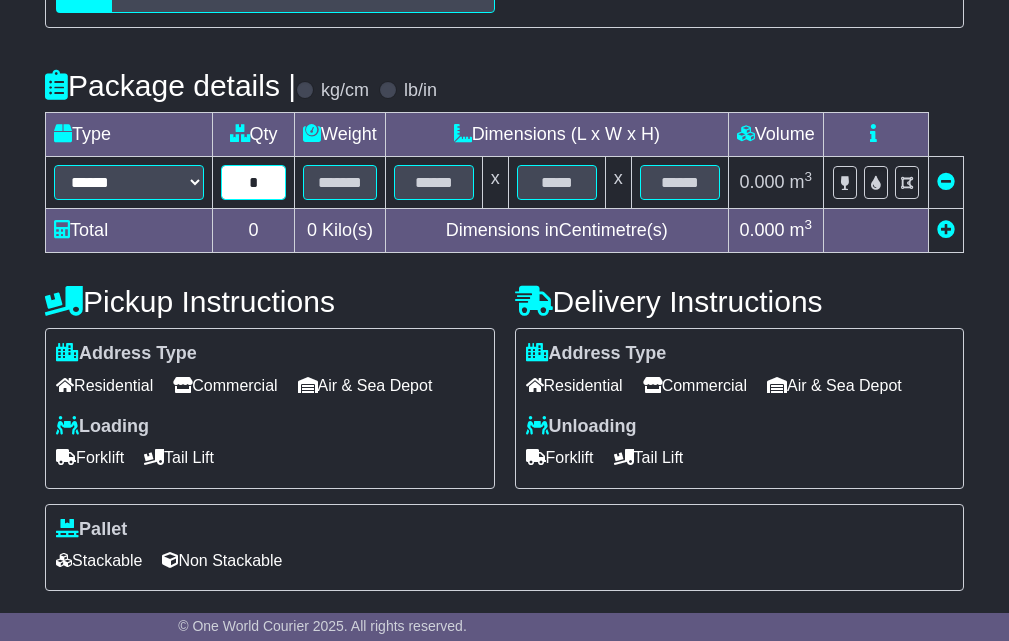 type on "*" 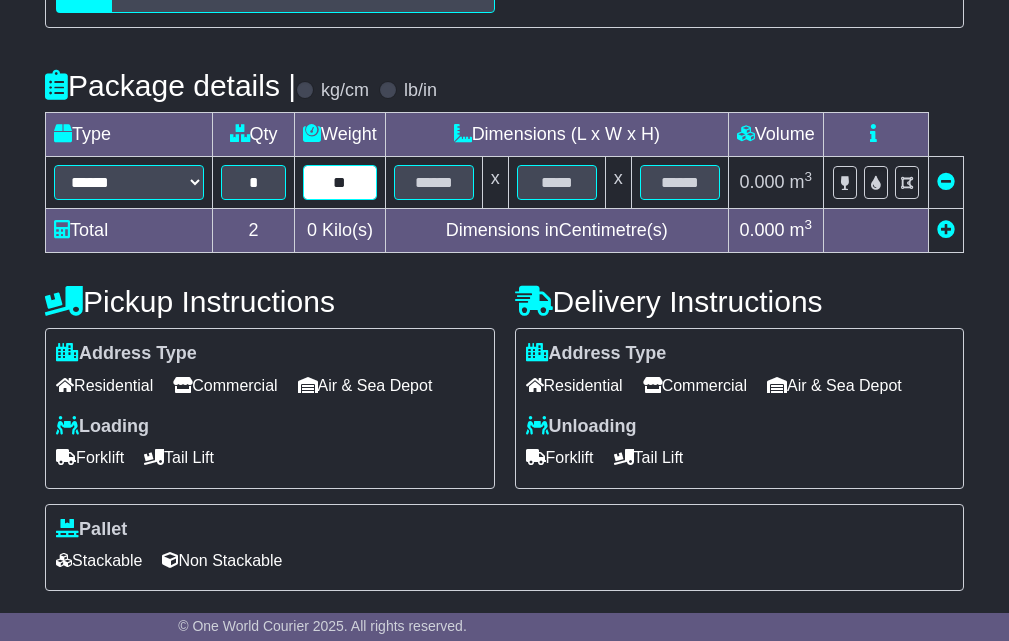 type on "**" 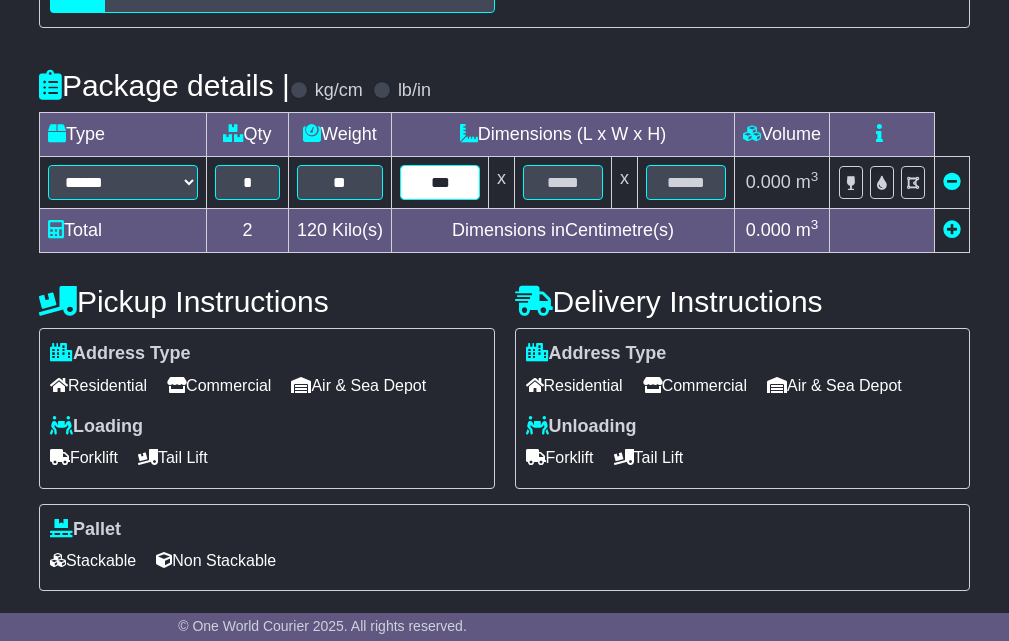 type on "***" 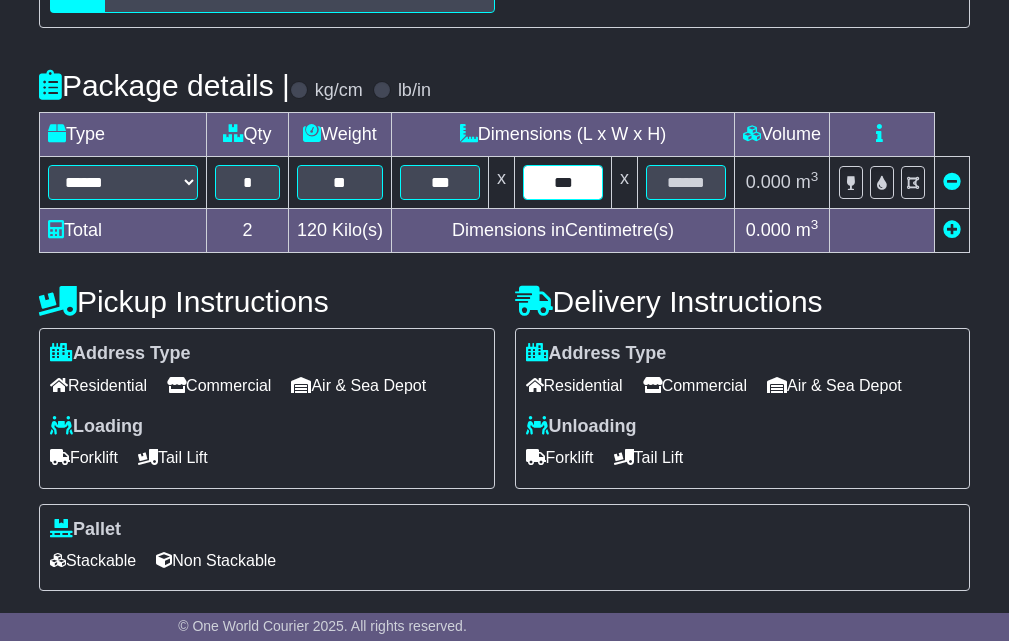 type on "***" 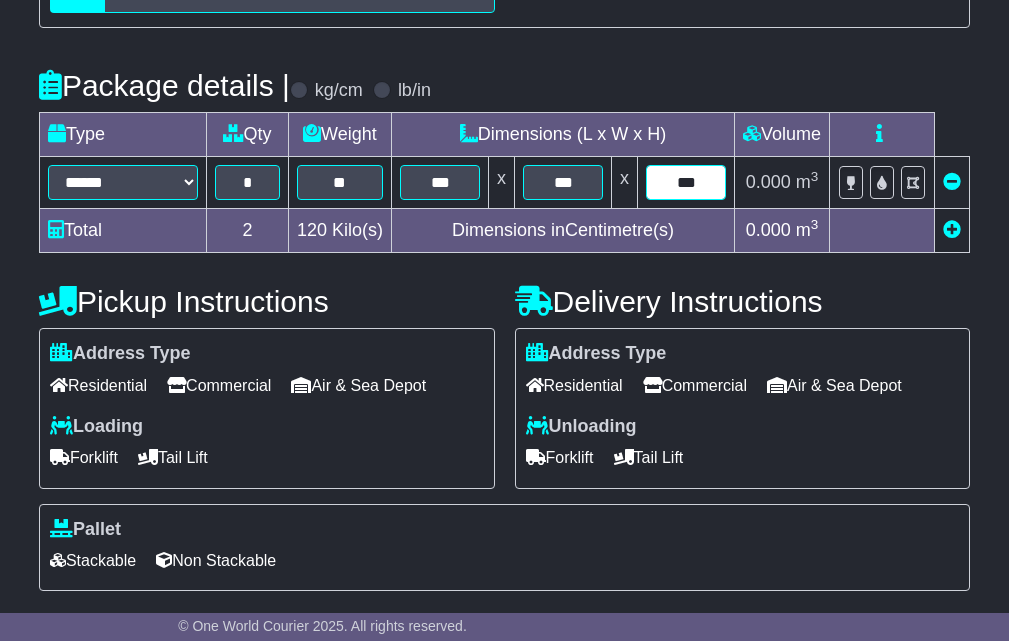 type on "***" 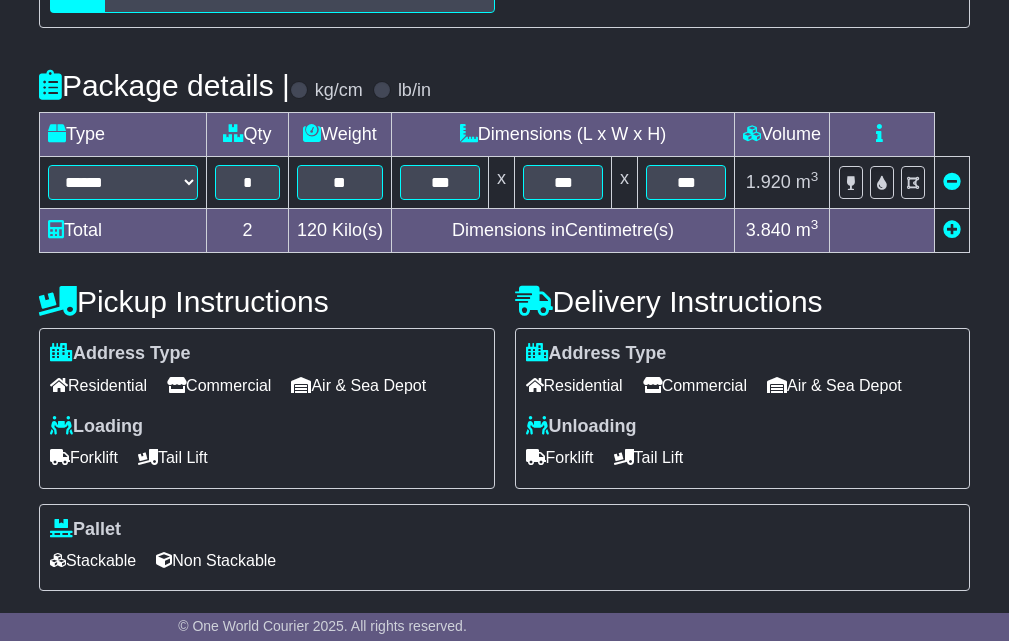 scroll, scrollTop: 626, scrollLeft: 0, axis: vertical 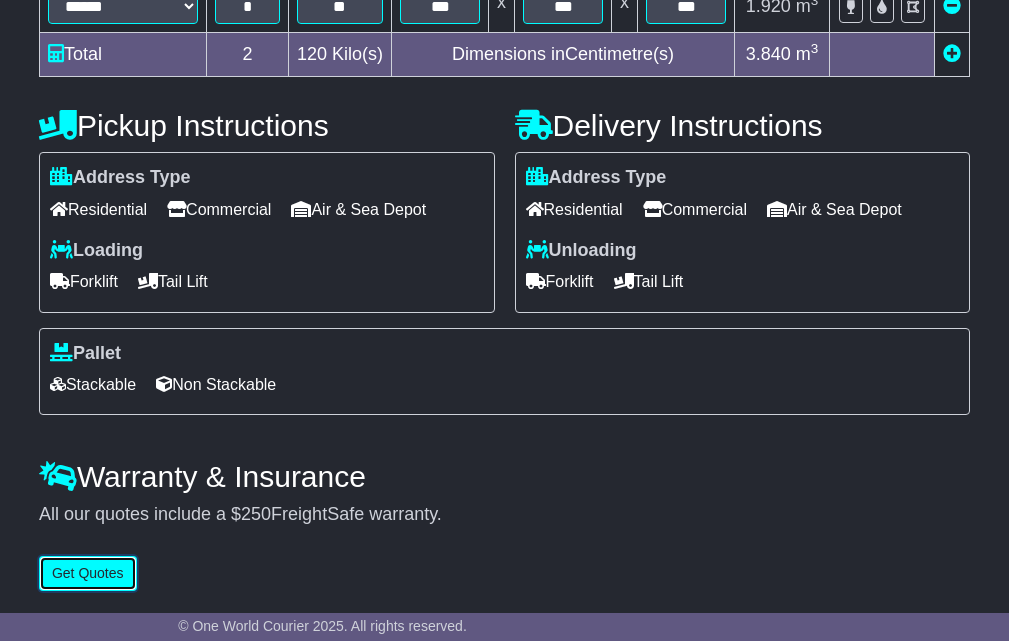 type 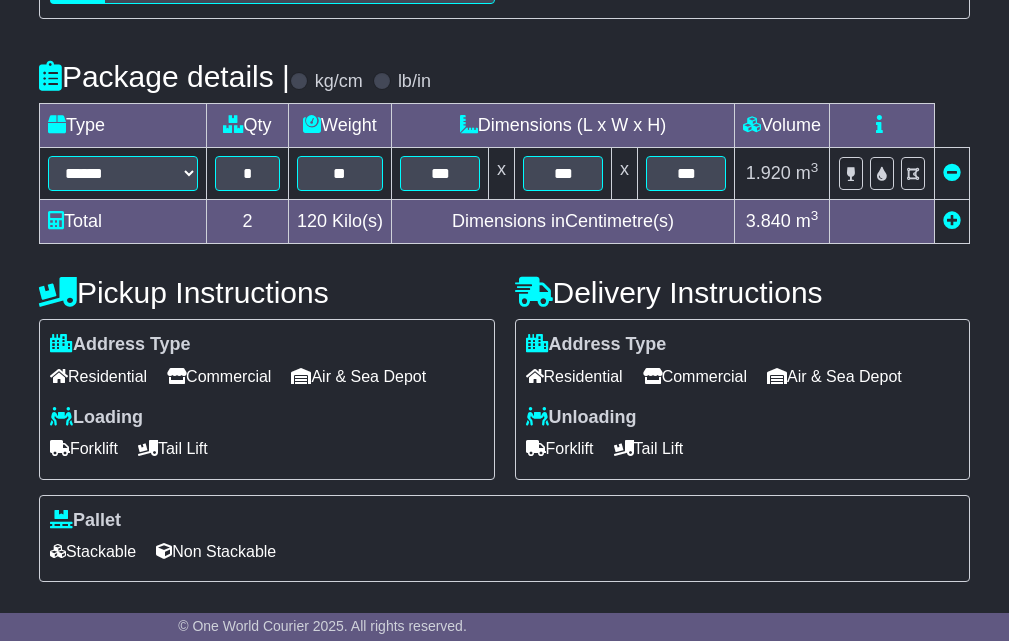 scroll, scrollTop: 626, scrollLeft: 0, axis: vertical 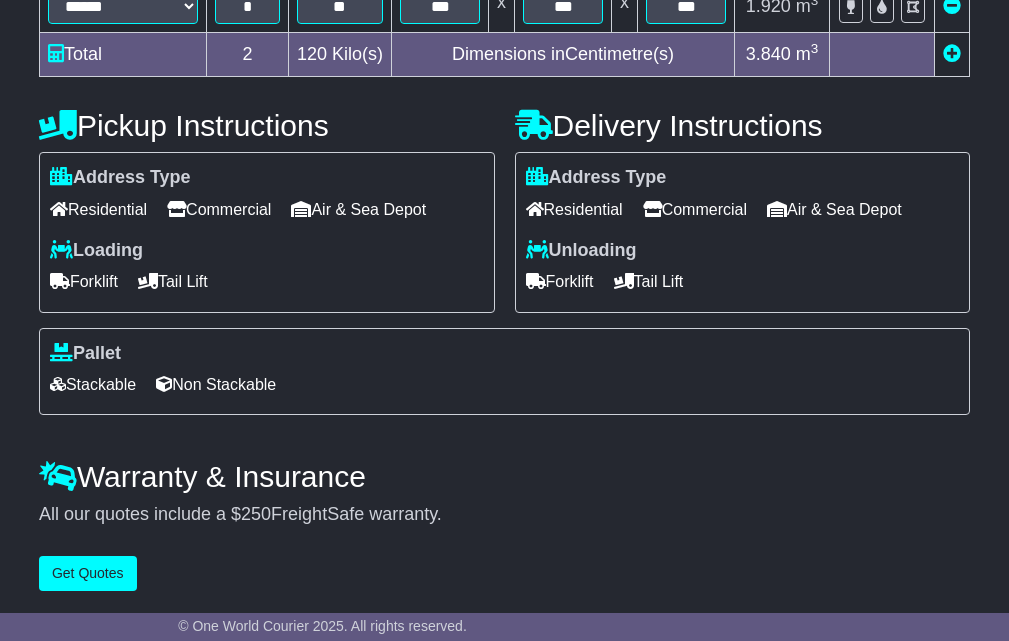 click on "Commercial" at bounding box center (219, 209) 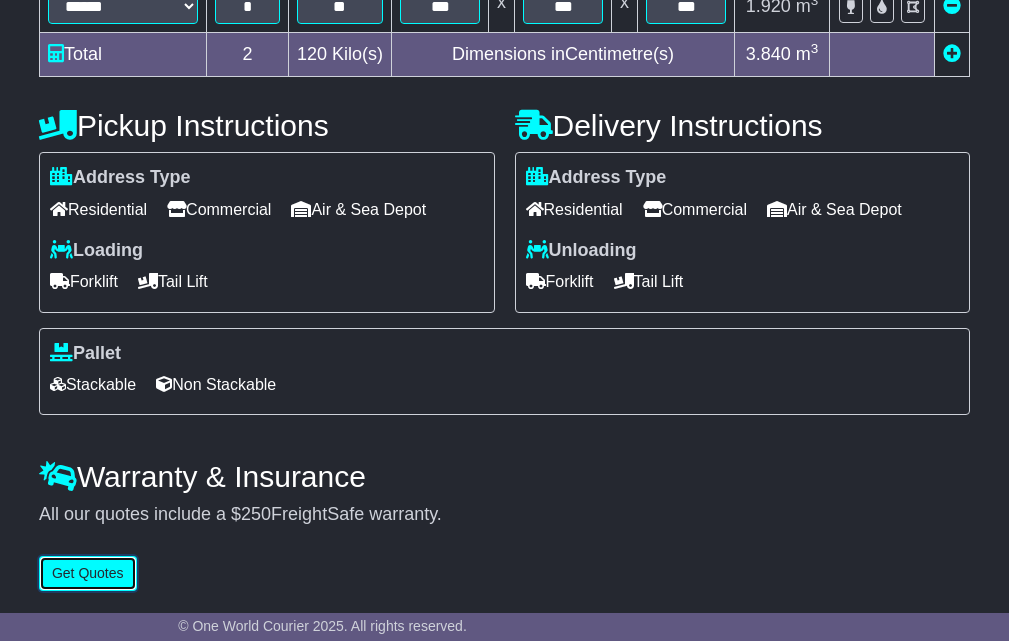click on "Get Quotes" at bounding box center [88, 573] 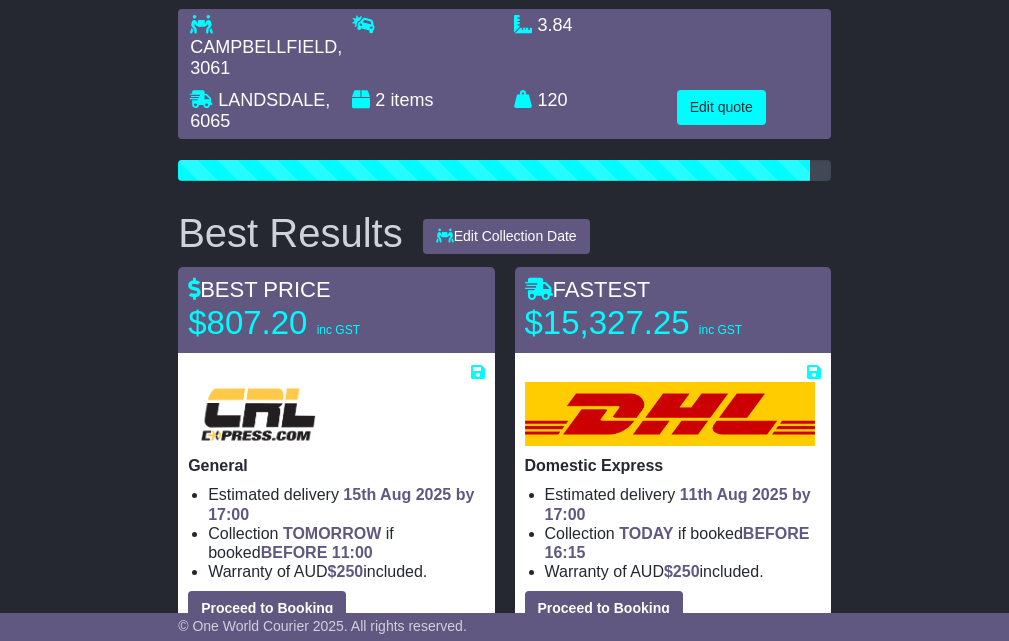 scroll, scrollTop: 0, scrollLeft: 0, axis: both 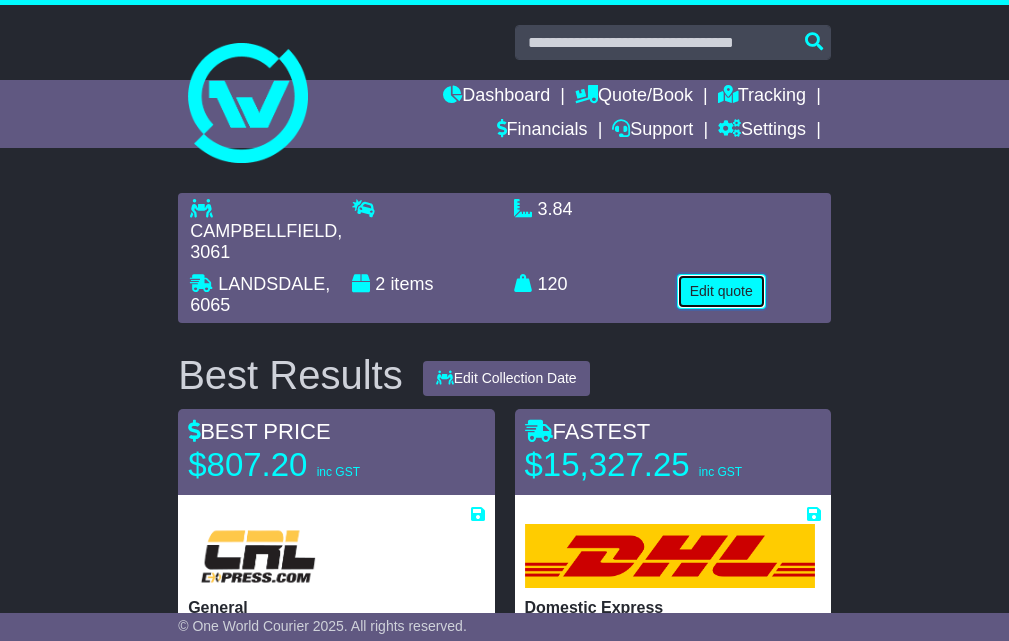 click on "Edit quote" at bounding box center (721, 291) 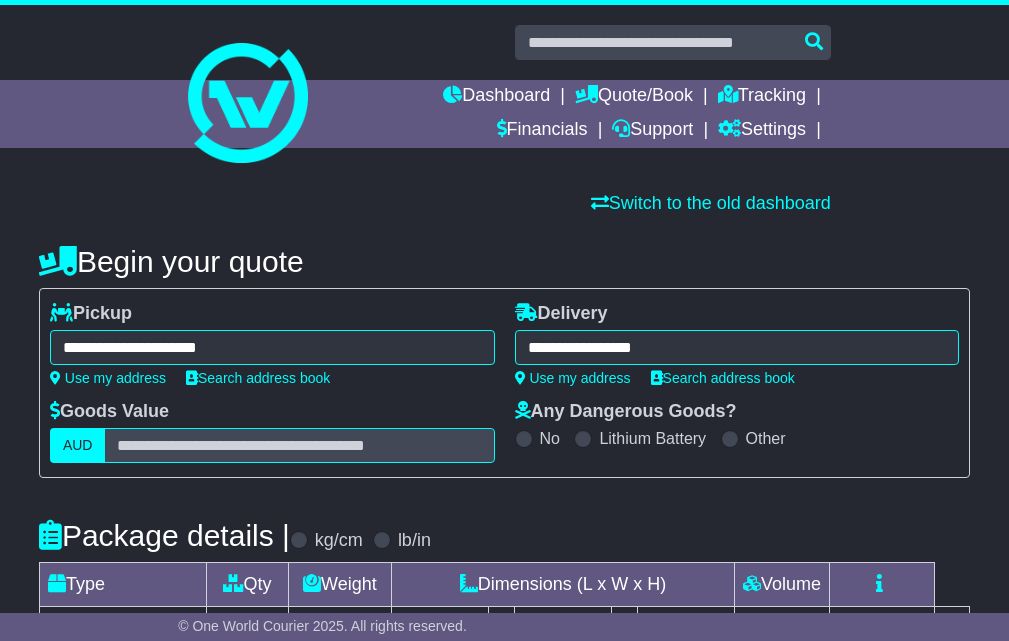 click on "**********" at bounding box center [737, 347] 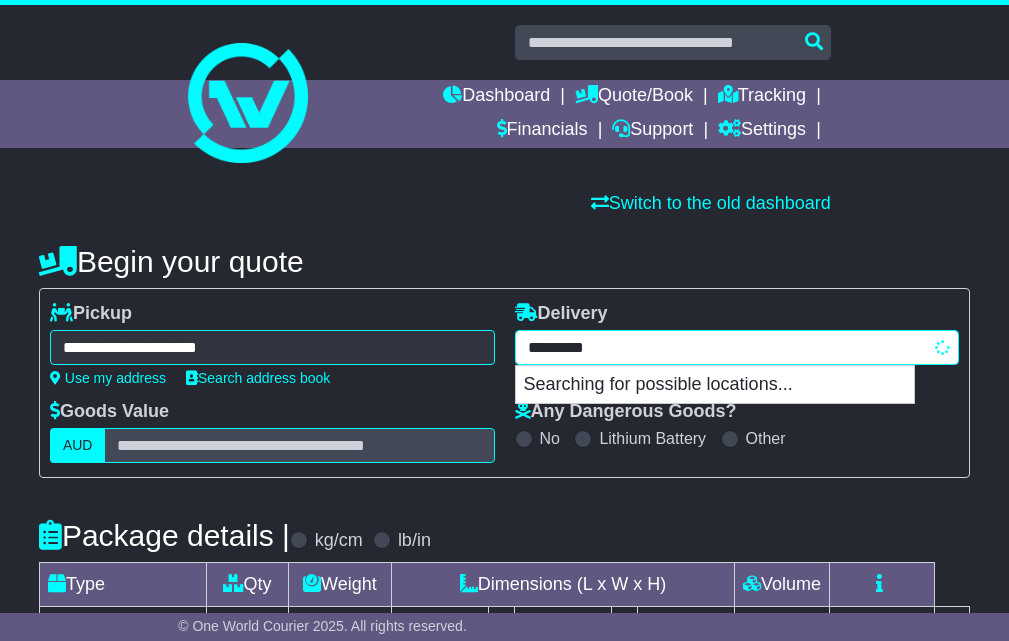 click on "*********" at bounding box center (737, 347) 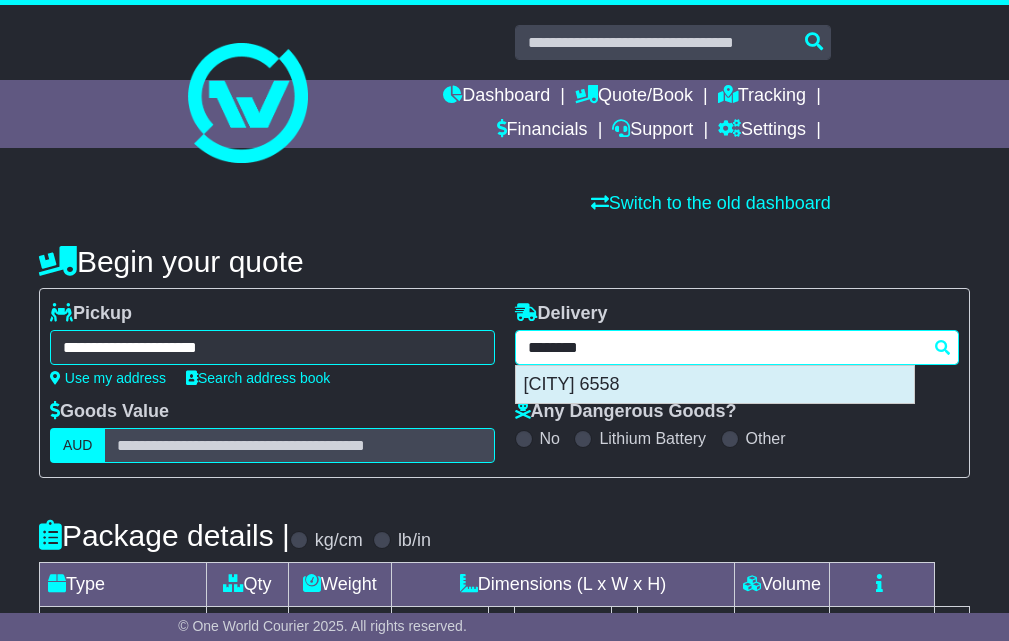 click on "[CITY] 6558" at bounding box center (715, 385) 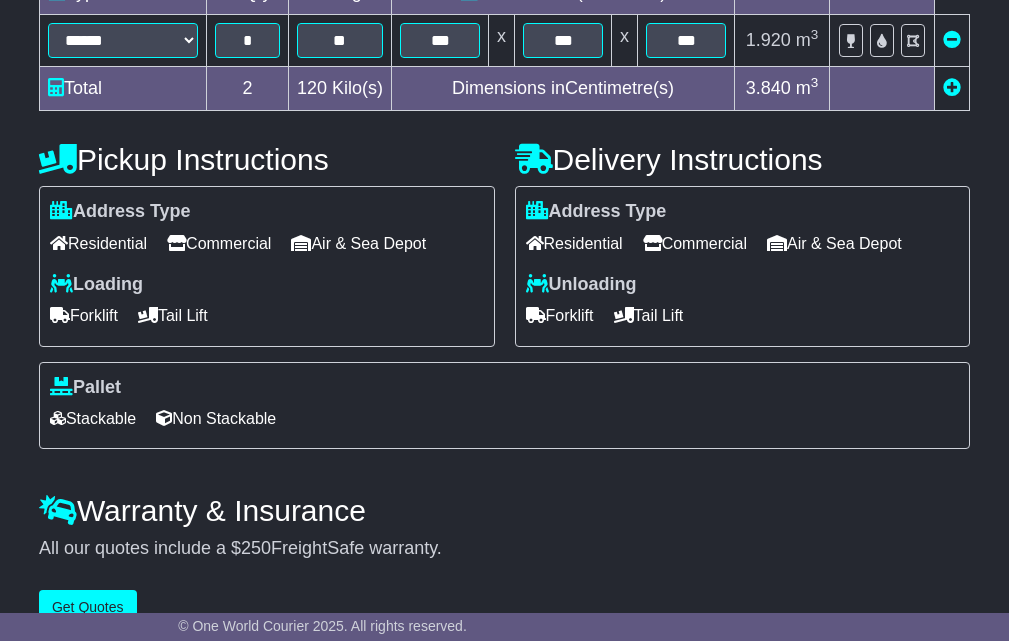 scroll, scrollTop: 632, scrollLeft: 0, axis: vertical 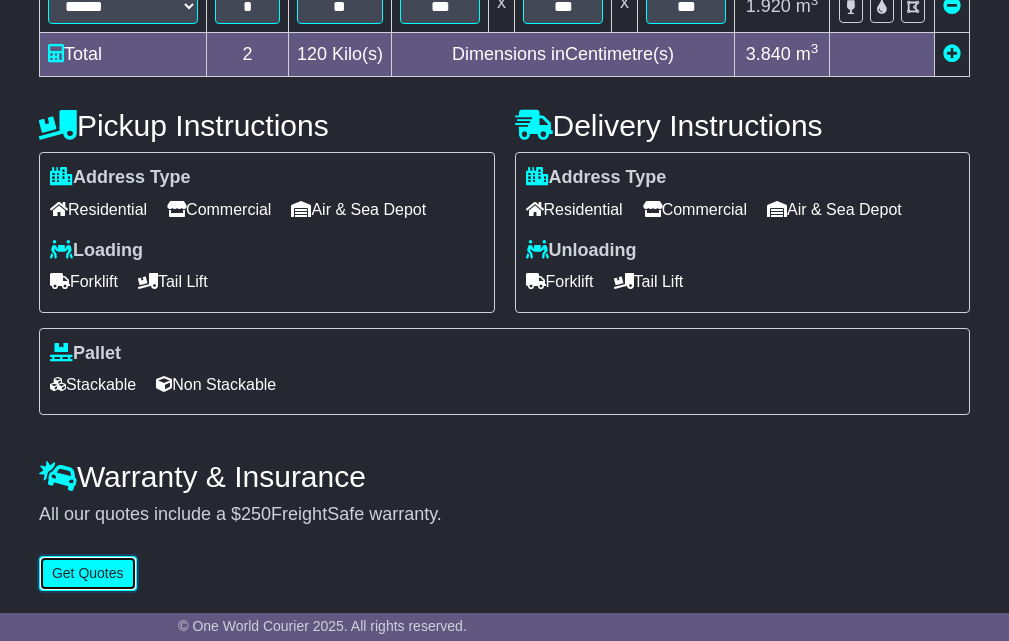 click on "Get Quotes" at bounding box center [88, 573] 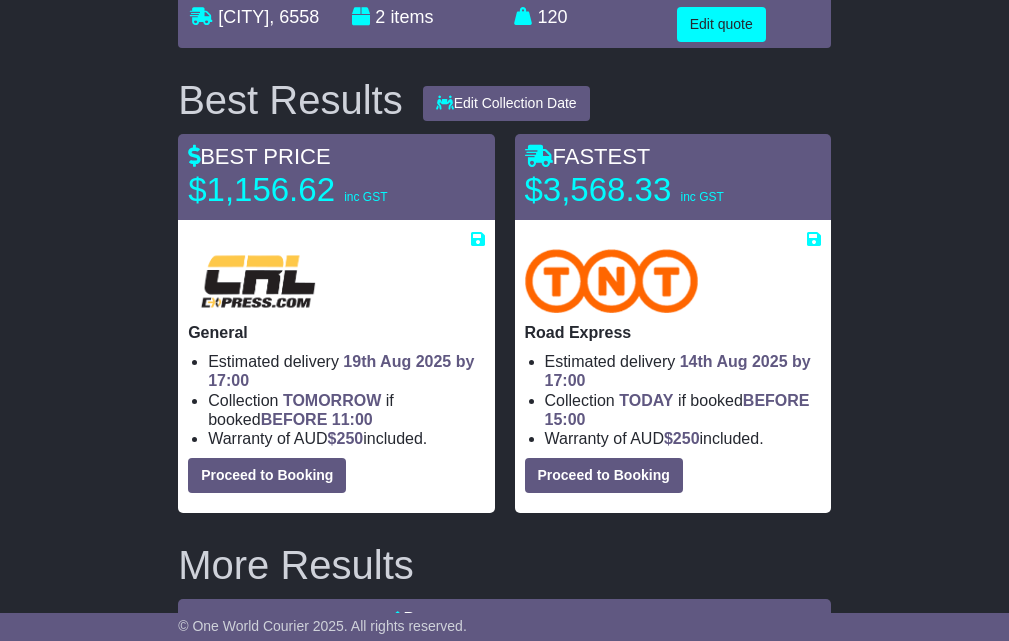 scroll, scrollTop: 0, scrollLeft: 0, axis: both 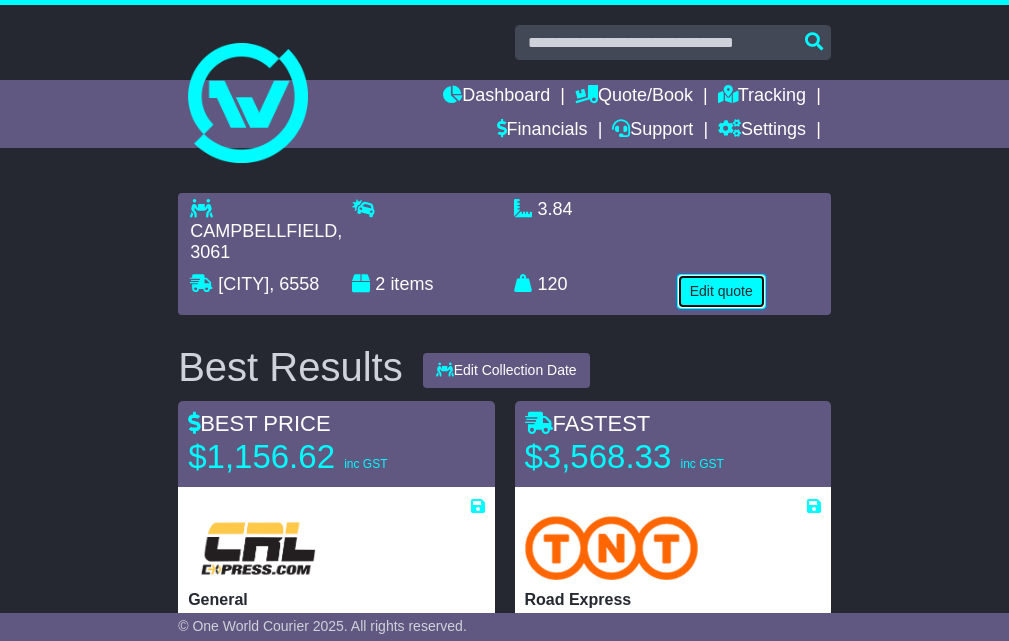click on "Edit quote" at bounding box center [721, 291] 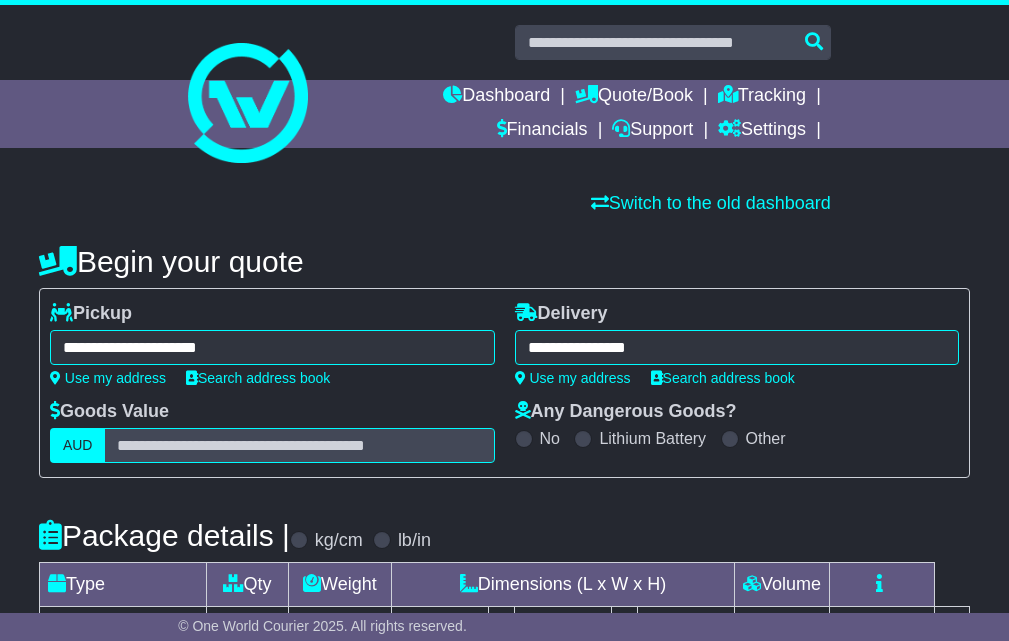 click on "**********" at bounding box center [737, 347] 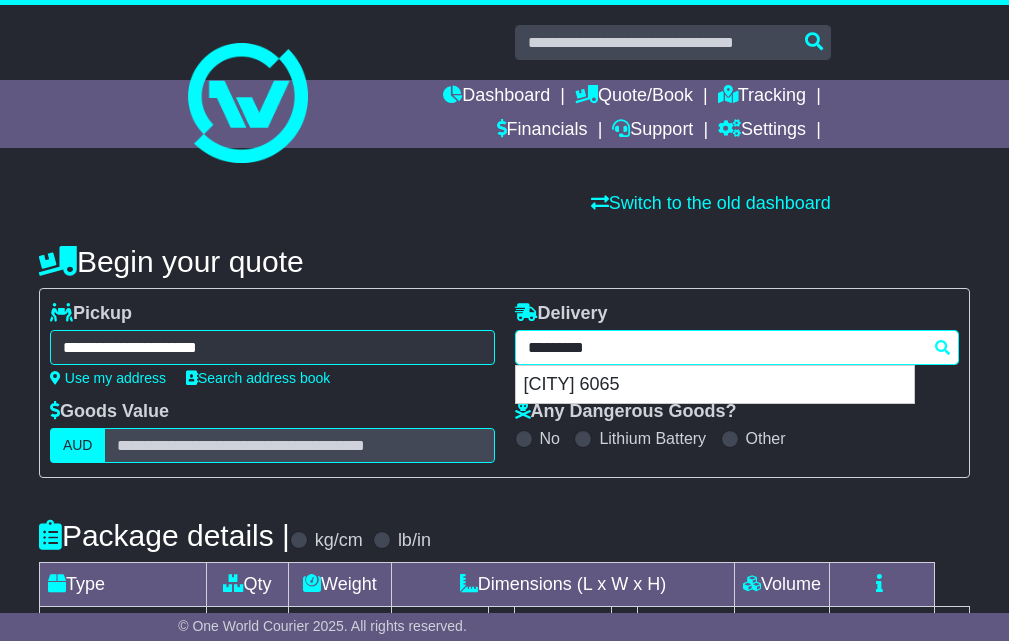 click on "*********" at bounding box center (737, 347) 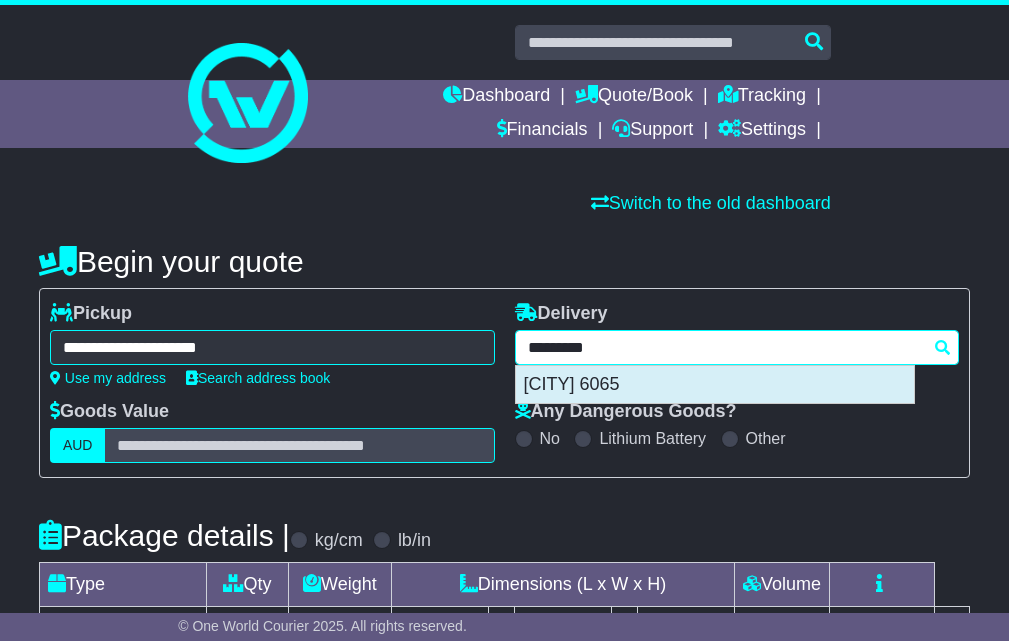 click on "[CITY] 6065" at bounding box center [715, 385] 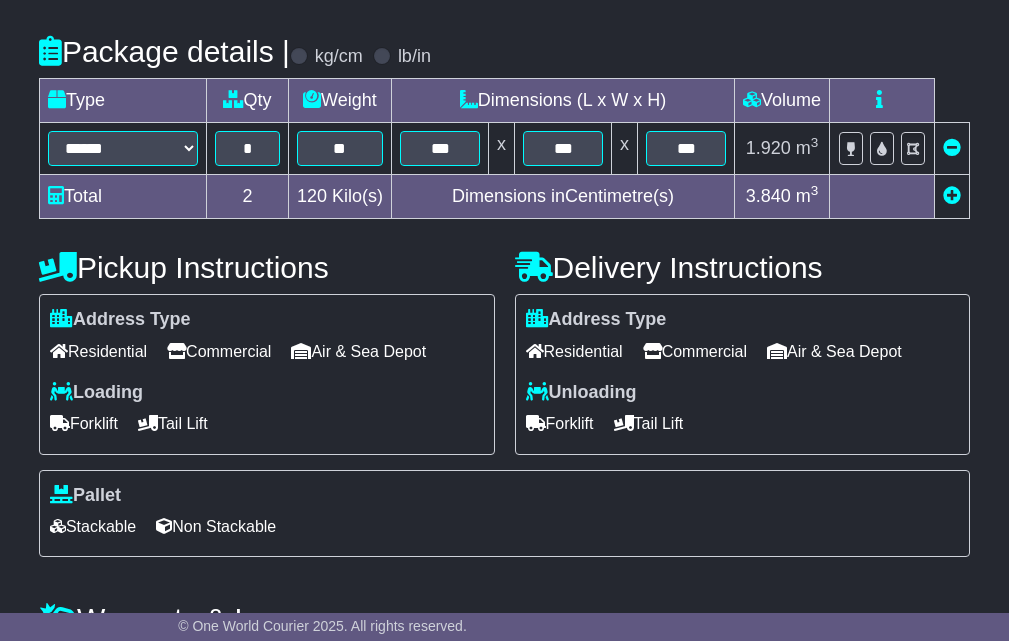 scroll, scrollTop: 632, scrollLeft: 0, axis: vertical 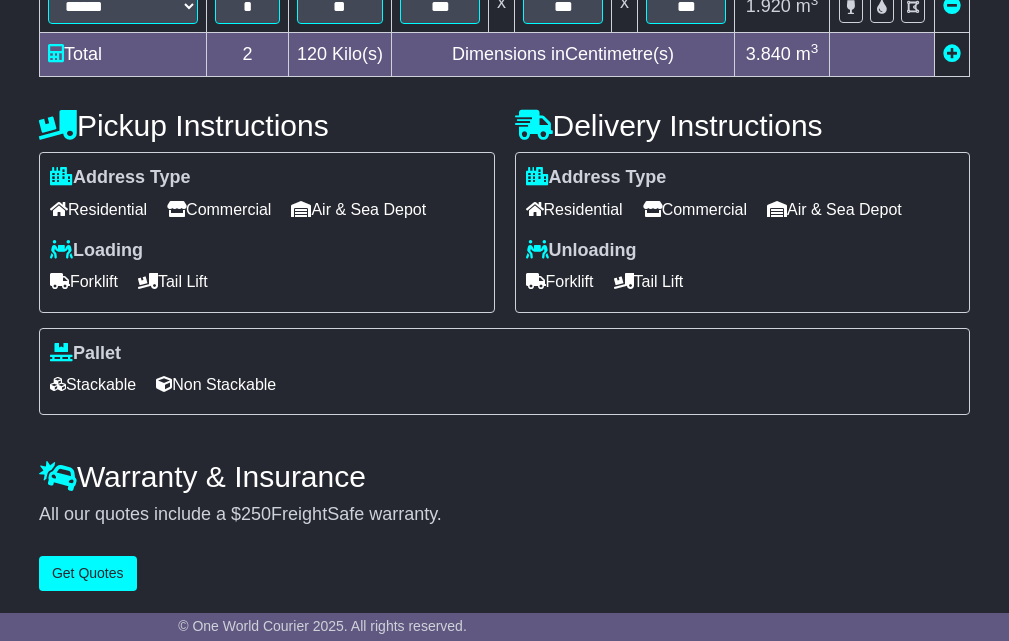 type on "**********" 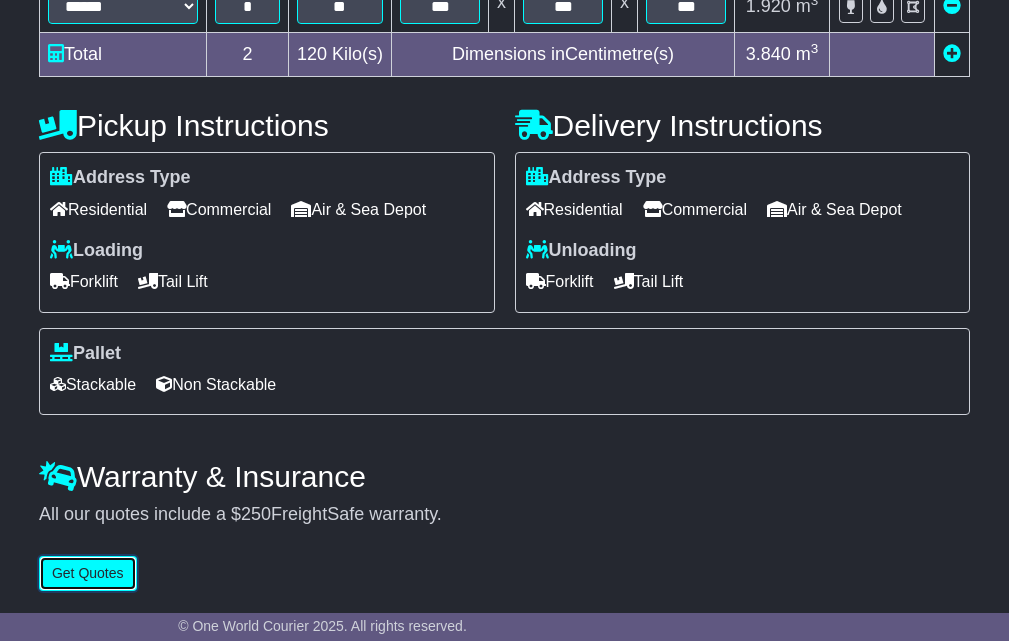 click on "Get Quotes" at bounding box center (88, 573) 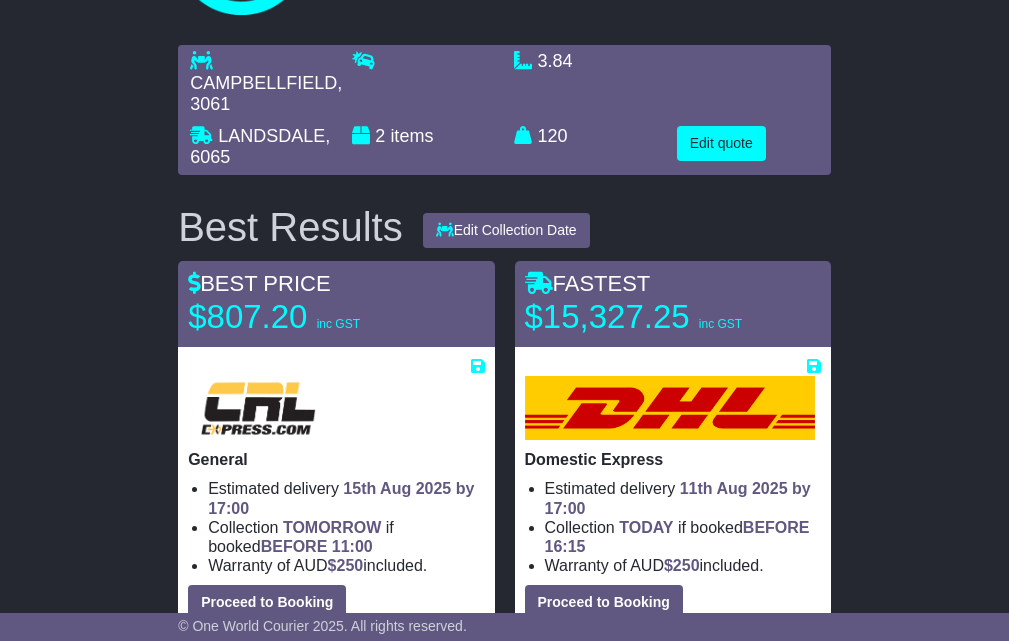 scroll, scrollTop: 125, scrollLeft: 0, axis: vertical 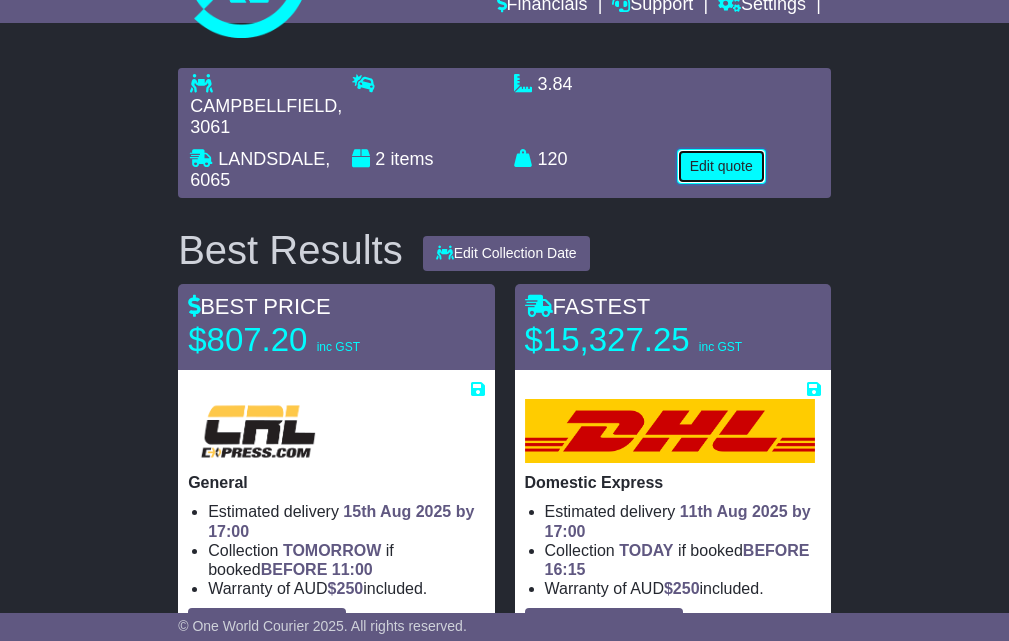 click on "Edit quote" at bounding box center (721, 166) 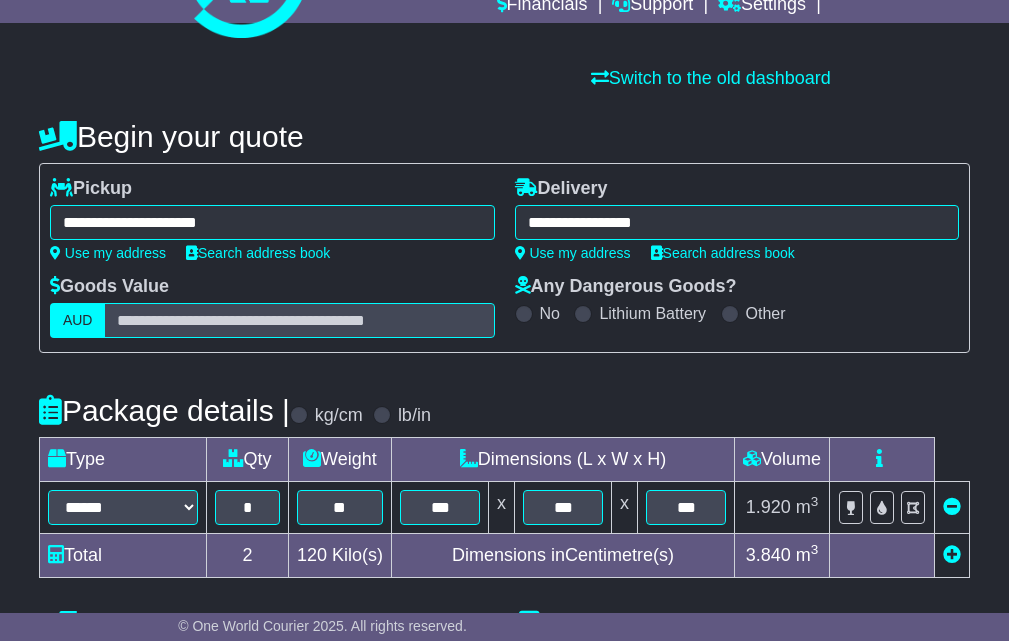 click on "**********" at bounding box center (272, 222) 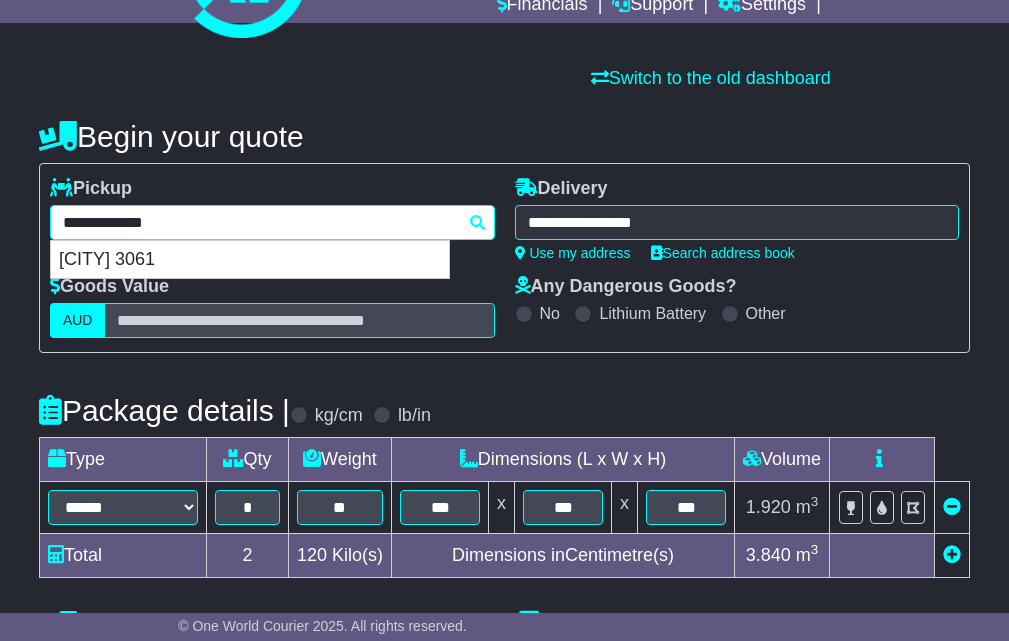 click on "**********" at bounding box center [272, 222] 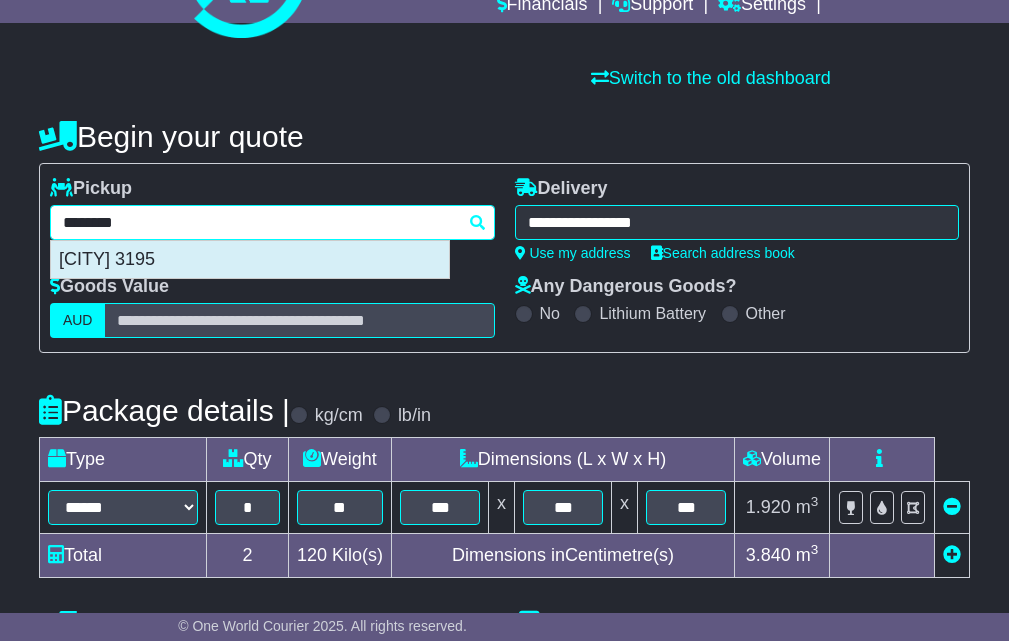 click on "[CITY] 3195" at bounding box center [250, 260] 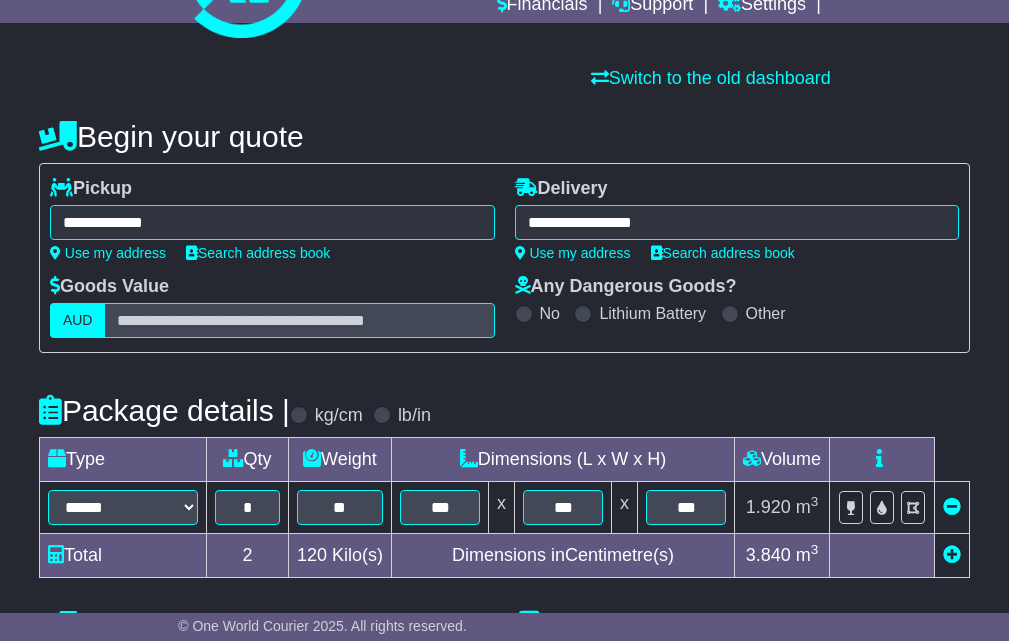 type on "**********" 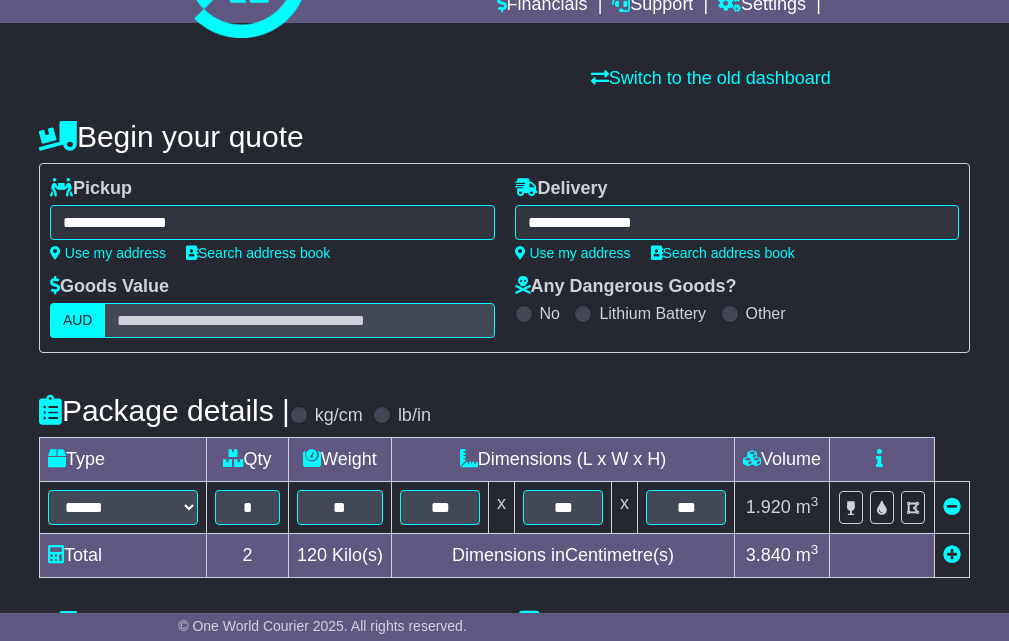 click on "**********" at bounding box center (737, 222) 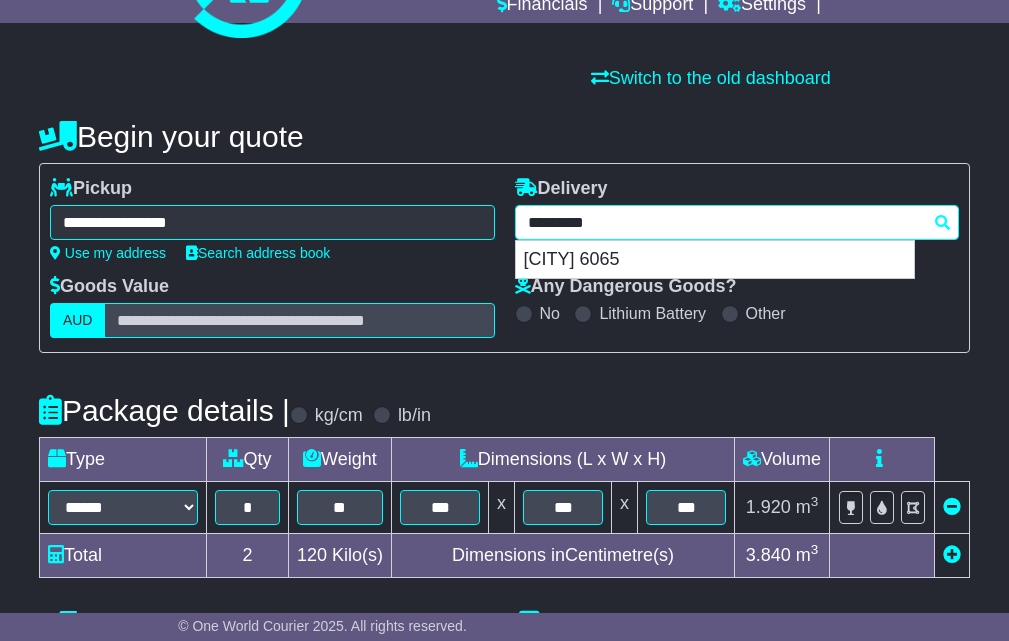 click on "*********" at bounding box center [737, 222] 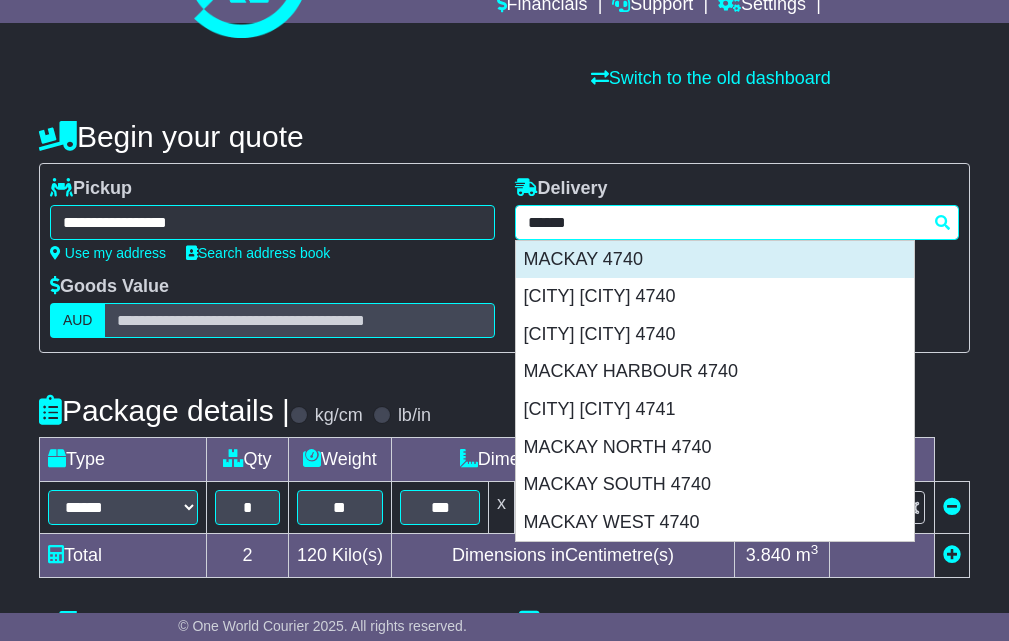 click on "MACKAY 4740" at bounding box center (715, 260) 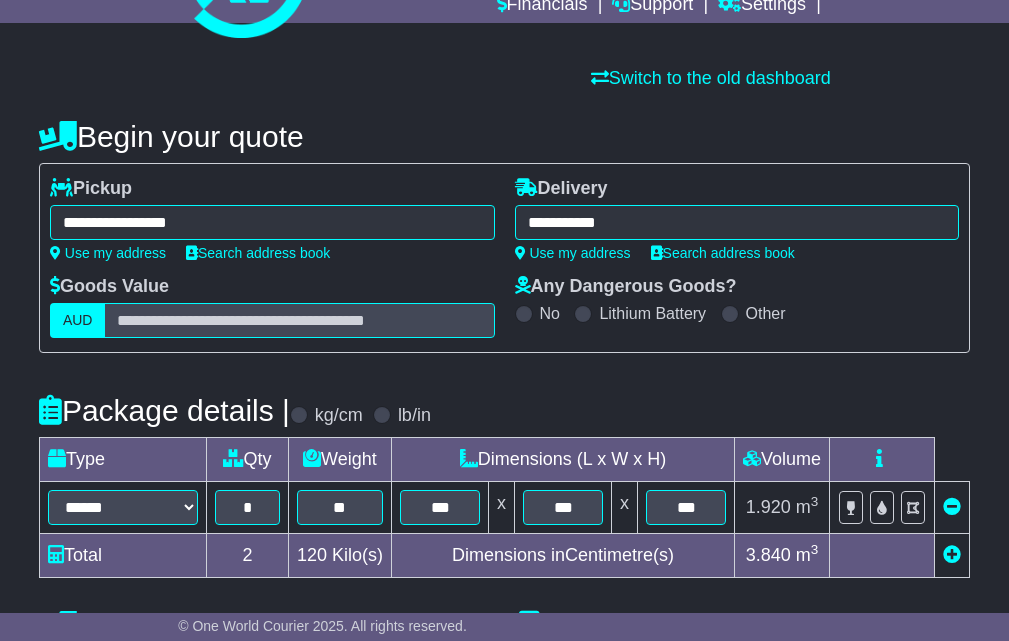 type on "**********" 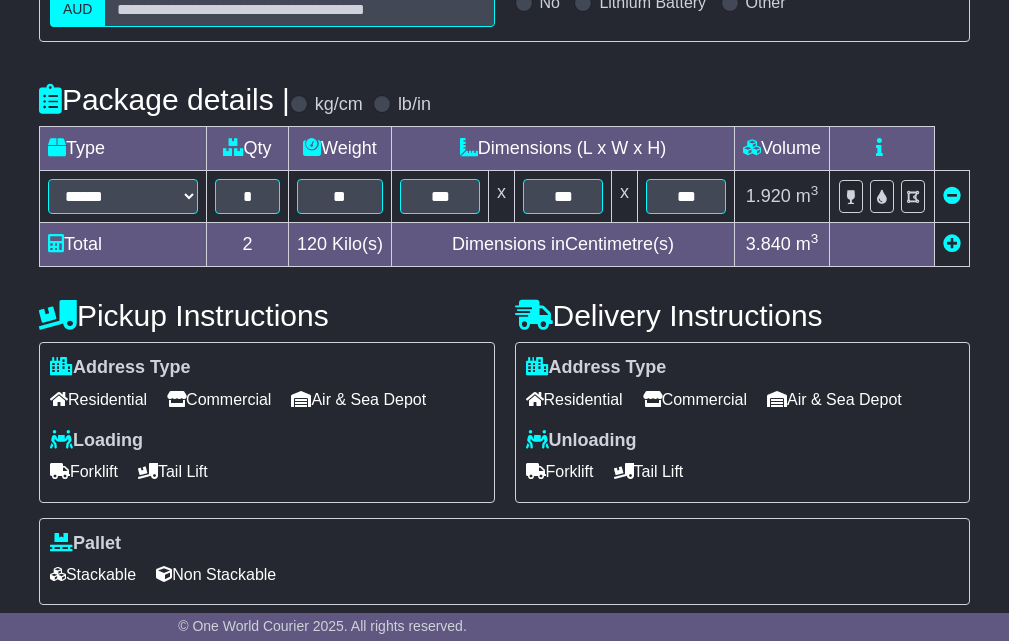scroll, scrollTop: 458, scrollLeft: 0, axis: vertical 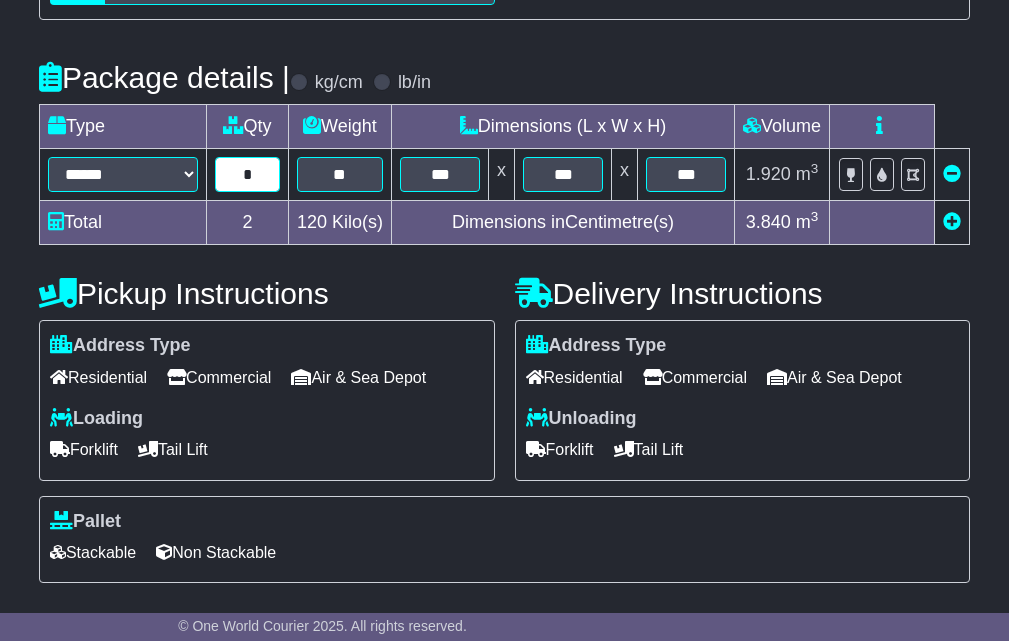 drag, startPoint x: 268, startPoint y: 171, endPoint x: 232, endPoint y: 171, distance: 36 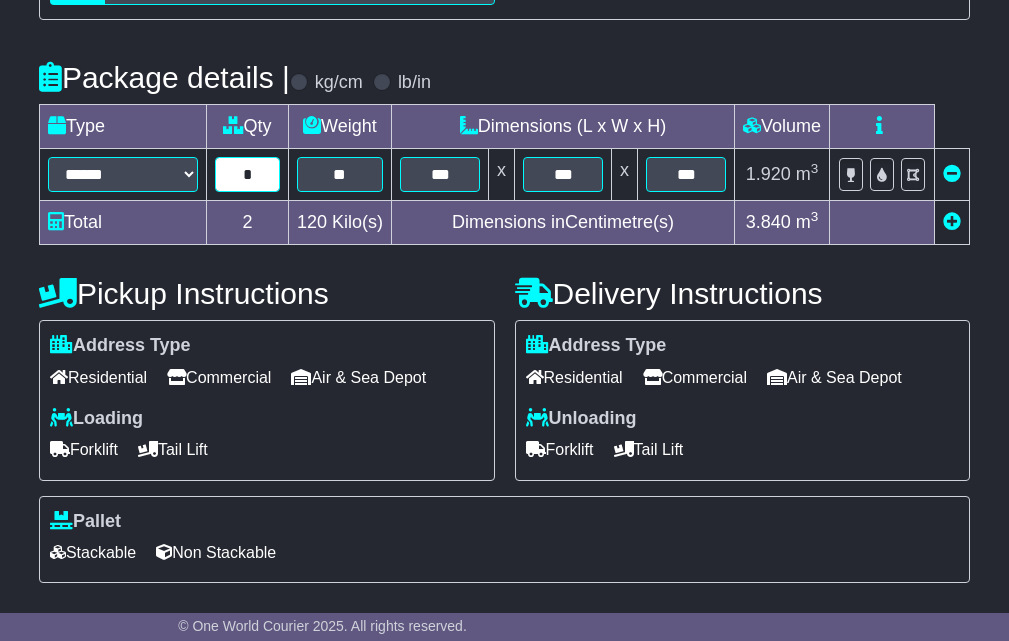 type on "*" 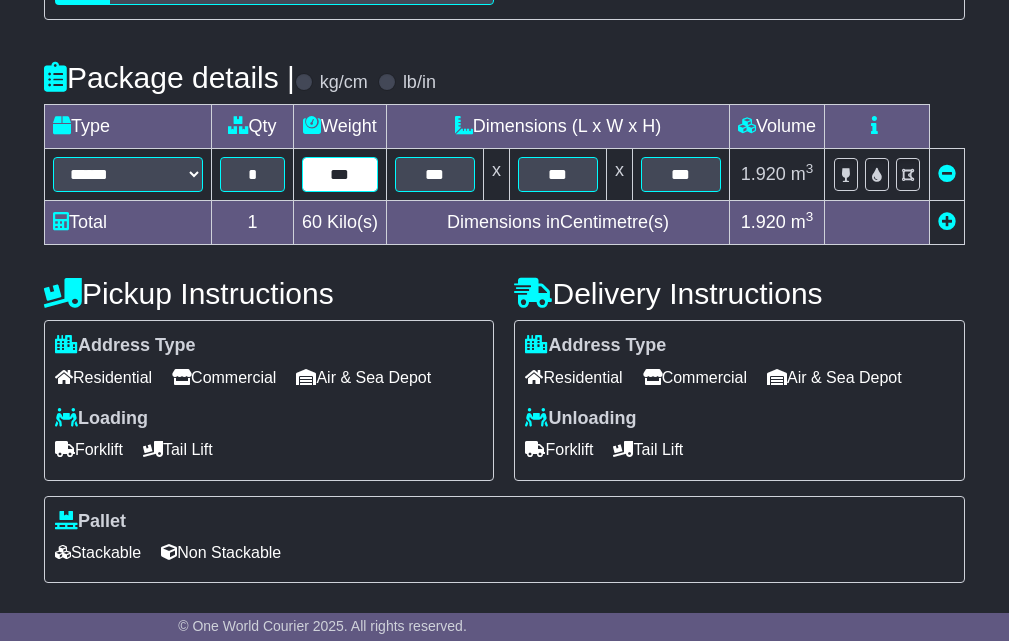 type on "***" 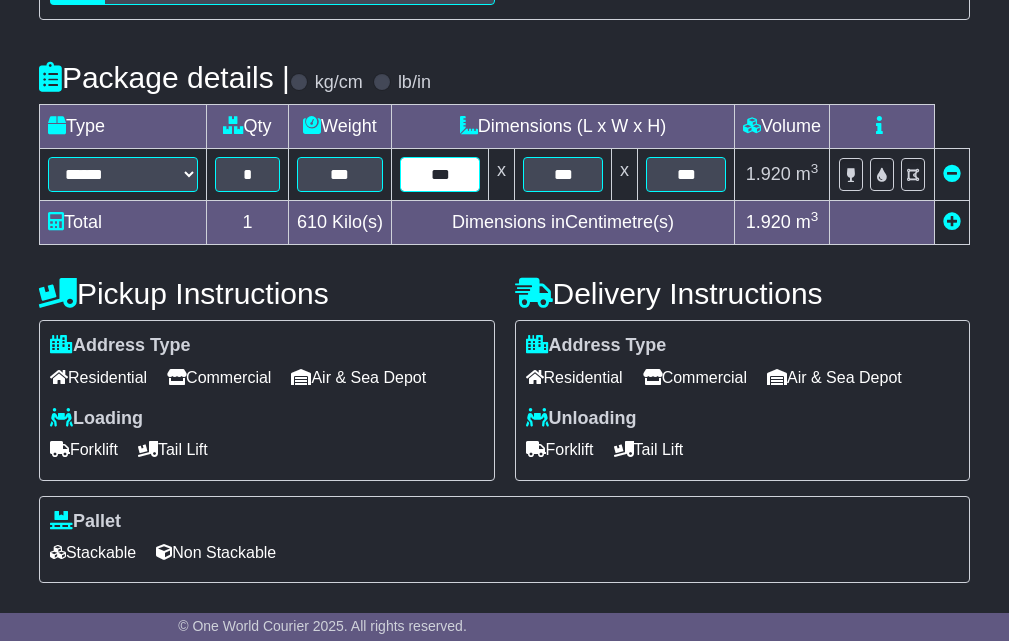 type on "***" 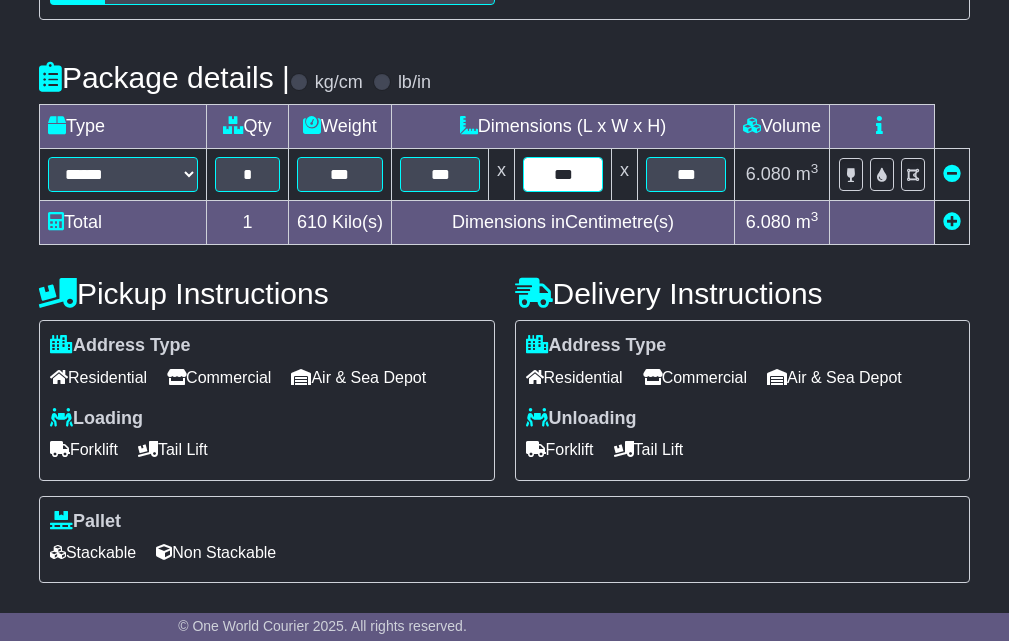type on "***" 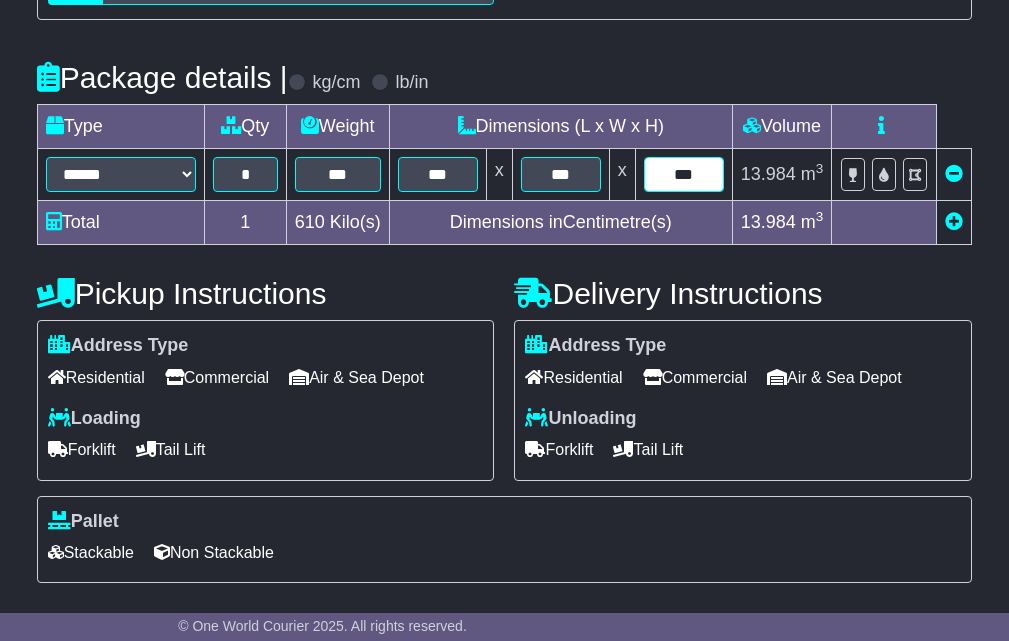 type on "***" 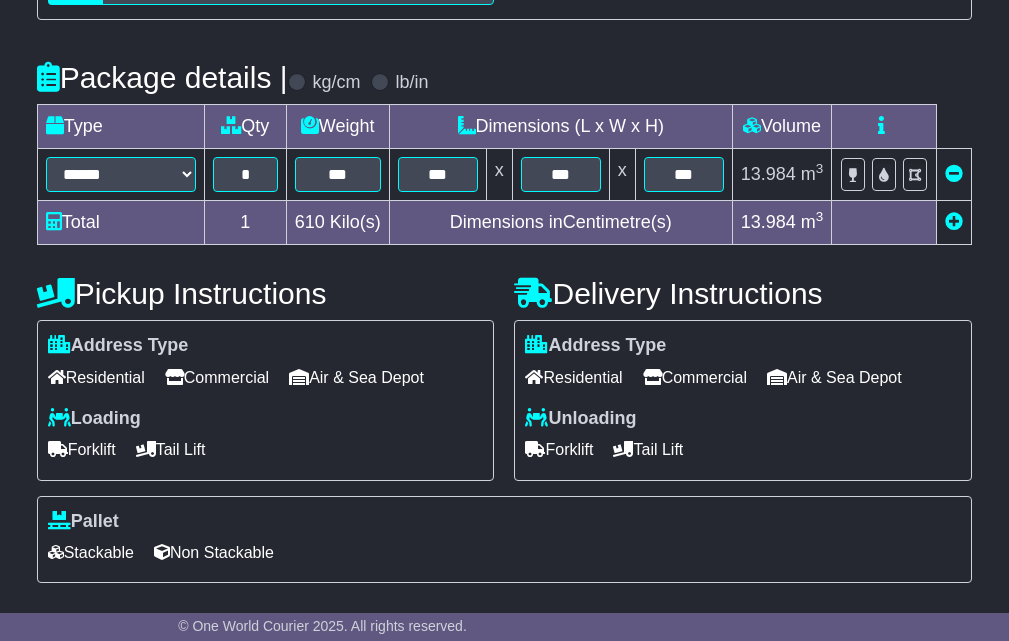scroll, scrollTop: 632, scrollLeft: 0, axis: vertical 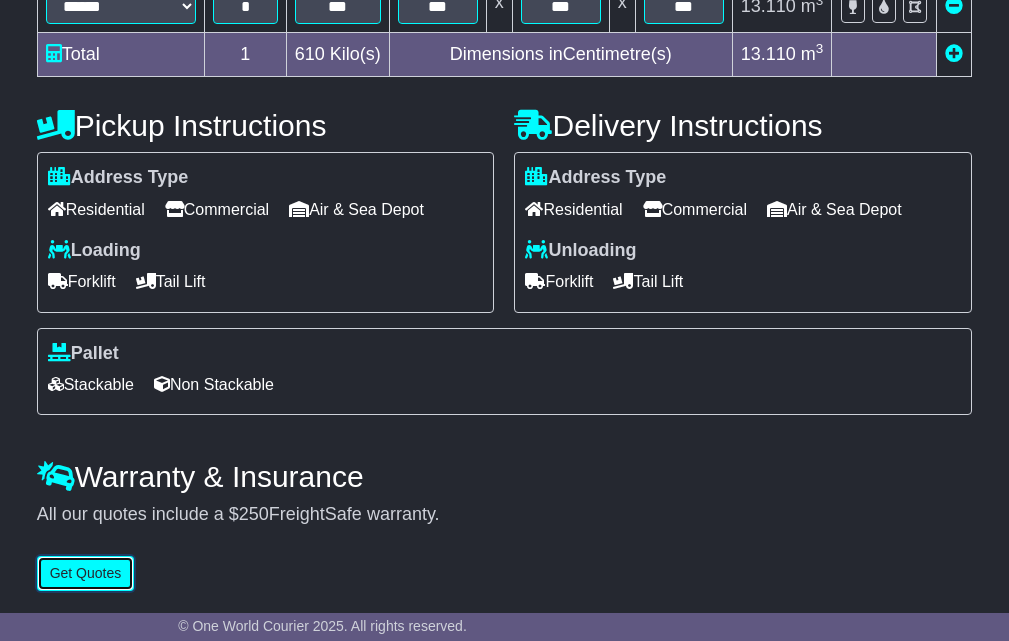 click on "Get Quotes" at bounding box center [86, 573] 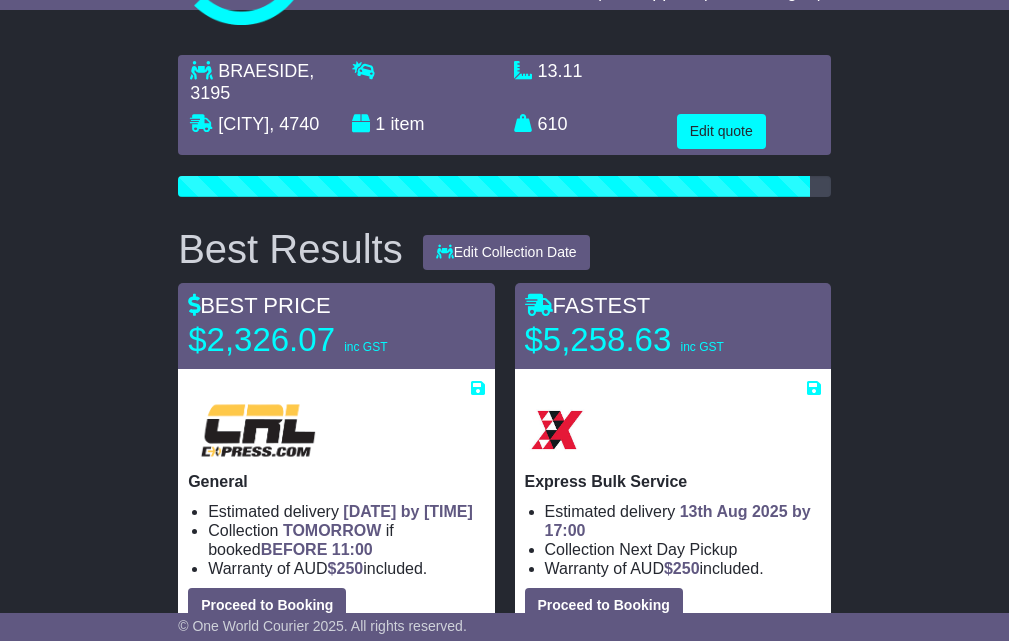 scroll, scrollTop: 0, scrollLeft: 0, axis: both 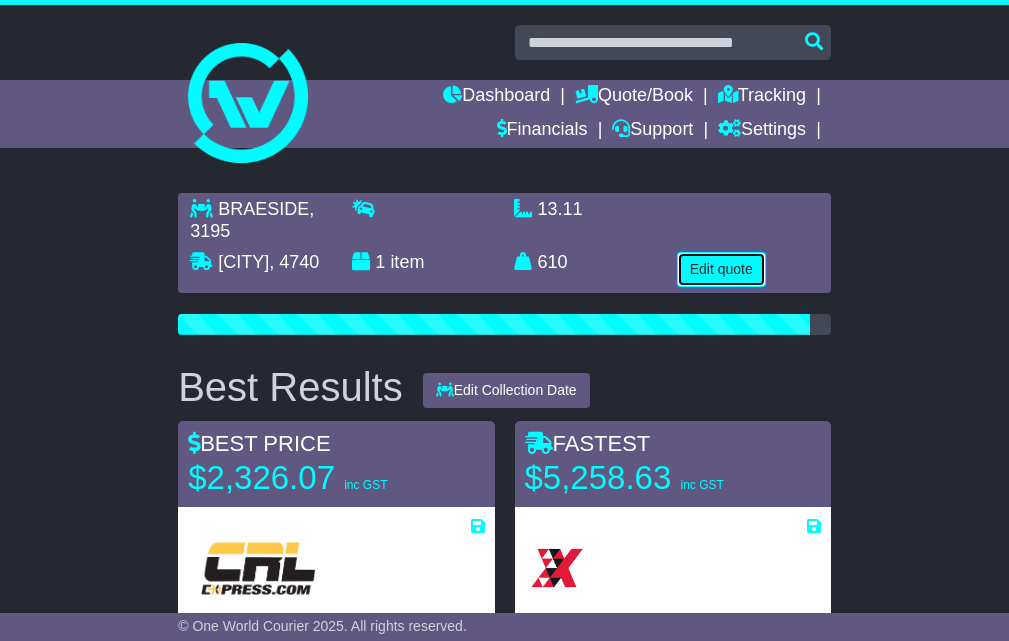 click on "Edit quote" at bounding box center [721, 269] 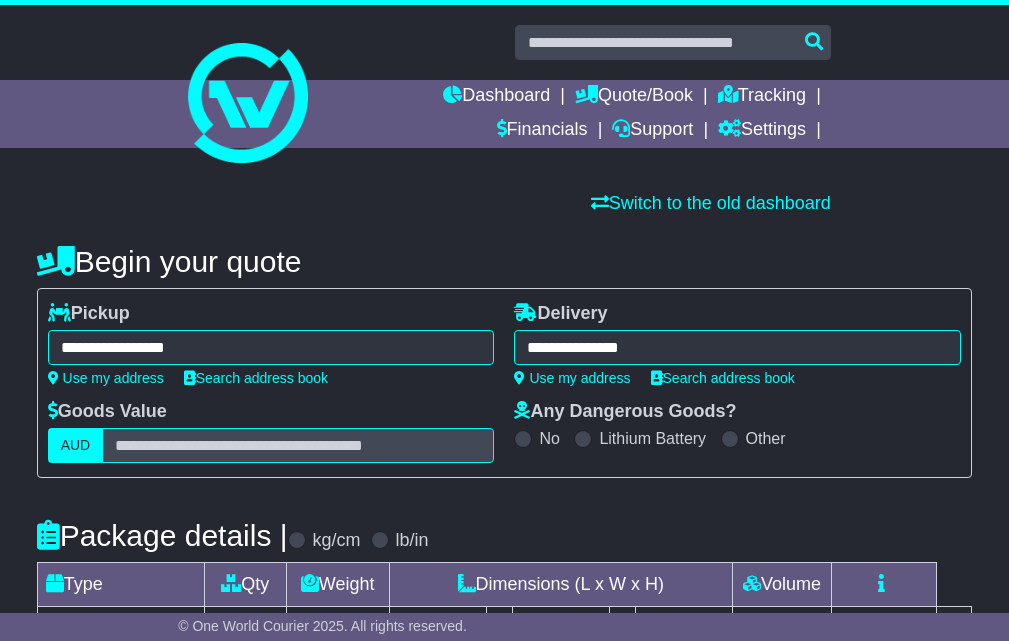 click on "**********" at bounding box center [737, 352] 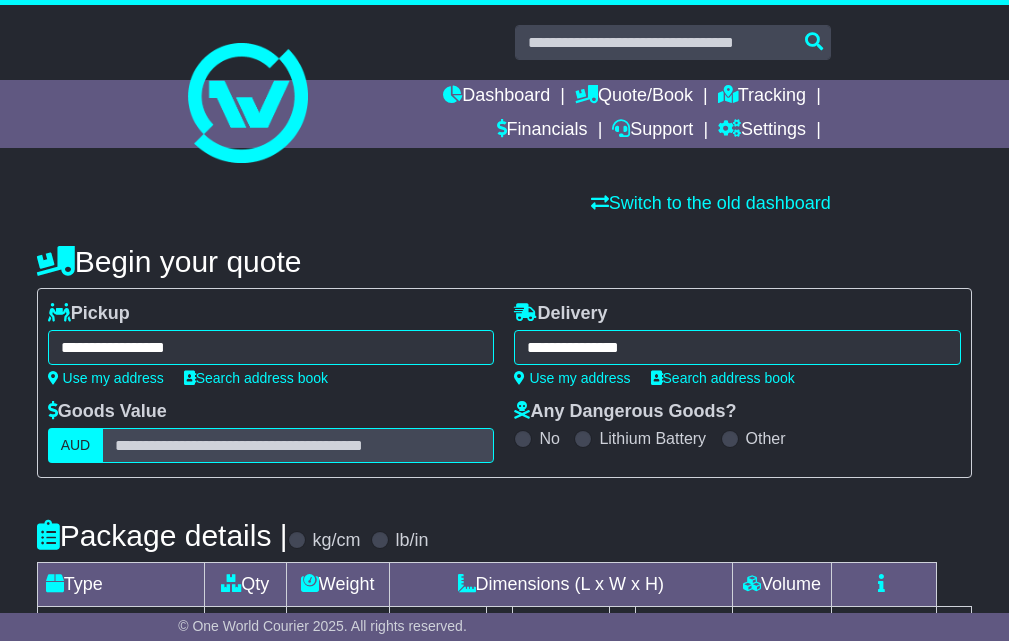 click on "**********" at bounding box center (737, 347) 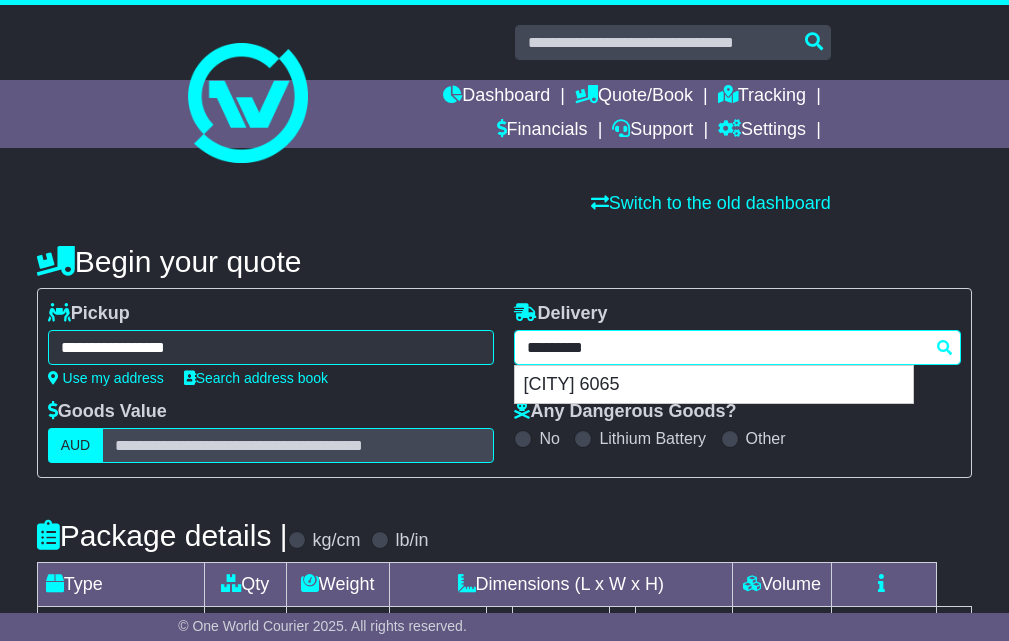 click on "*********" at bounding box center [737, 347] 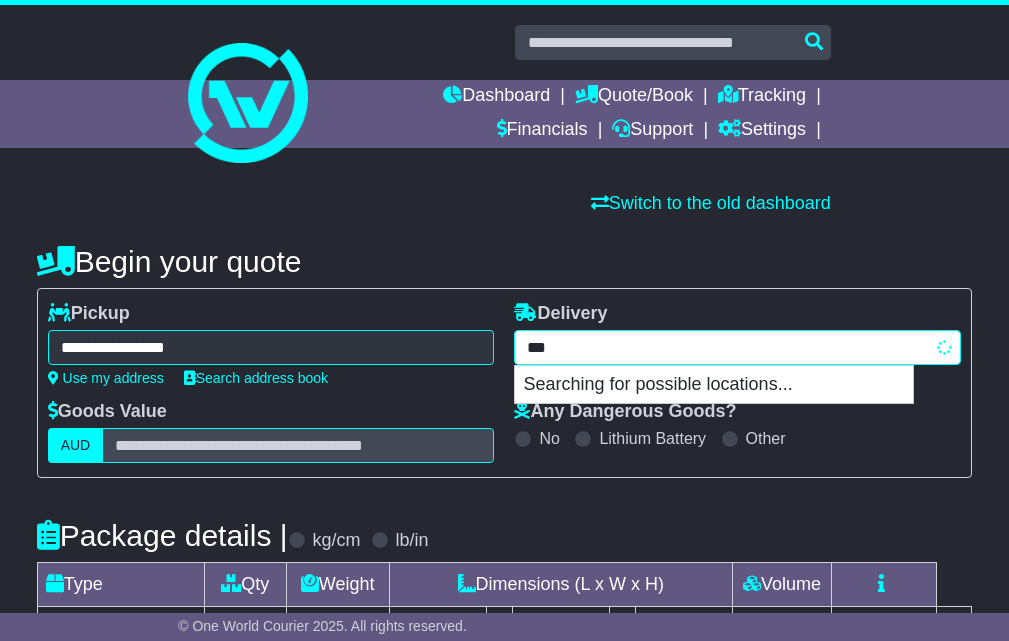 type on "****" 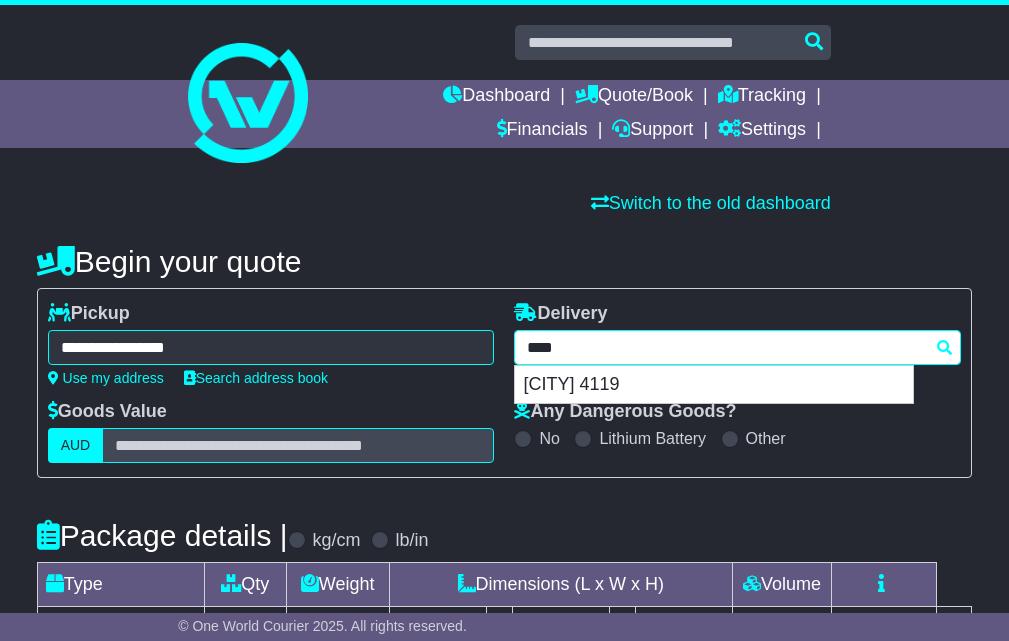 click on "[CITY] 4119" at bounding box center [714, 385] 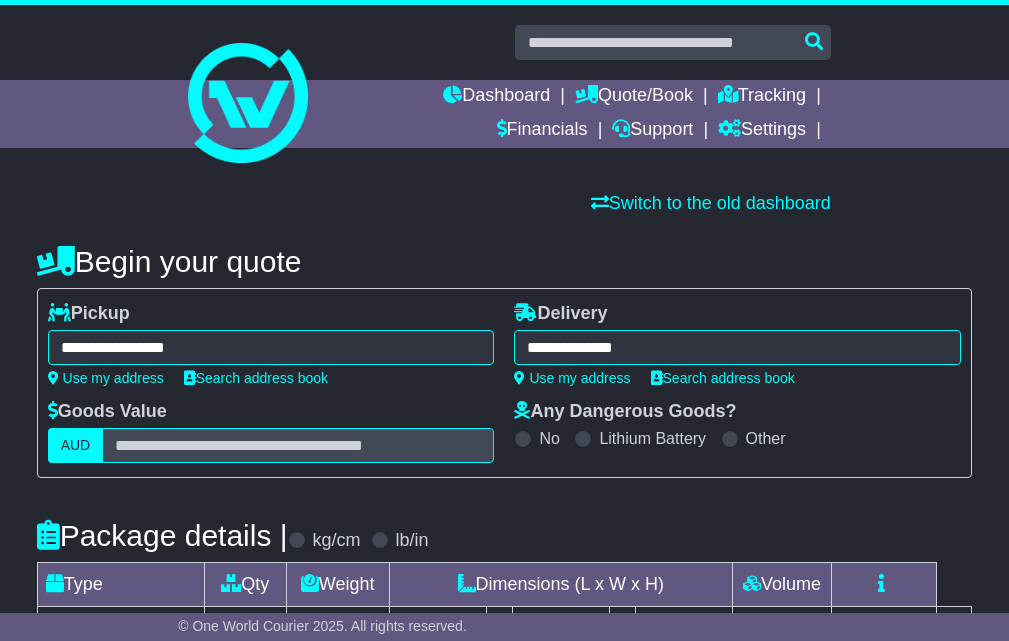 type on "**********" 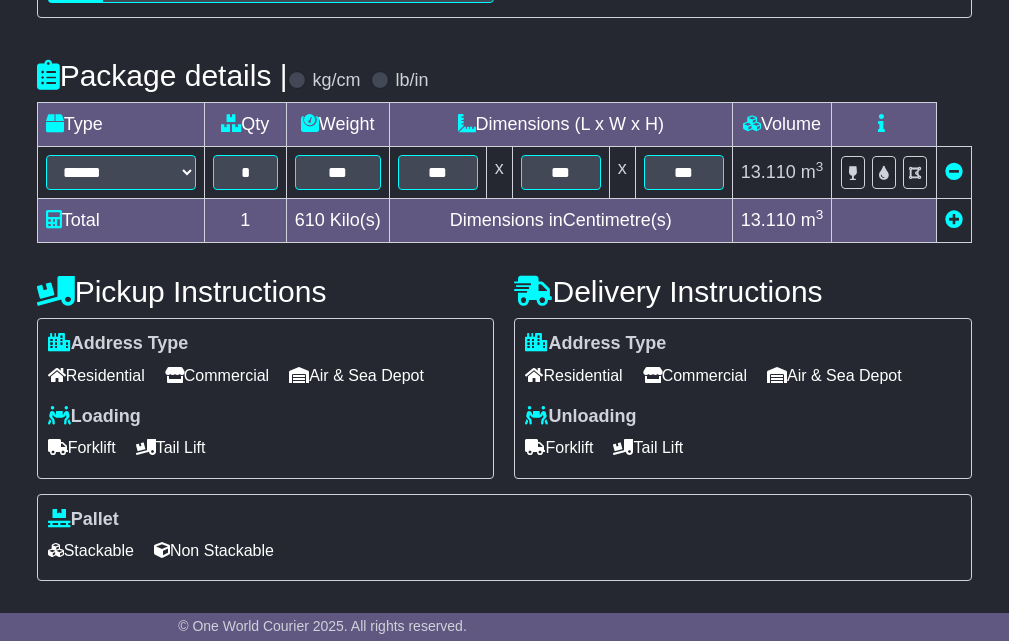 scroll, scrollTop: 632, scrollLeft: 0, axis: vertical 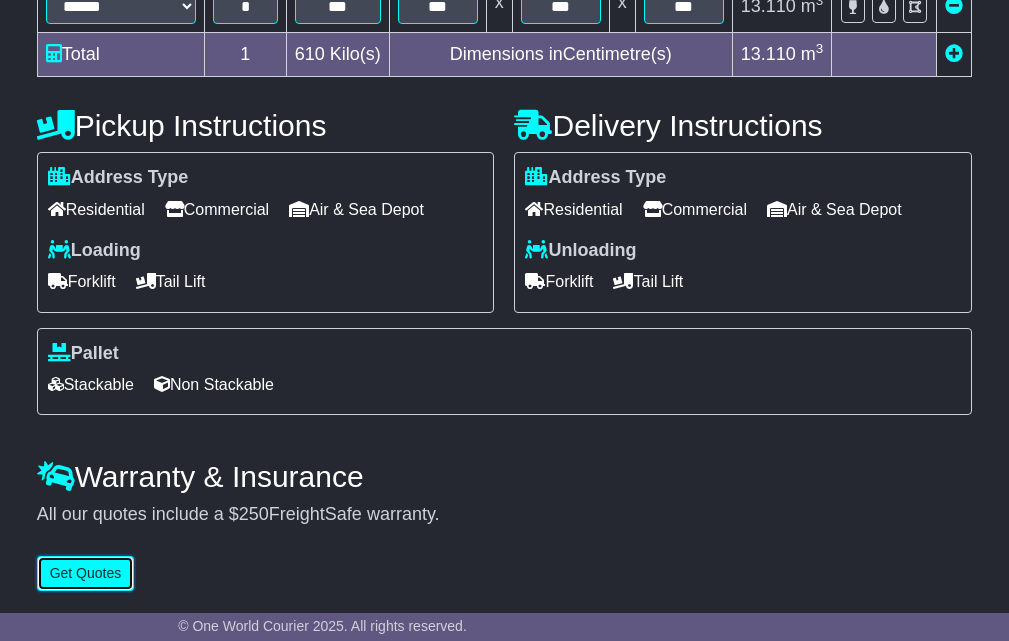 click on "Get Quotes" at bounding box center [86, 573] 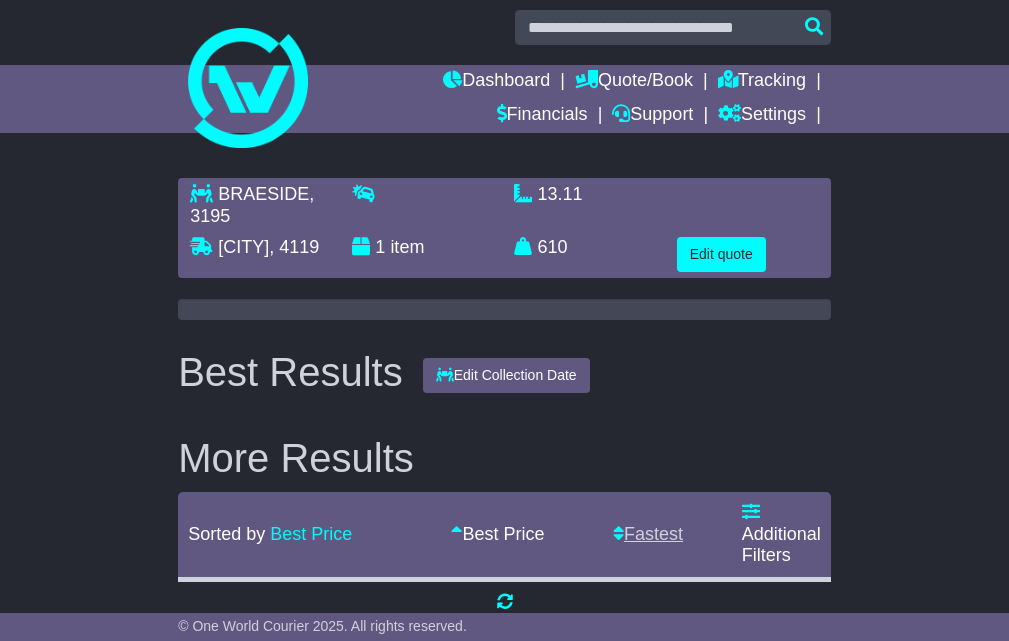 scroll, scrollTop: 0, scrollLeft: 0, axis: both 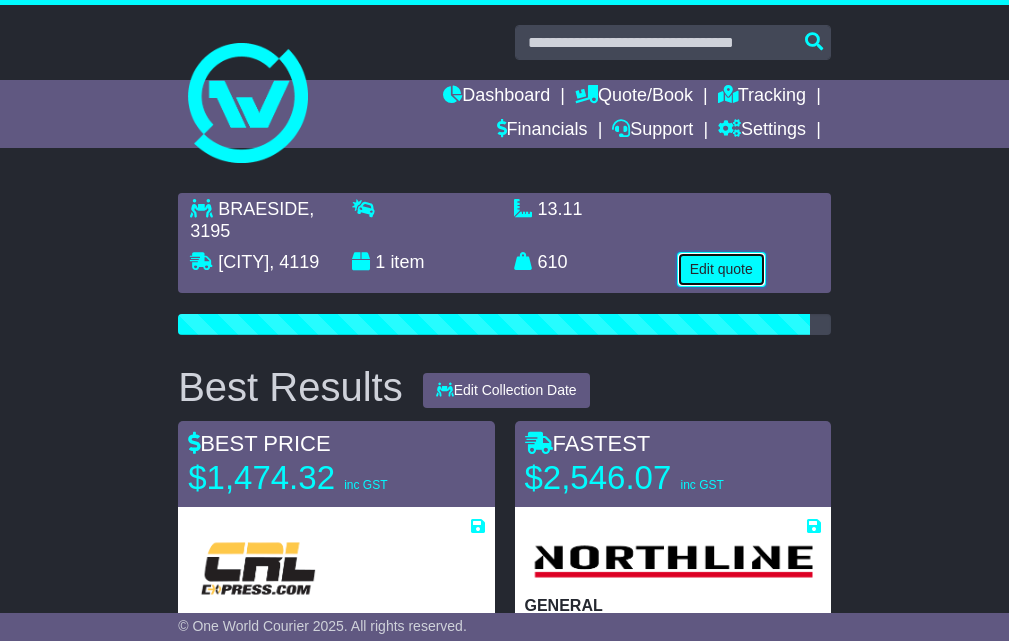 drag, startPoint x: 737, startPoint y: 262, endPoint x: 645, endPoint y: 282, distance: 94.14882 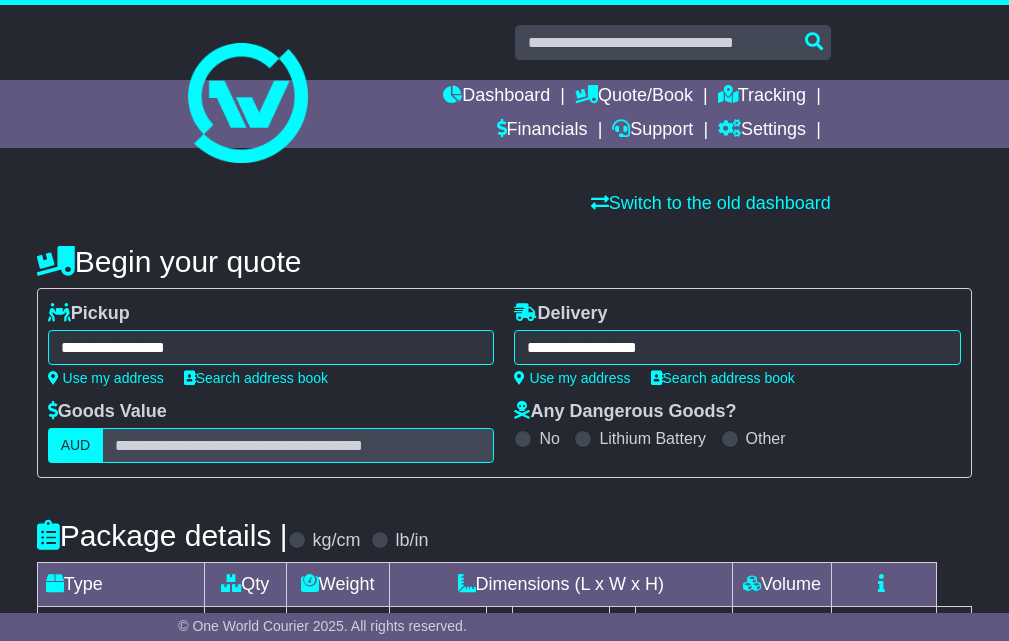 click on "**********" at bounding box center [271, 347] 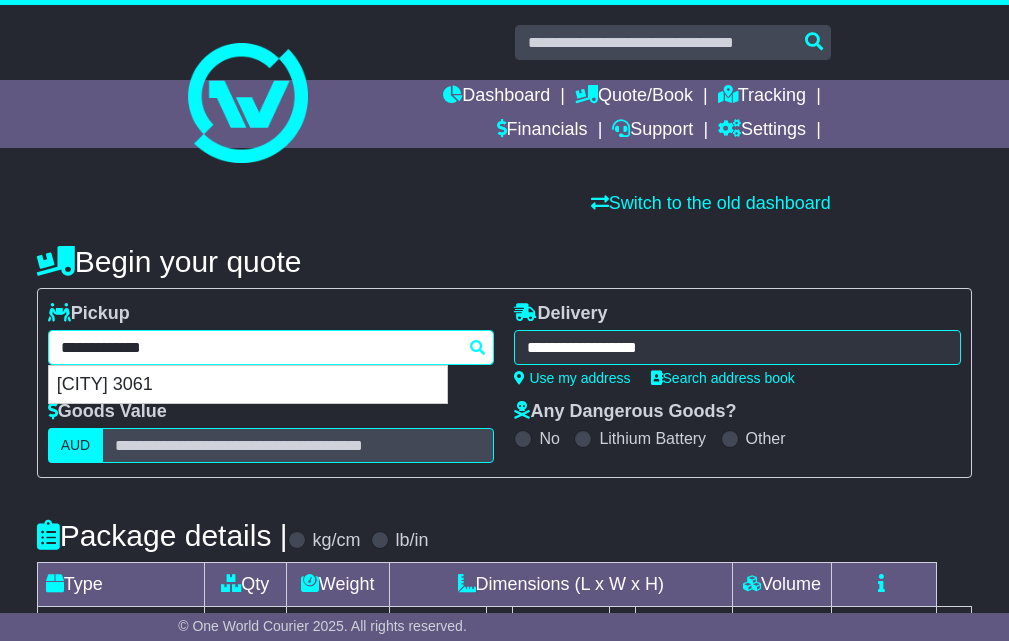 click on "**********" at bounding box center (271, 347) 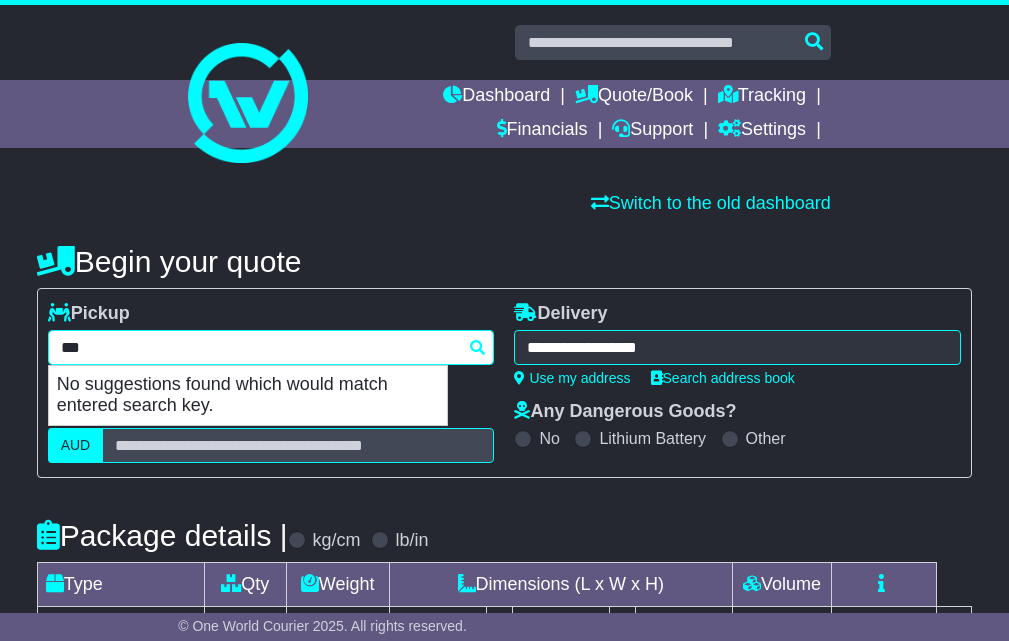 type on "****" 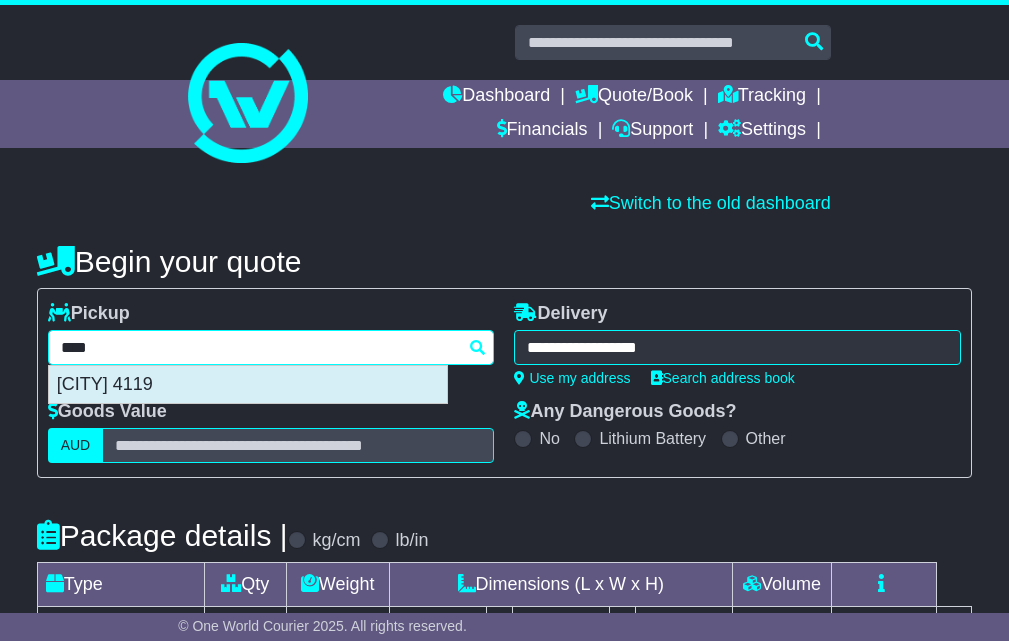 click on "[CITY] 4119" at bounding box center (248, 385) 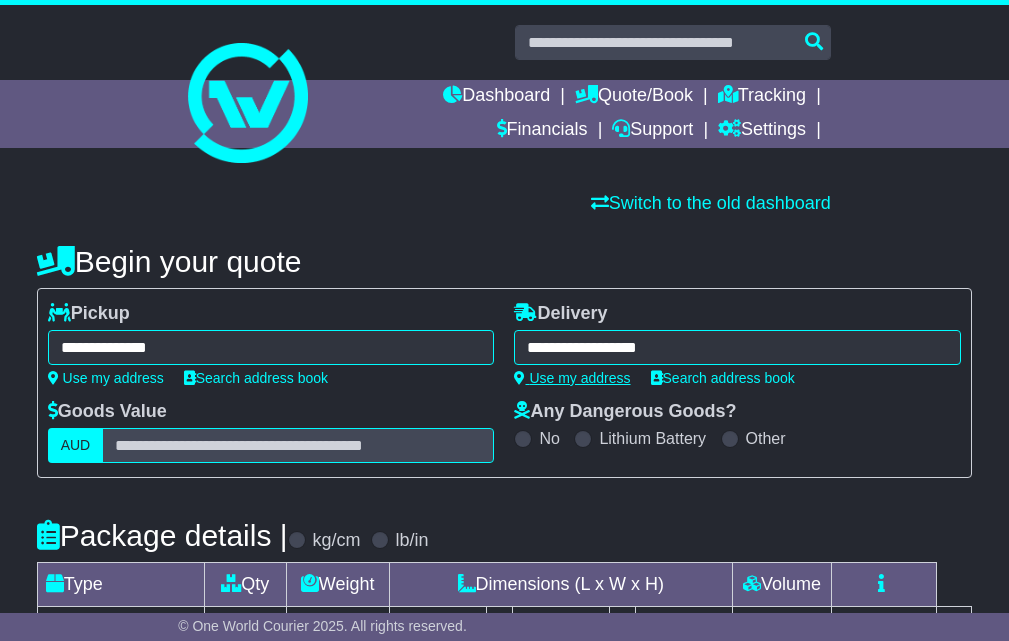 type on "**********" 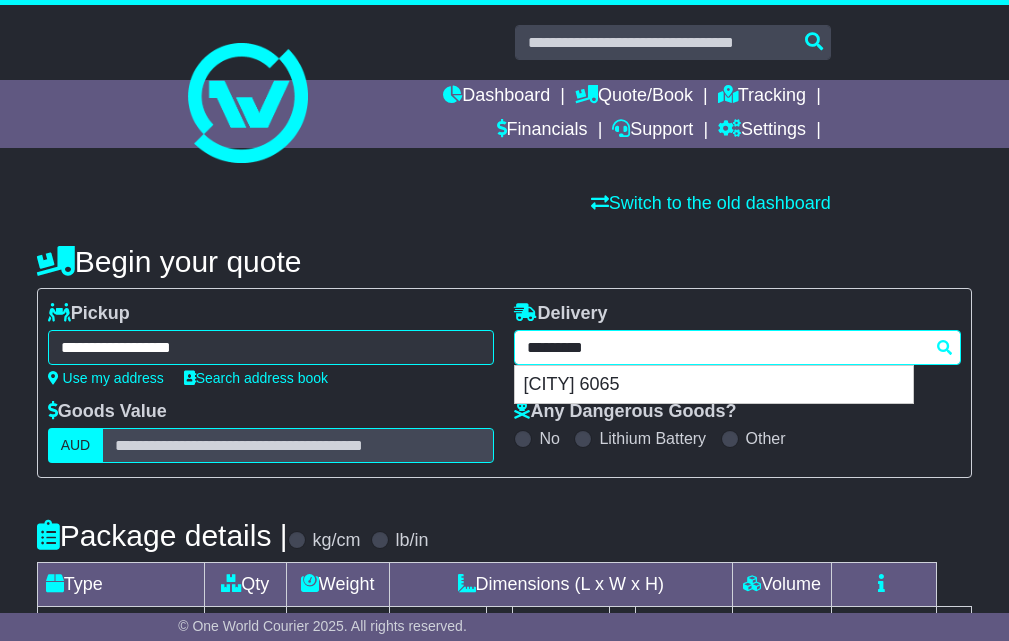 click on "**********" at bounding box center (737, 347) 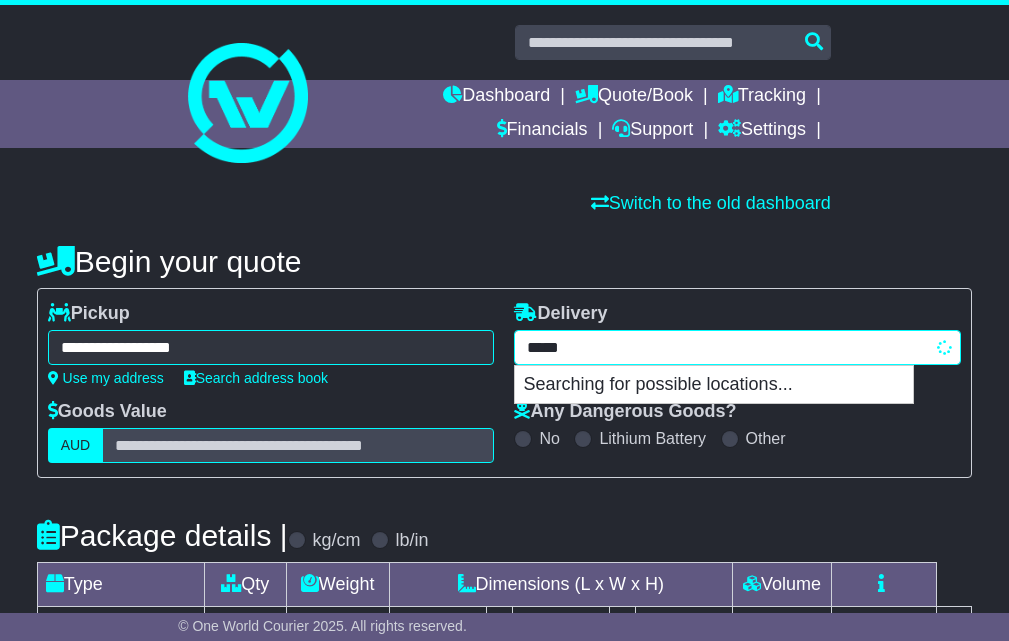 type on "******" 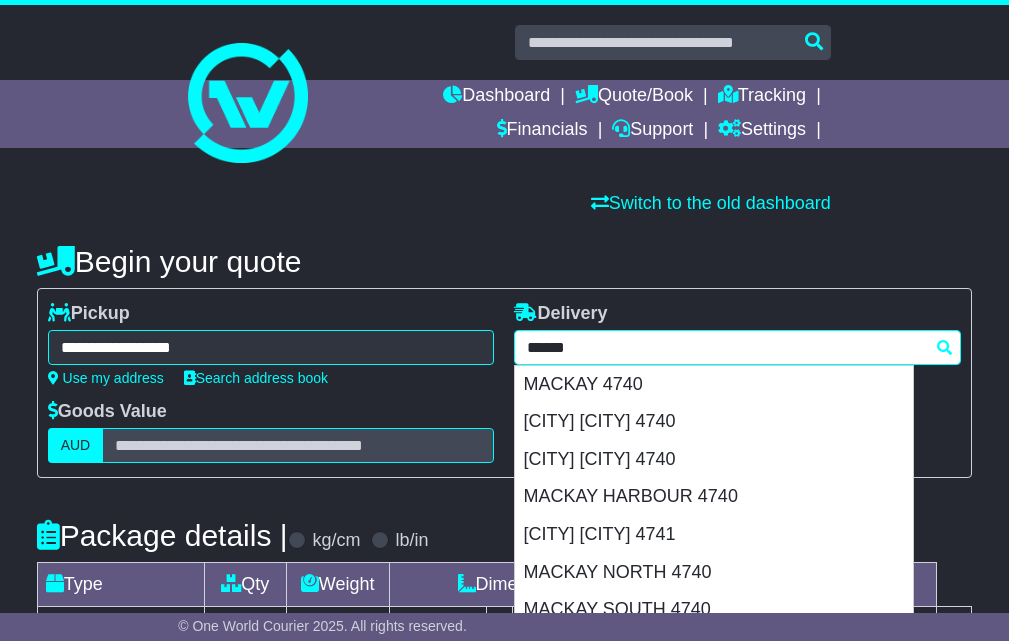 click on "MACKAY 4740" at bounding box center [714, 385] 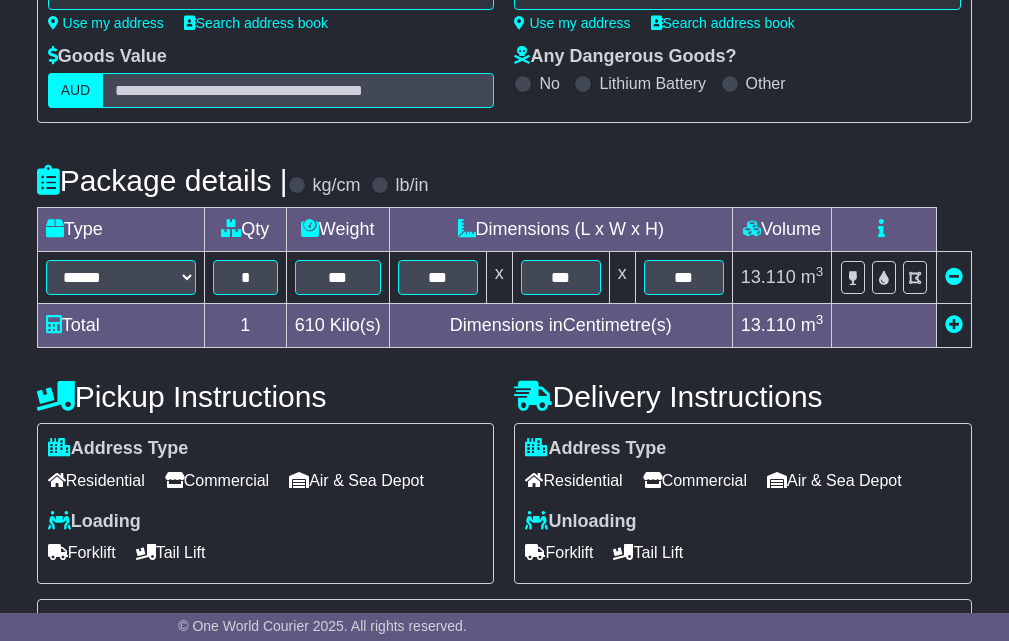 scroll, scrollTop: 632, scrollLeft: 0, axis: vertical 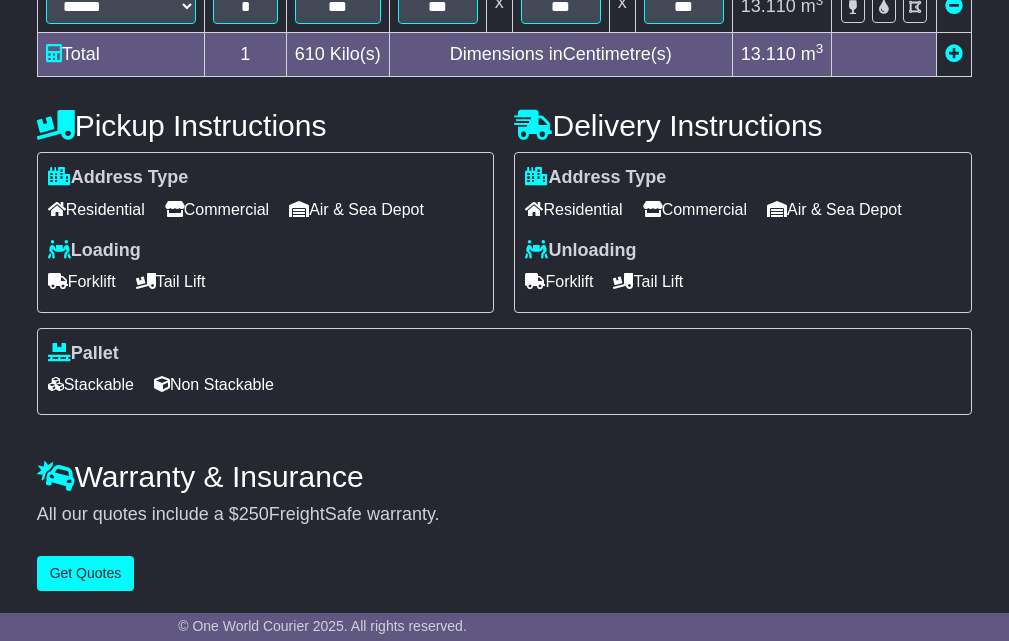 type on "**********" 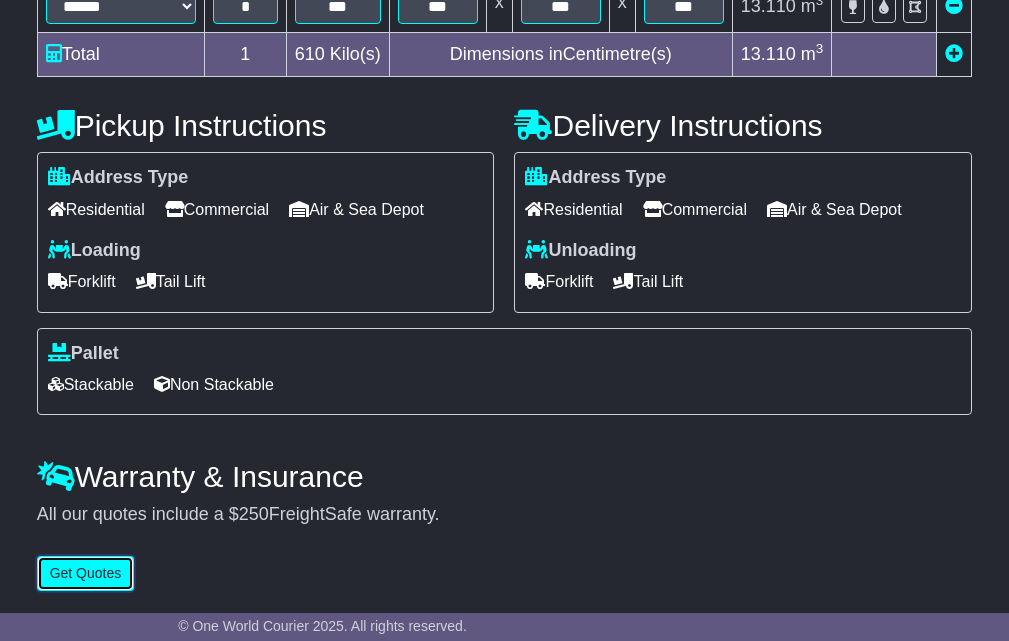 click on "Get Quotes" at bounding box center [86, 573] 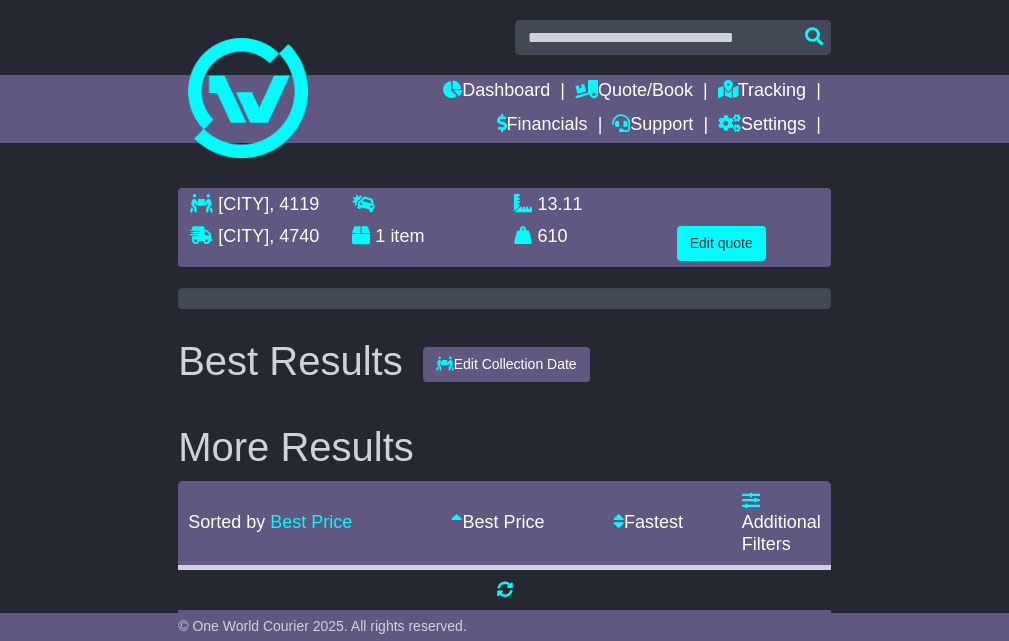 scroll, scrollTop: 0, scrollLeft: 0, axis: both 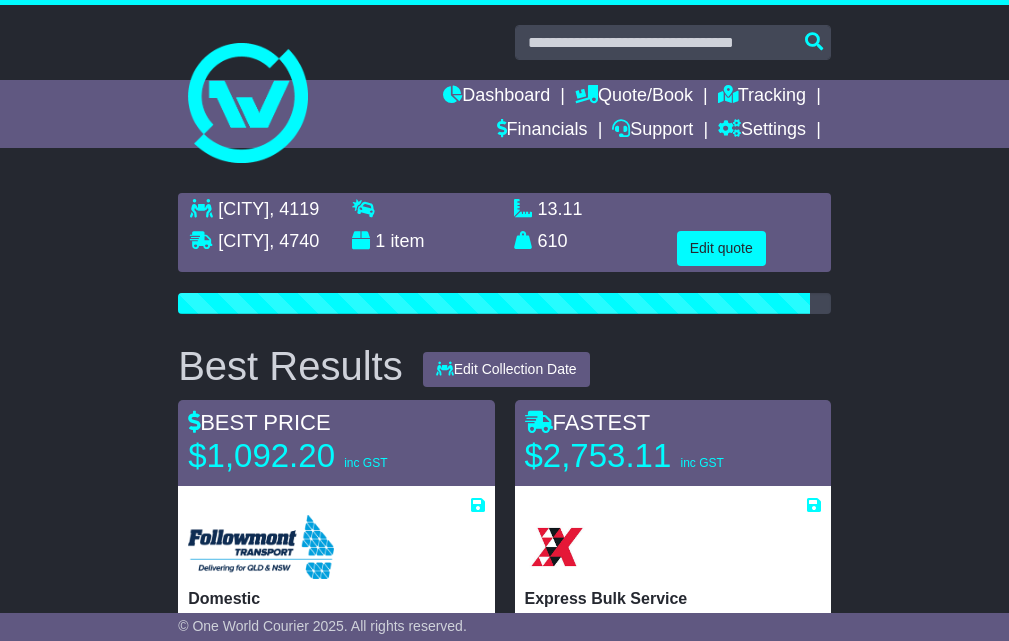 click on "[CITY] [CITY]
[CITY] , 4740
1   item
13.11
m 3
in 3
610" at bounding box center [504, 965] 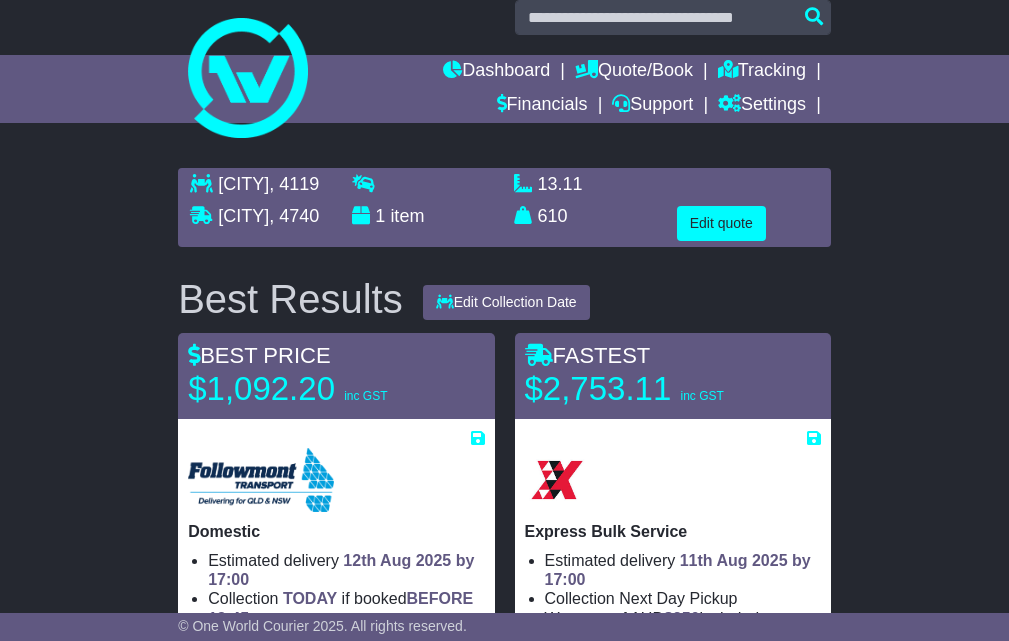 scroll, scrollTop: 0, scrollLeft: 0, axis: both 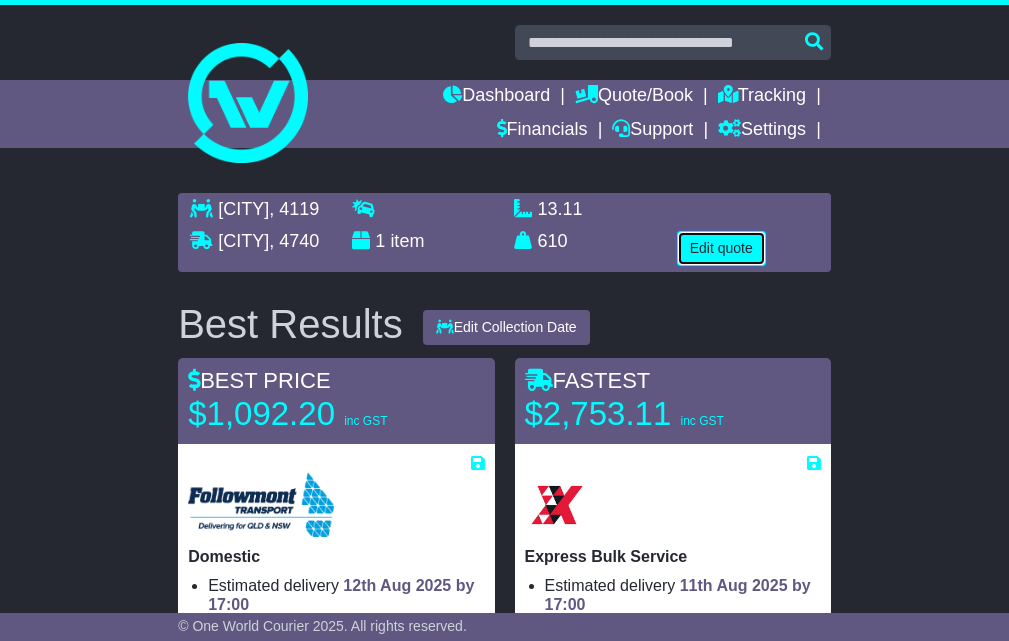 click on "Edit quote" at bounding box center [721, 248] 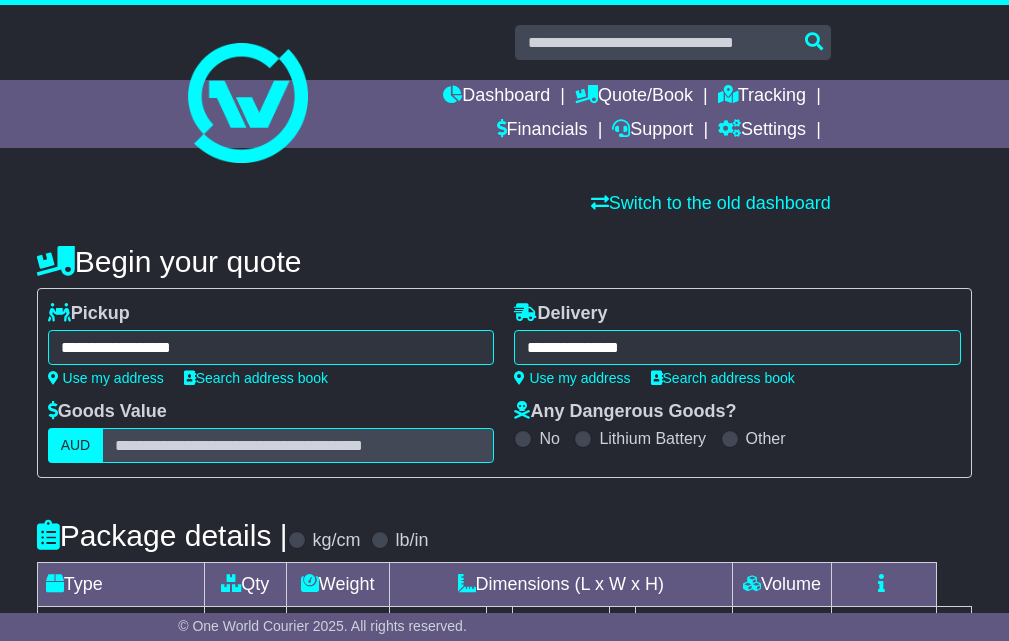 click on "**********" at bounding box center [271, 347] 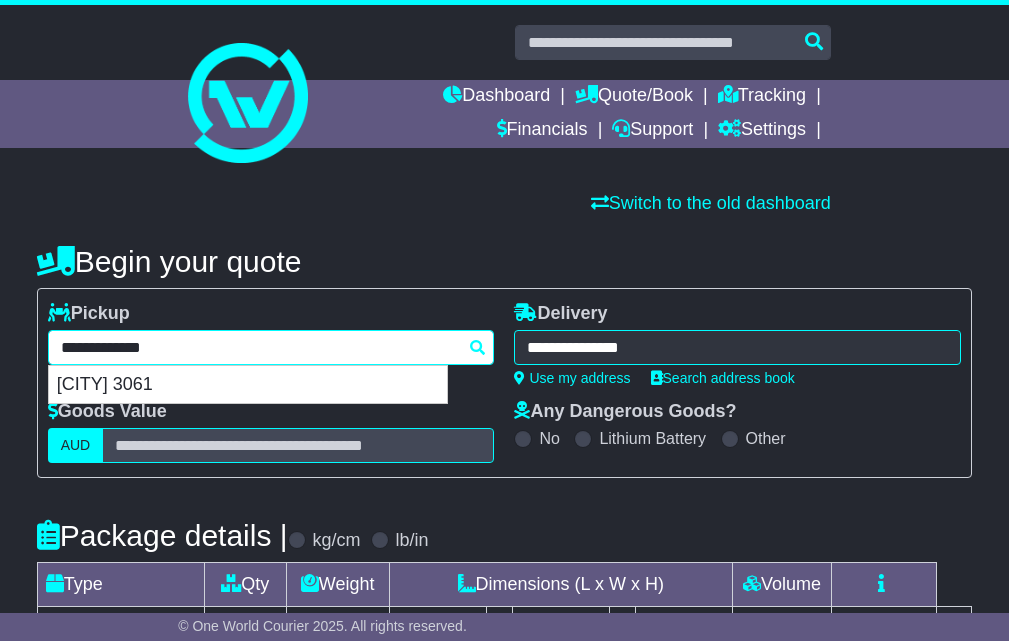 click on "**********" at bounding box center [271, 347] 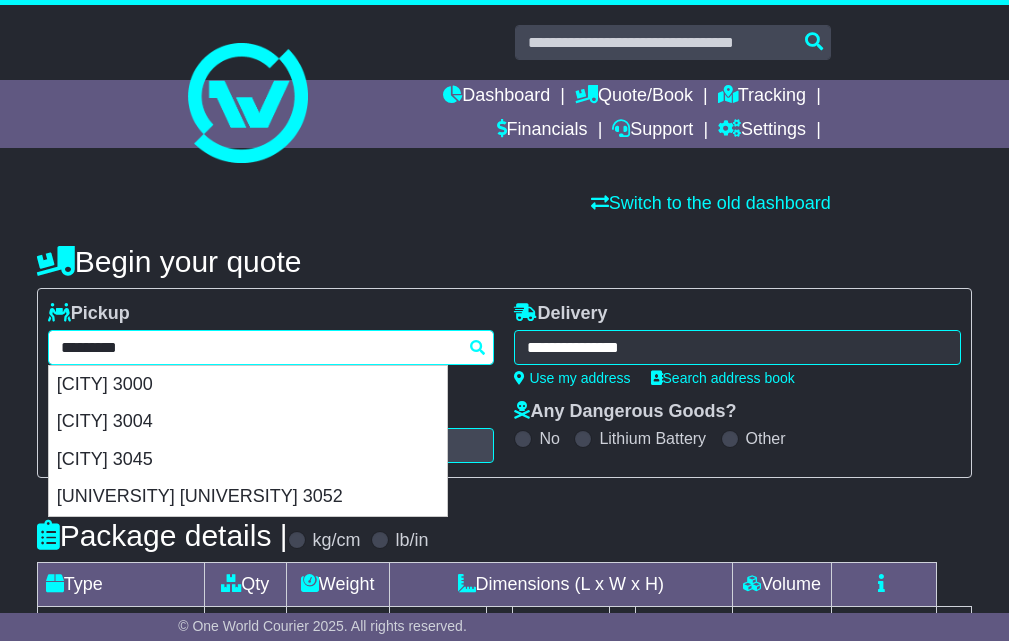 click on "[CITY] 3000" at bounding box center (248, 385) 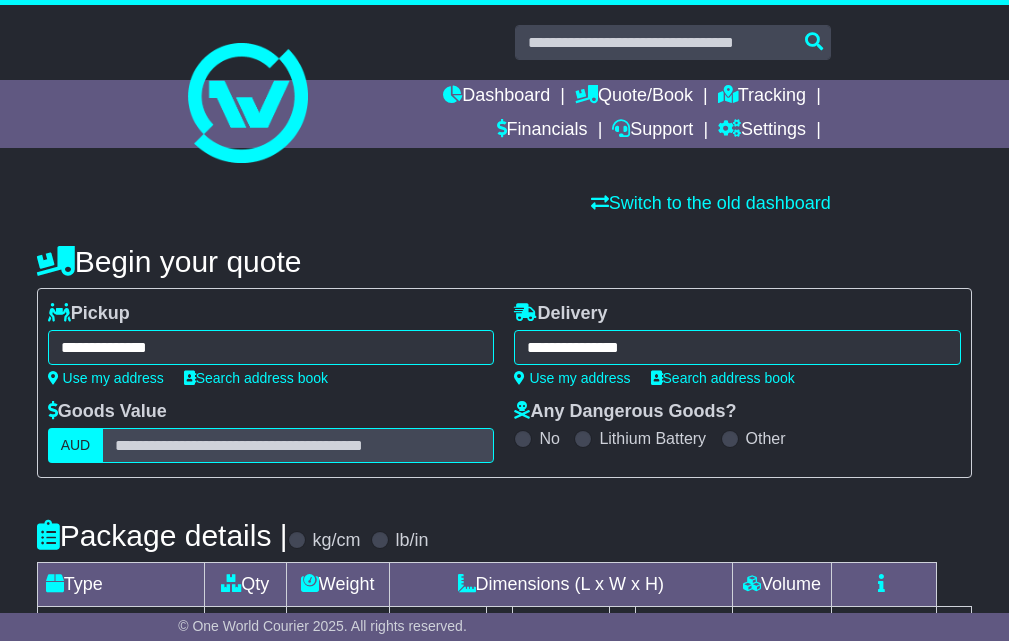 type on "**********" 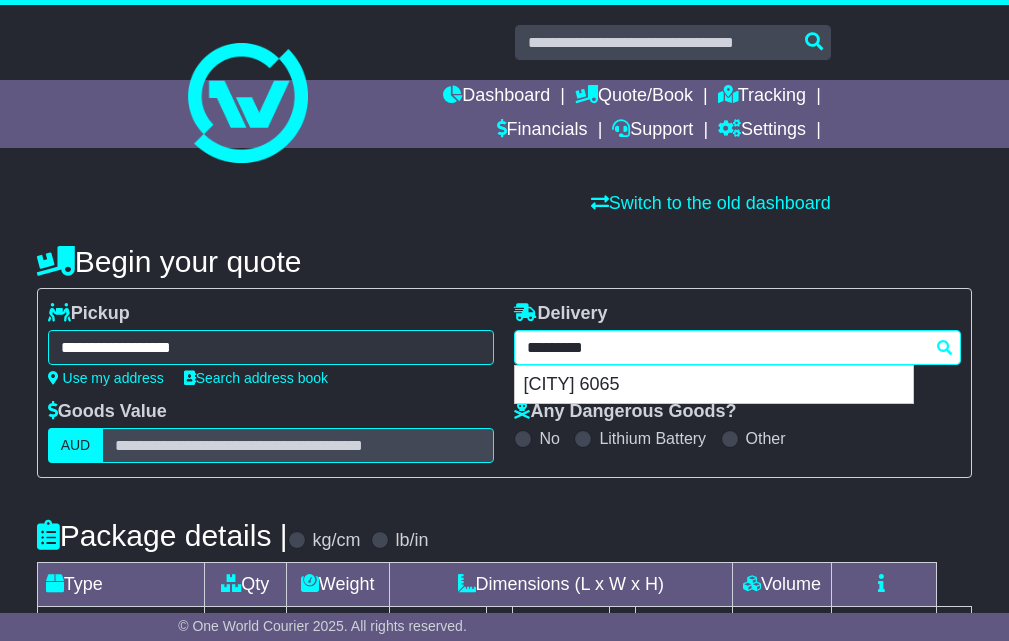 click on "**********" at bounding box center [737, 347] 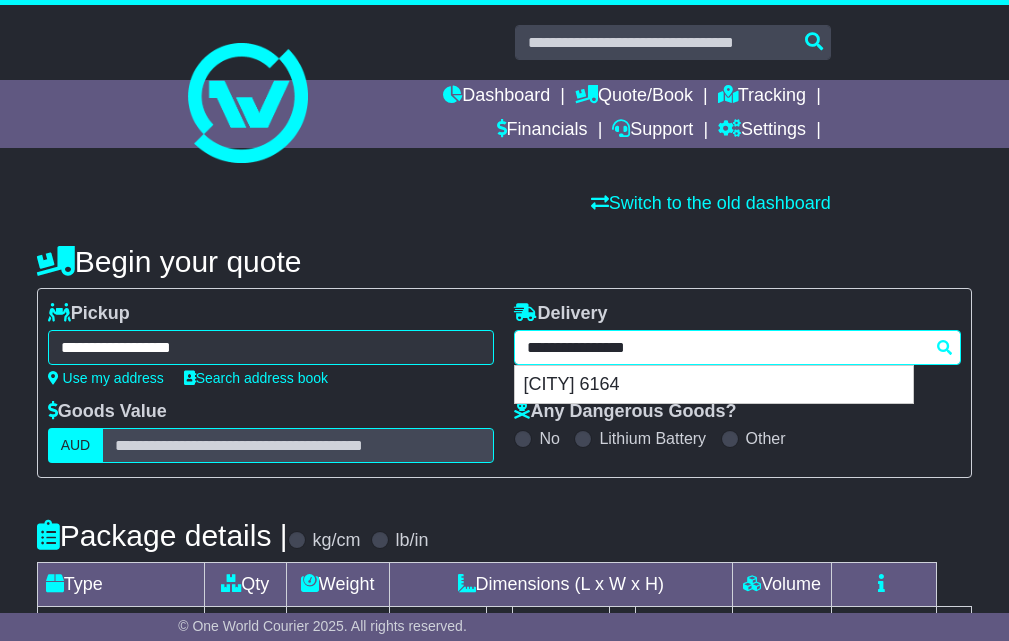 click on "[CITY] 6164" at bounding box center [714, 385] 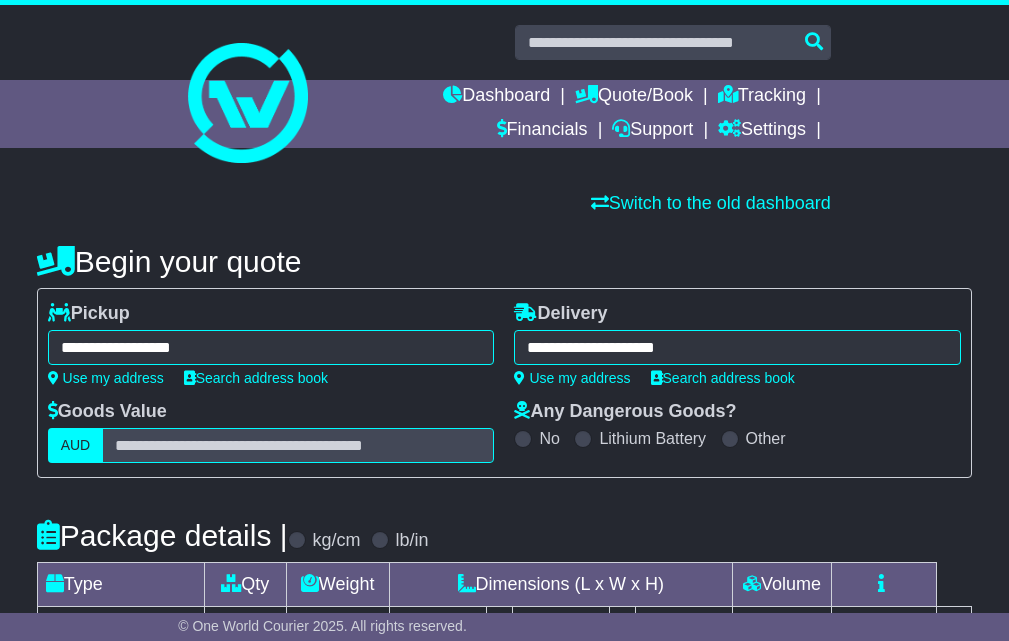 type on "**********" 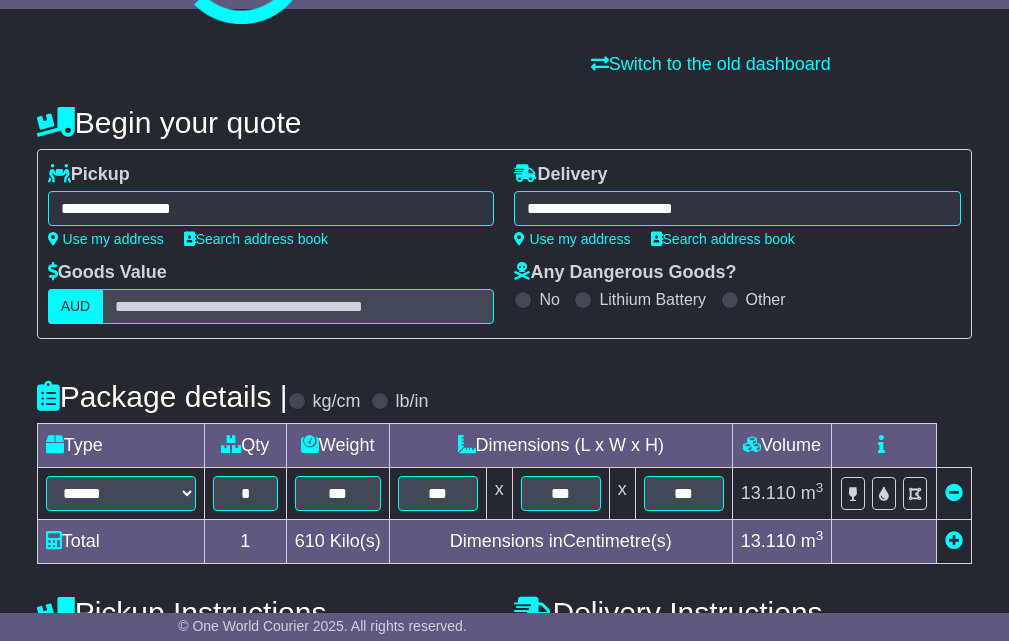 scroll, scrollTop: 333, scrollLeft: 0, axis: vertical 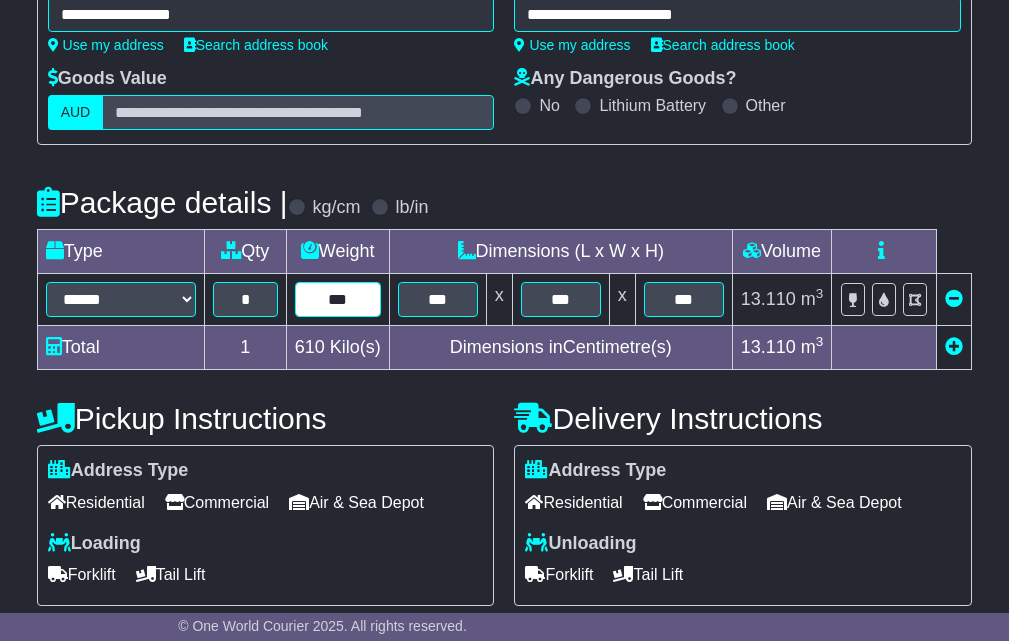 drag, startPoint x: 326, startPoint y: 295, endPoint x: 384, endPoint y: 311, distance: 60.166435 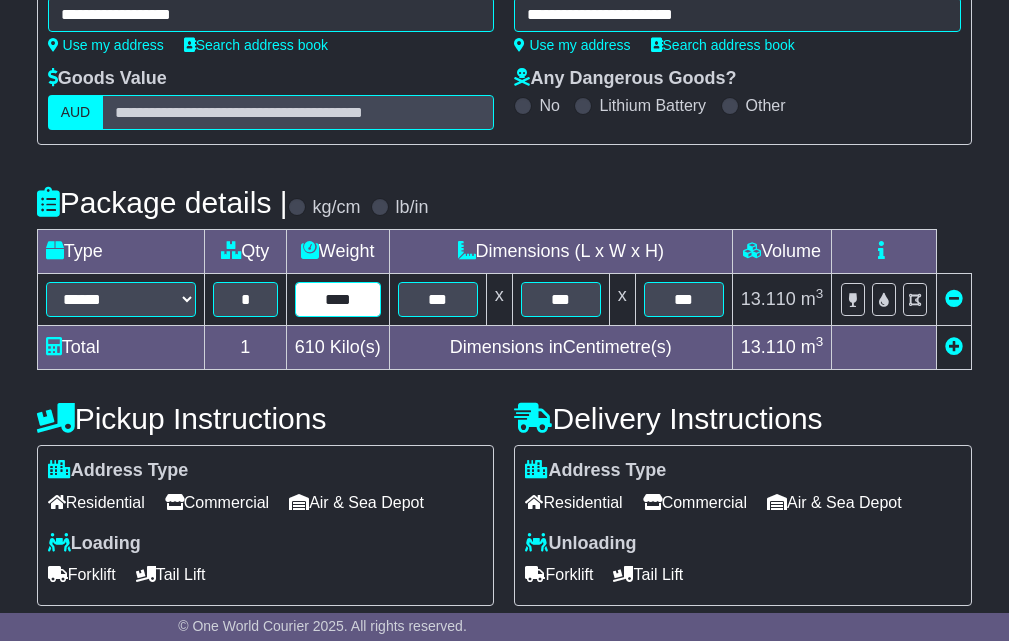 type on "****" 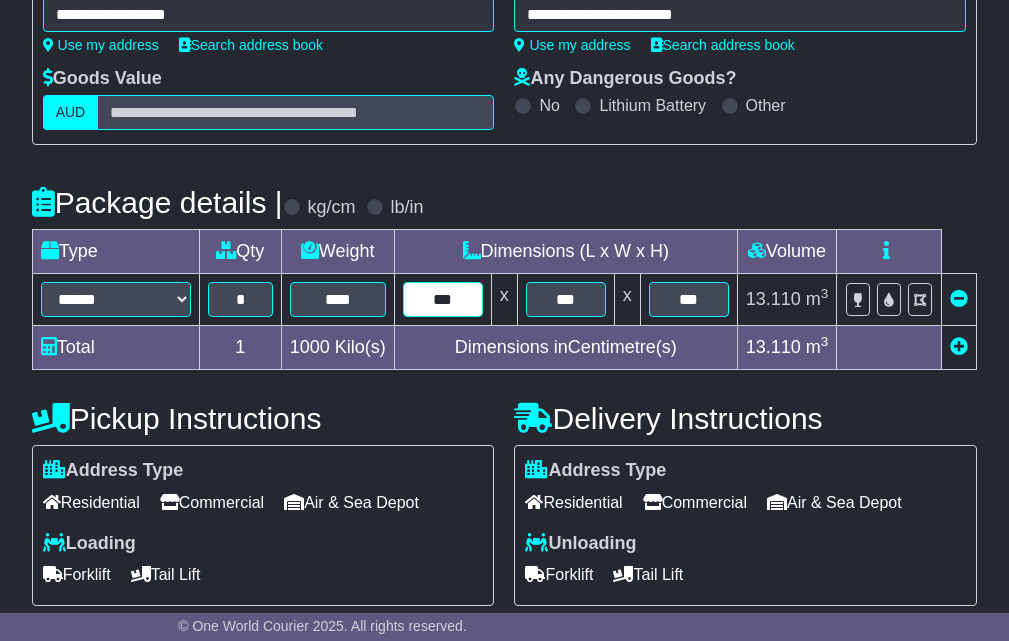 type on "***" 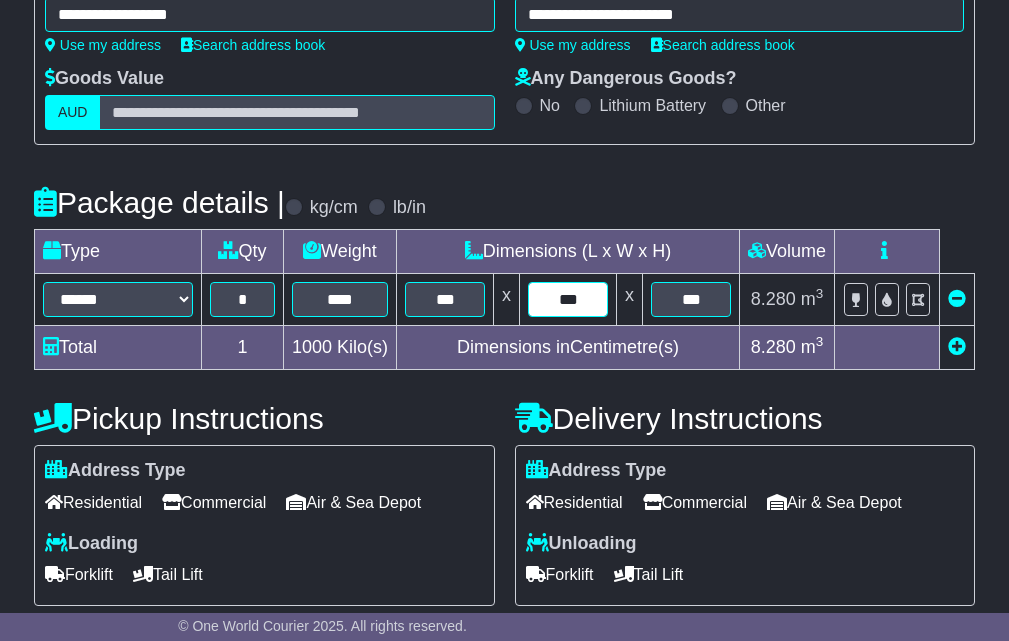 type on "***" 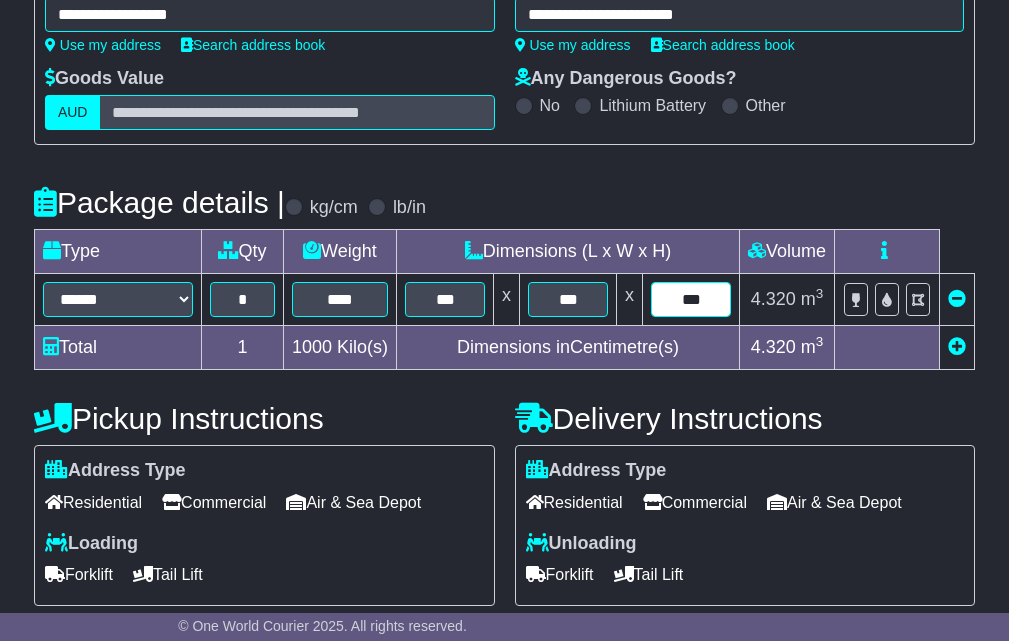 type on "***" 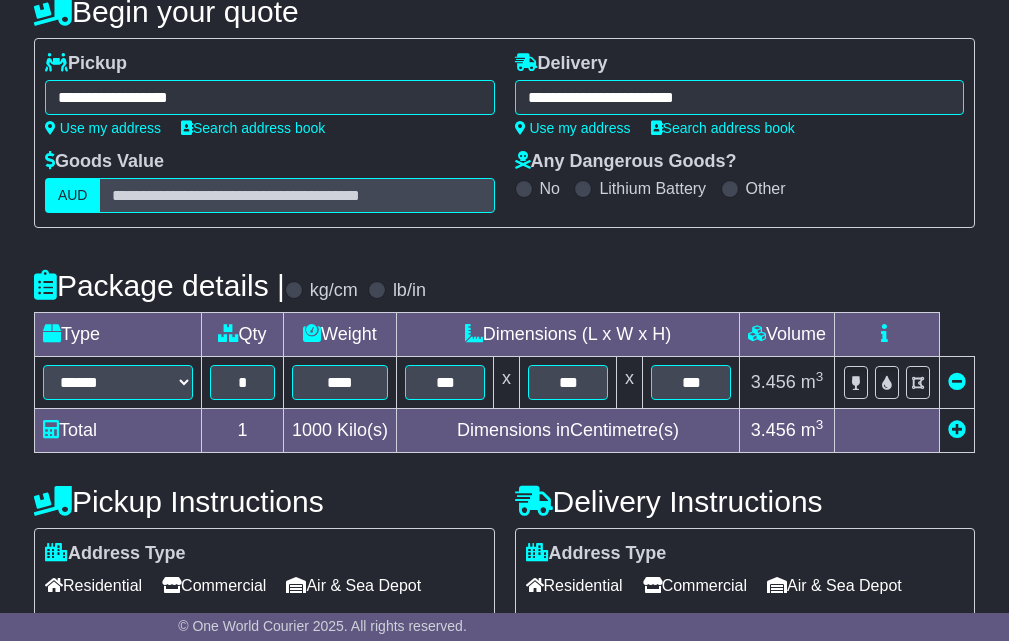 scroll, scrollTop: 299, scrollLeft: 0, axis: vertical 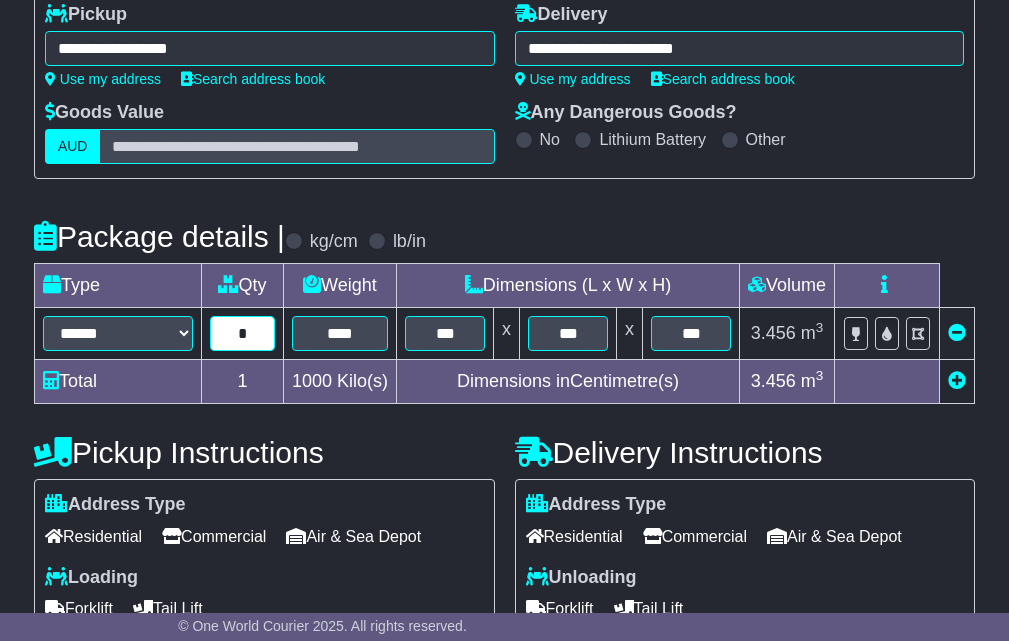 drag, startPoint x: 255, startPoint y: 332, endPoint x: 199, endPoint y: 332, distance: 56 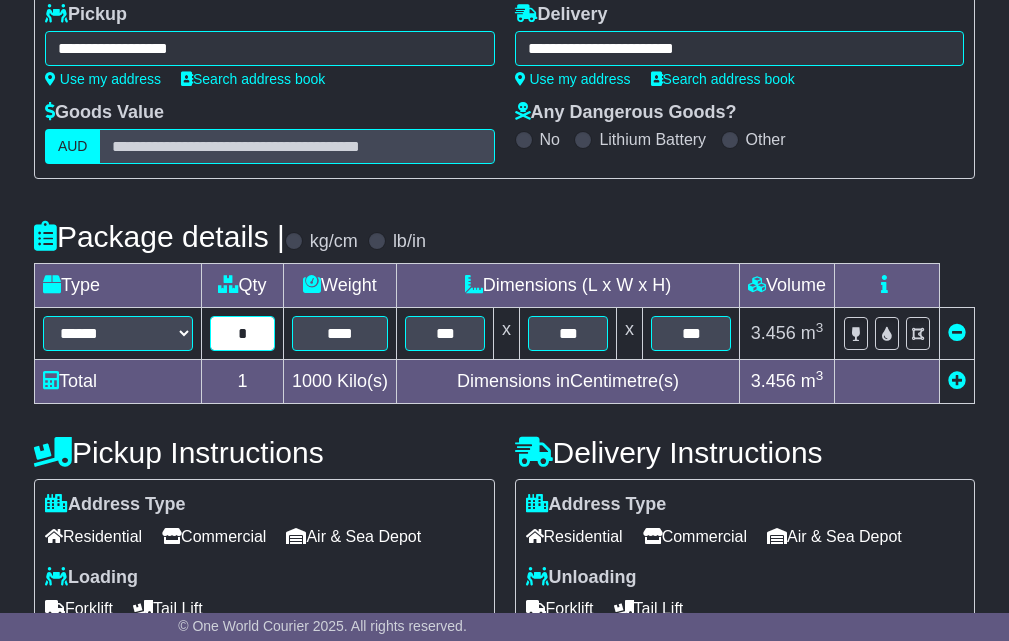 type on "*" 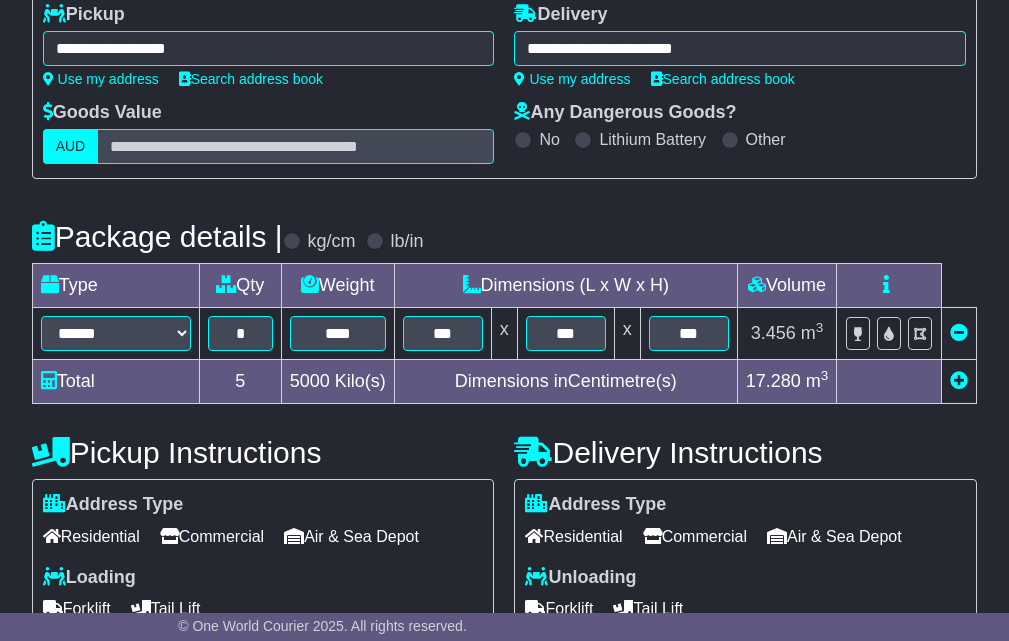 scroll, scrollTop: 632, scrollLeft: 0, axis: vertical 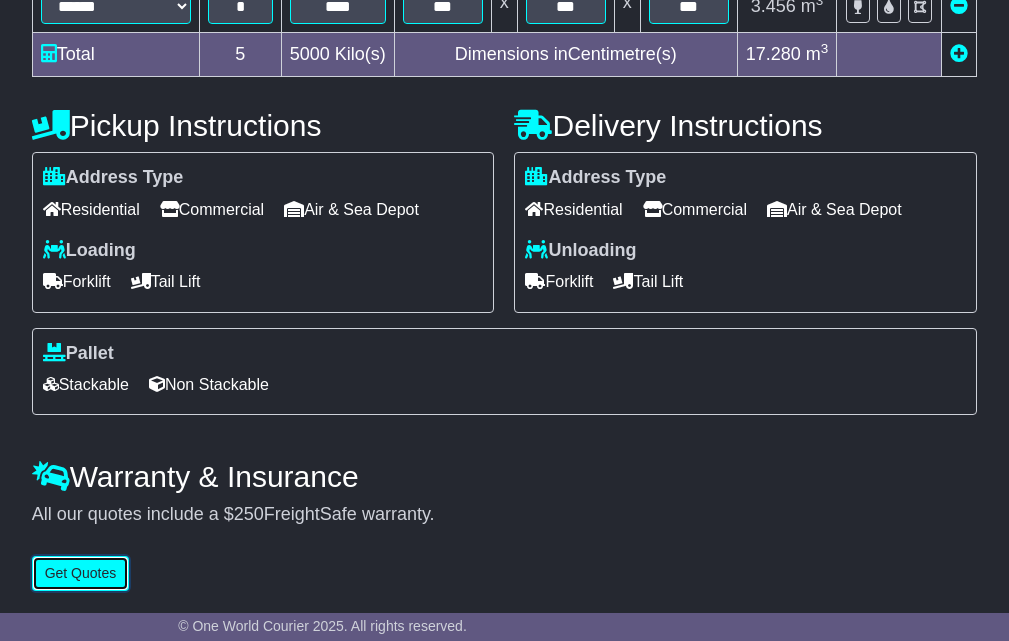 click on "Get Quotes" at bounding box center (81, 573) 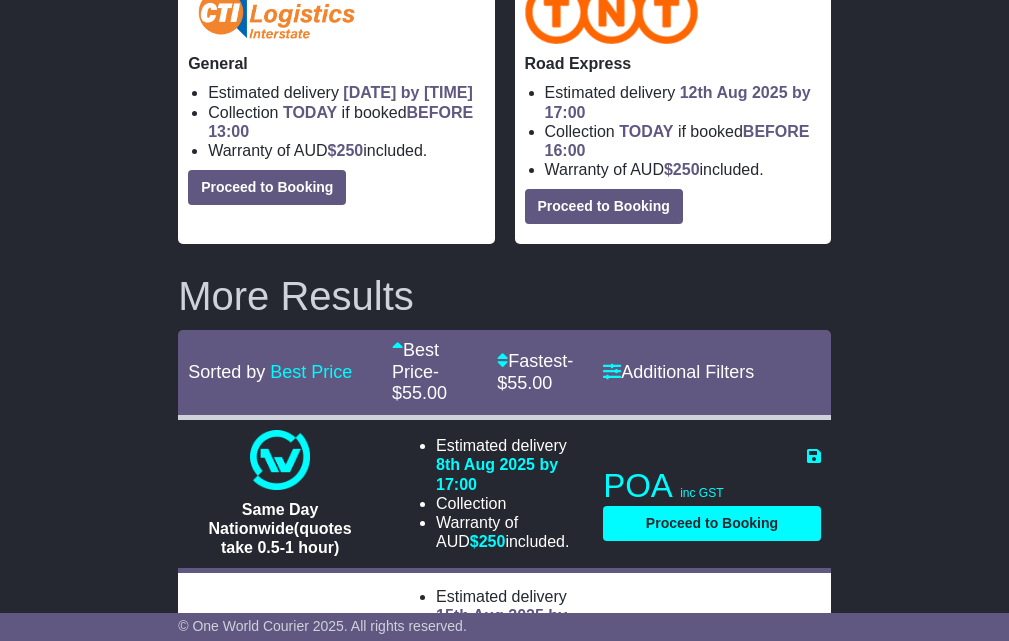 scroll, scrollTop: 0, scrollLeft: 0, axis: both 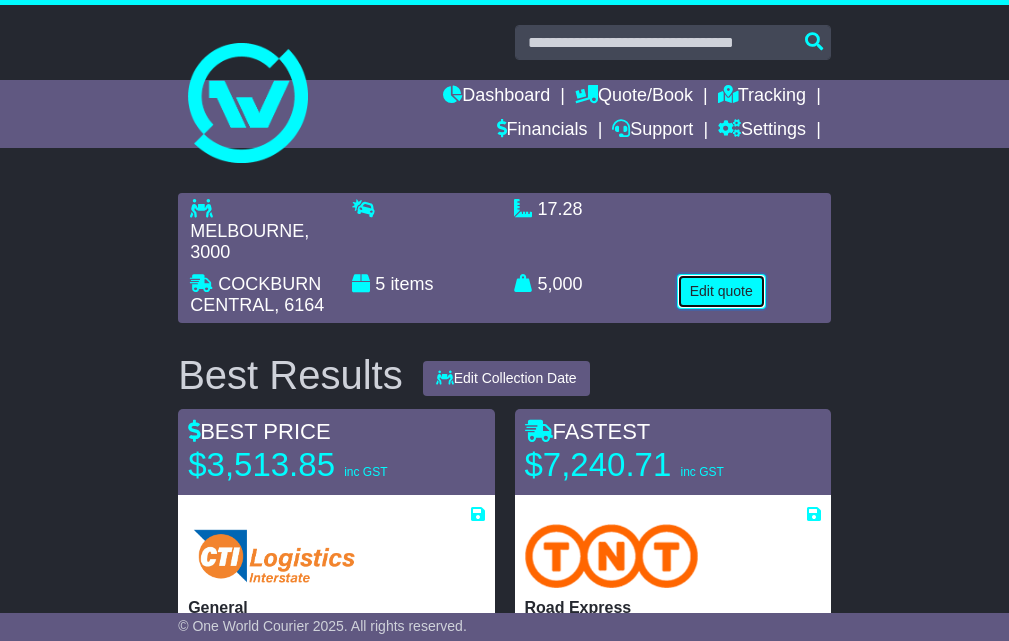 click on "Edit quote" at bounding box center (721, 291) 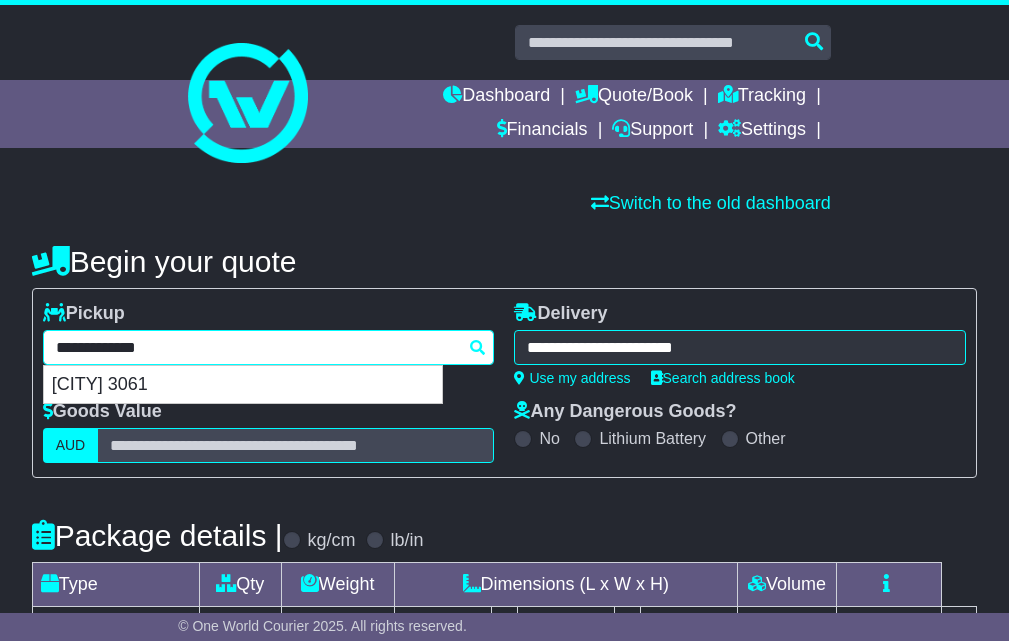 click on "**********" at bounding box center (269, 347) 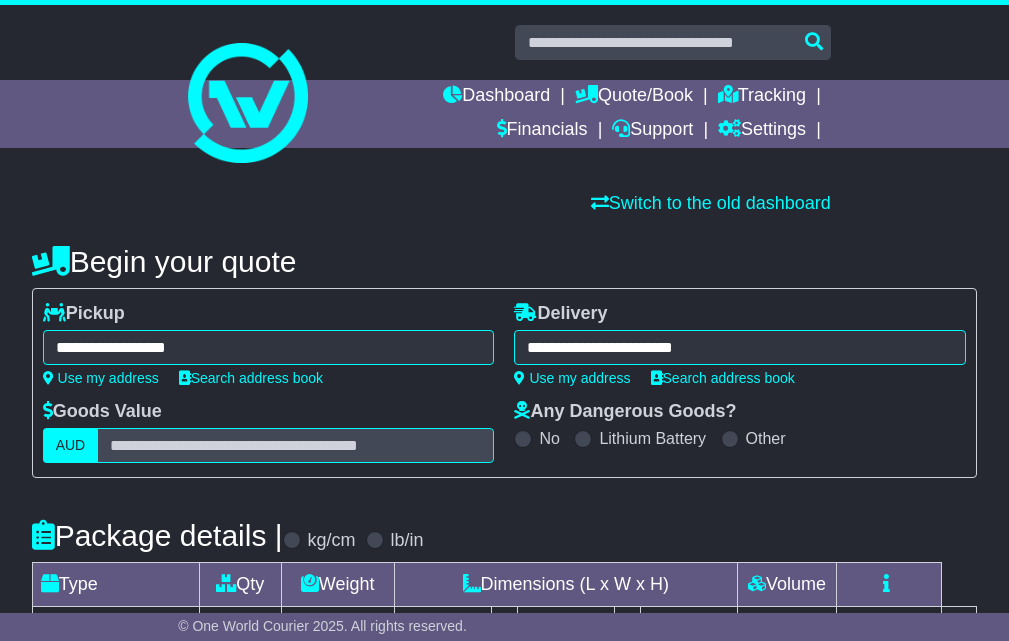 click on "**********" at bounding box center [269, 347] 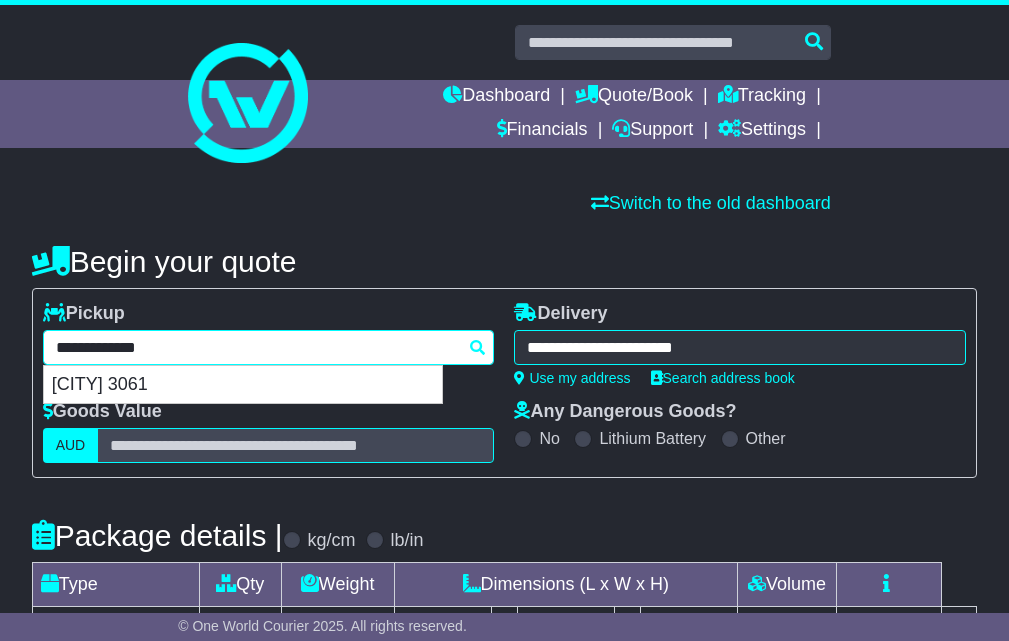 click on "**********" at bounding box center (269, 347) 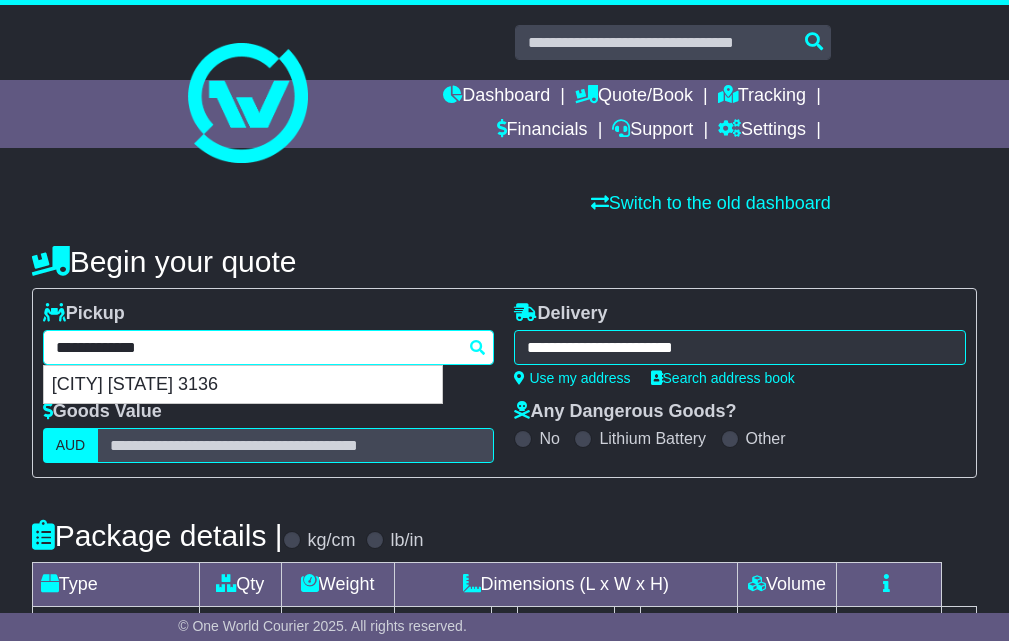 click on "[CITY] [STATE] 3136" at bounding box center (243, 385) 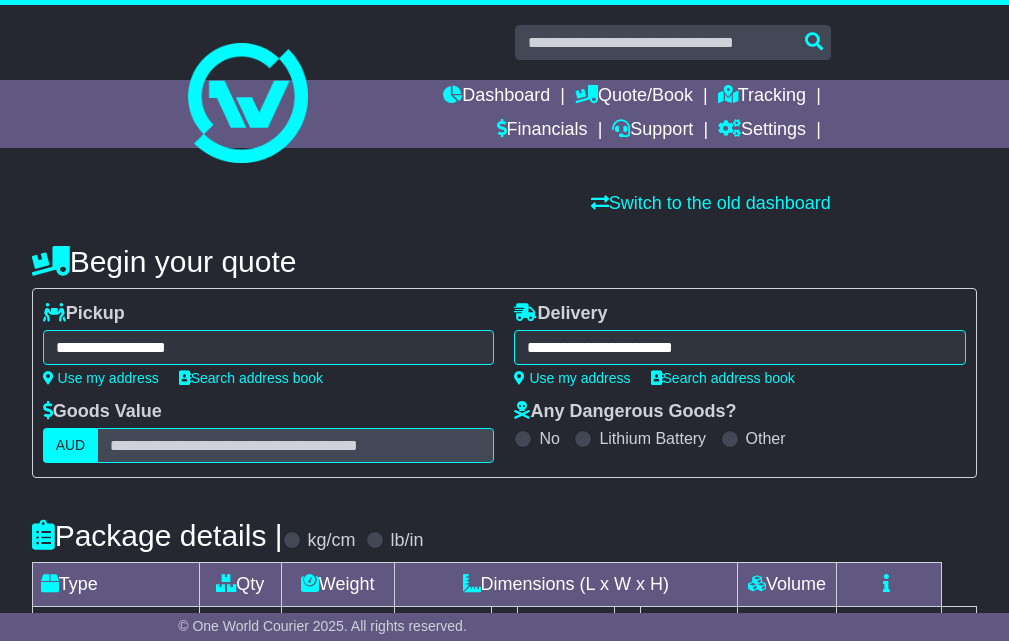 type on "**********" 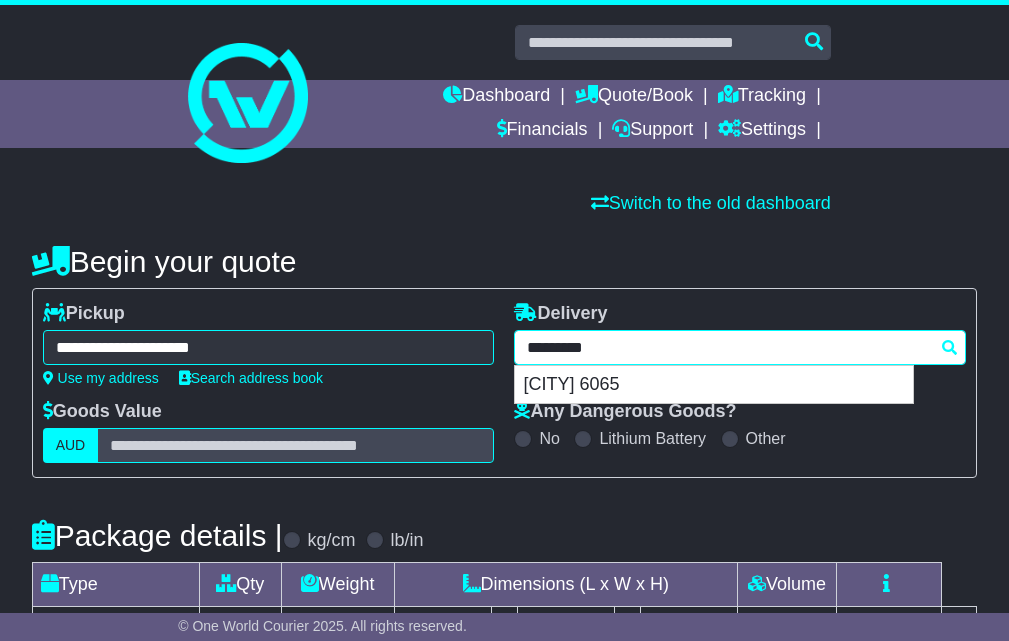 click on "**********" at bounding box center [740, 347] 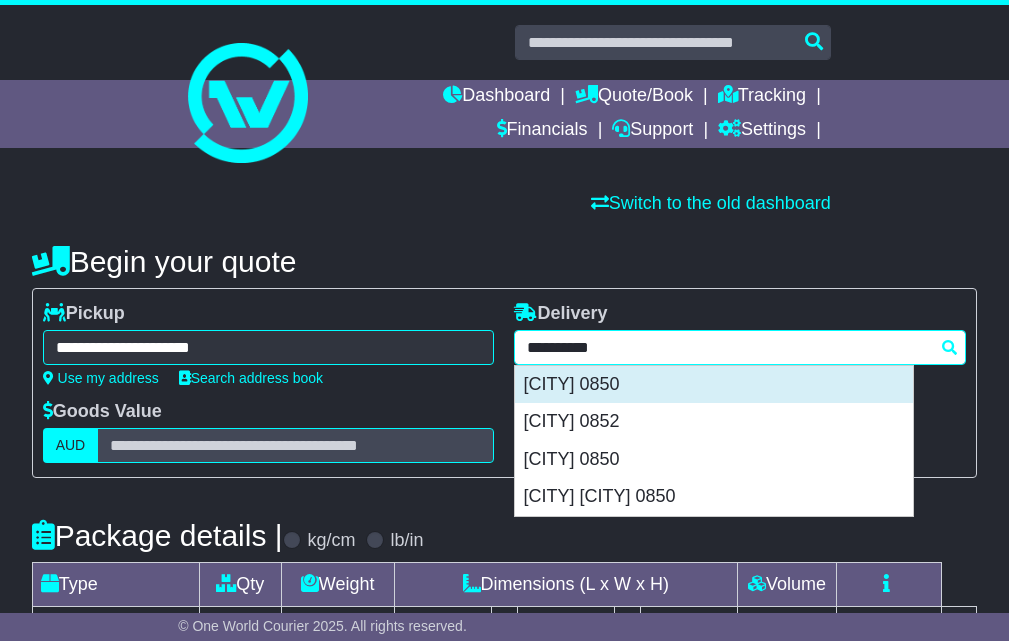 drag, startPoint x: 640, startPoint y: 390, endPoint x: 494, endPoint y: 357, distance: 149.683 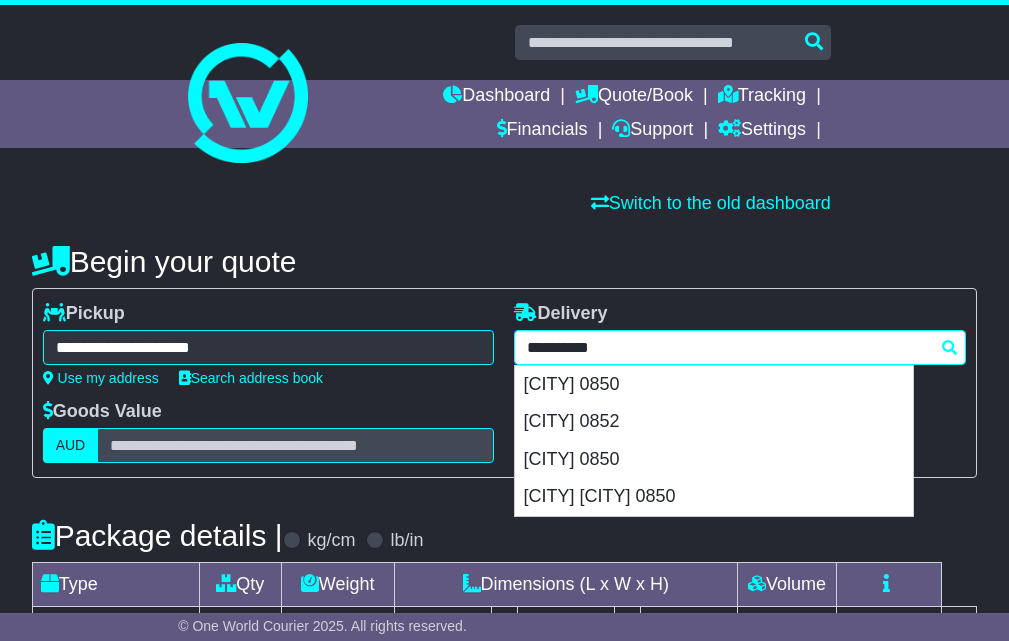 click on "[CITY] 0850" at bounding box center (714, 385) 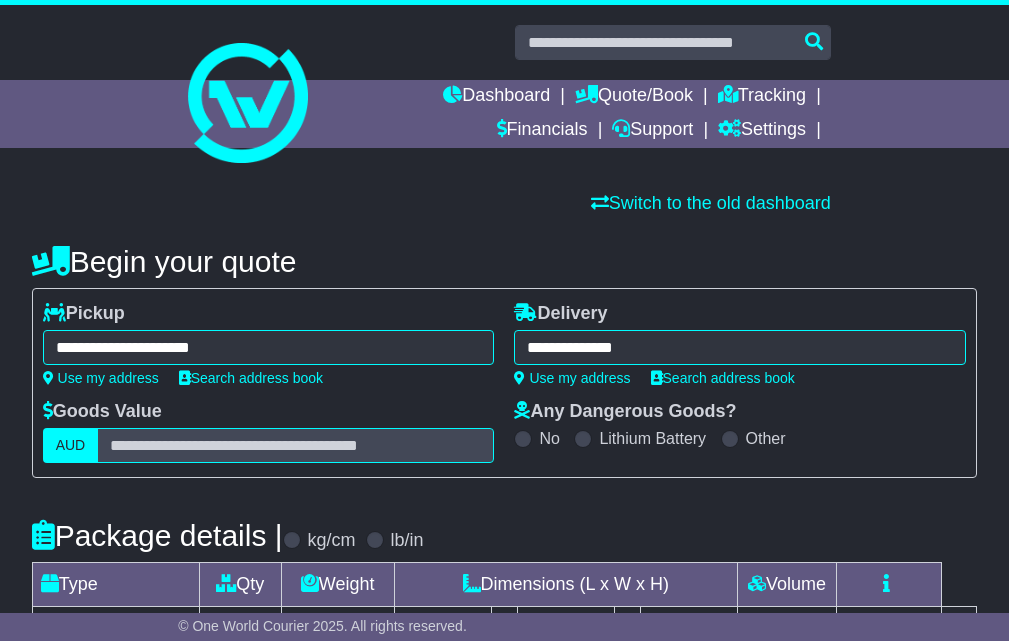 type on "**********" 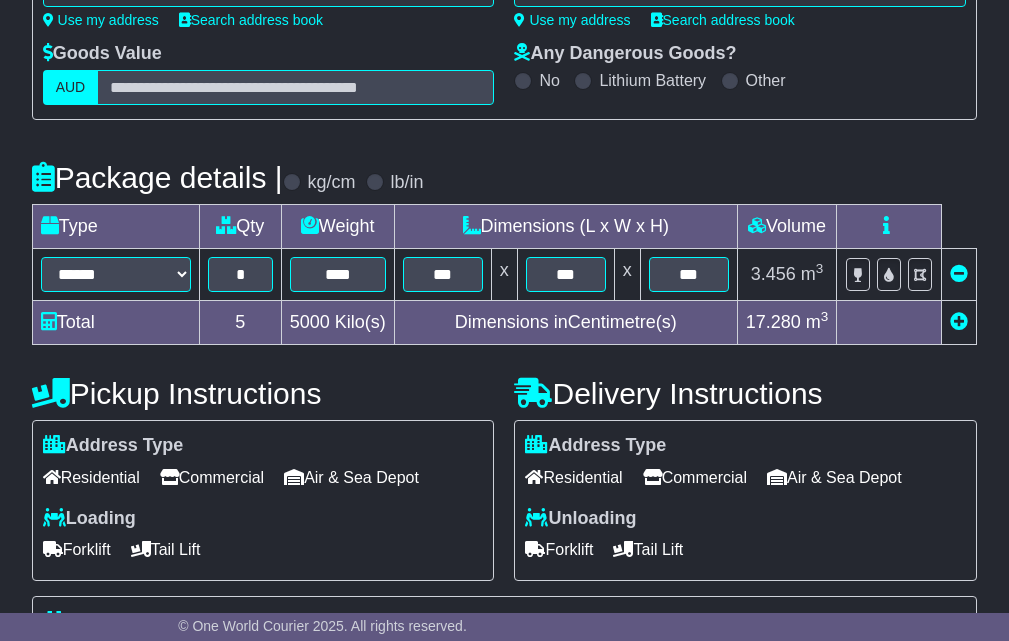 scroll, scrollTop: 500, scrollLeft: 0, axis: vertical 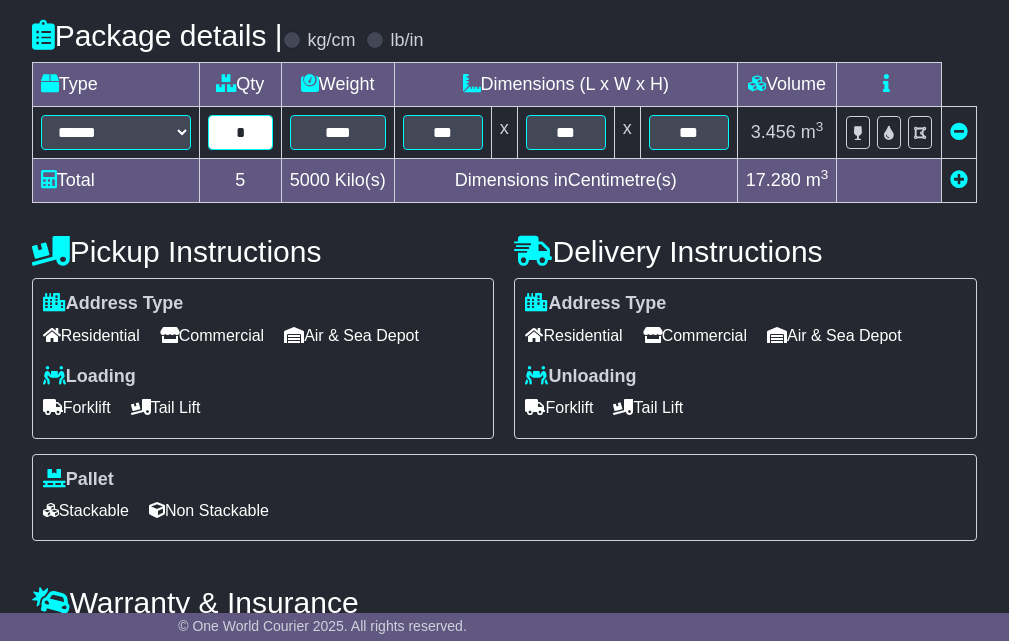 drag, startPoint x: 253, startPoint y: 127, endPoint x: 227, endPoint y: 133, distance: 26.683329 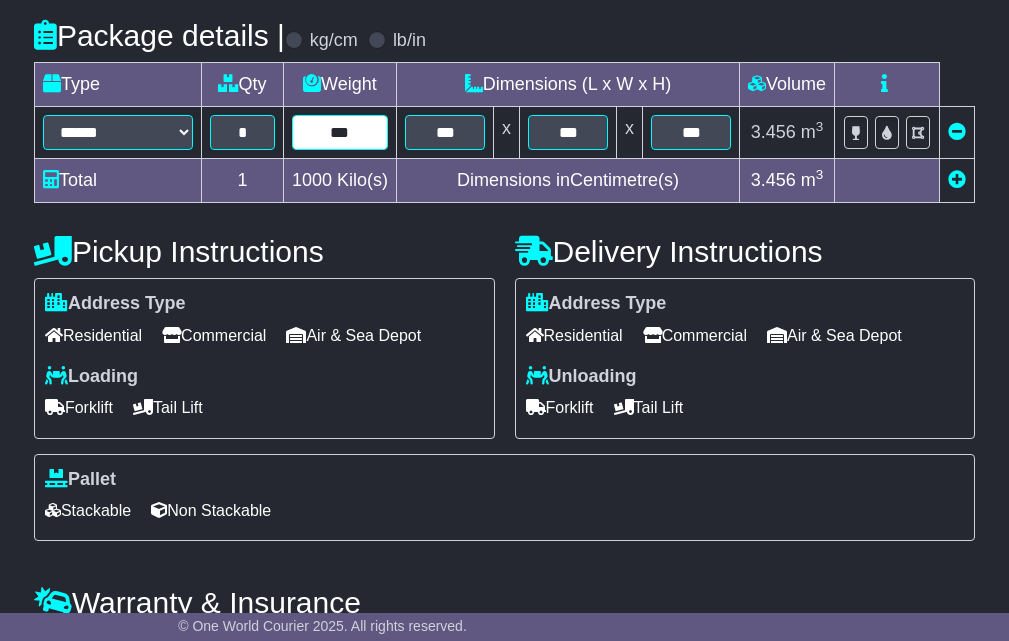type on "***" 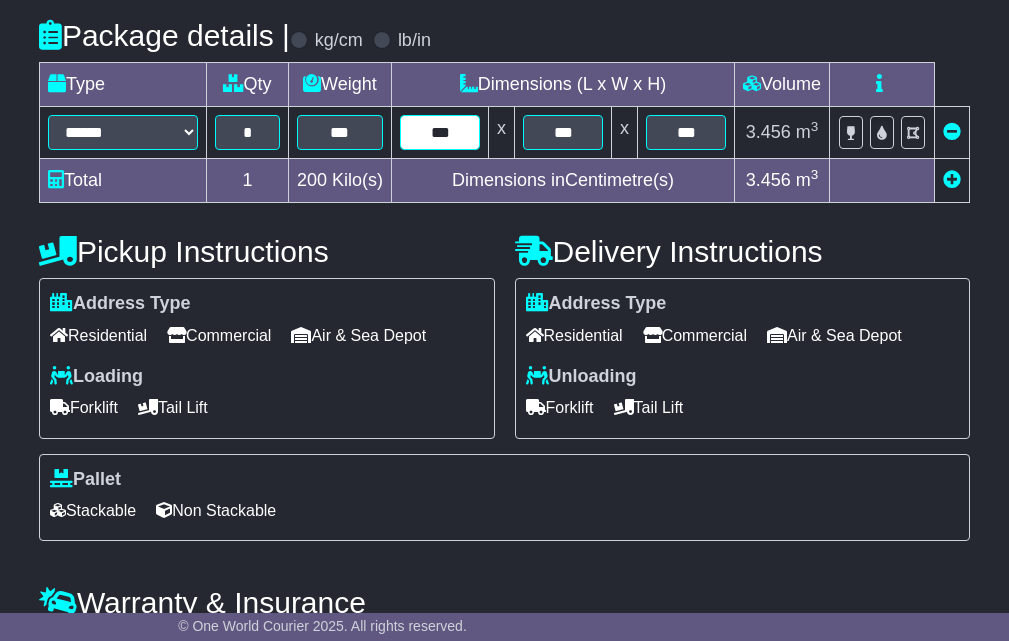 type on "***" 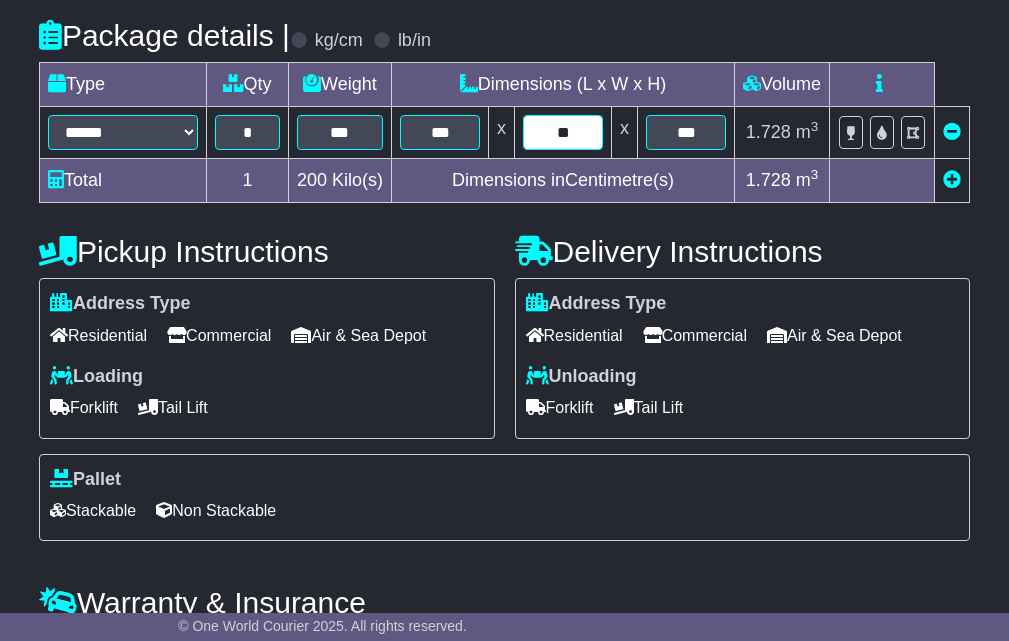 type on "***" 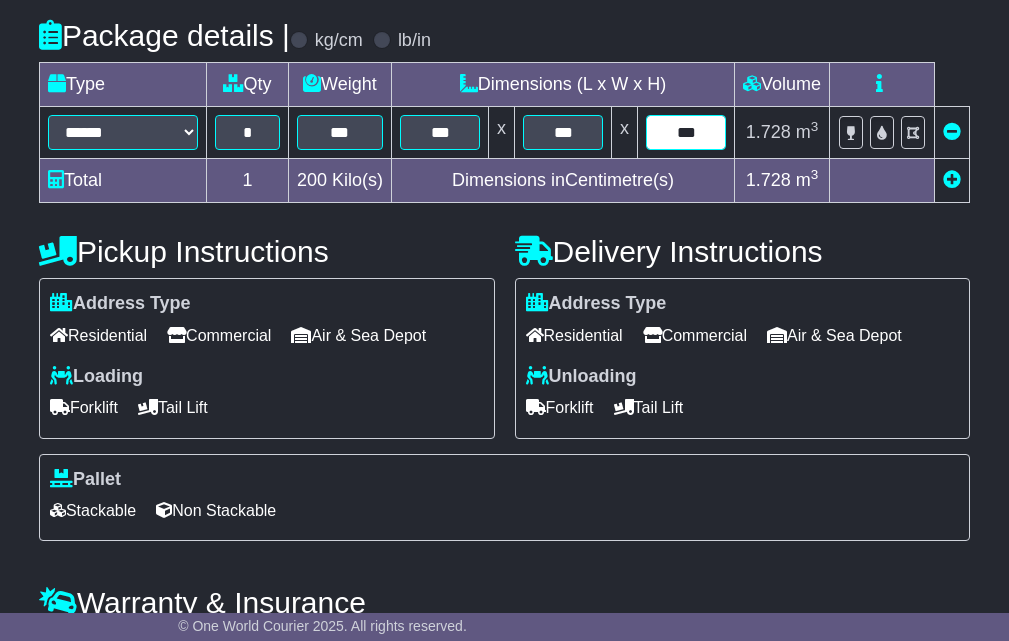 type on "***" 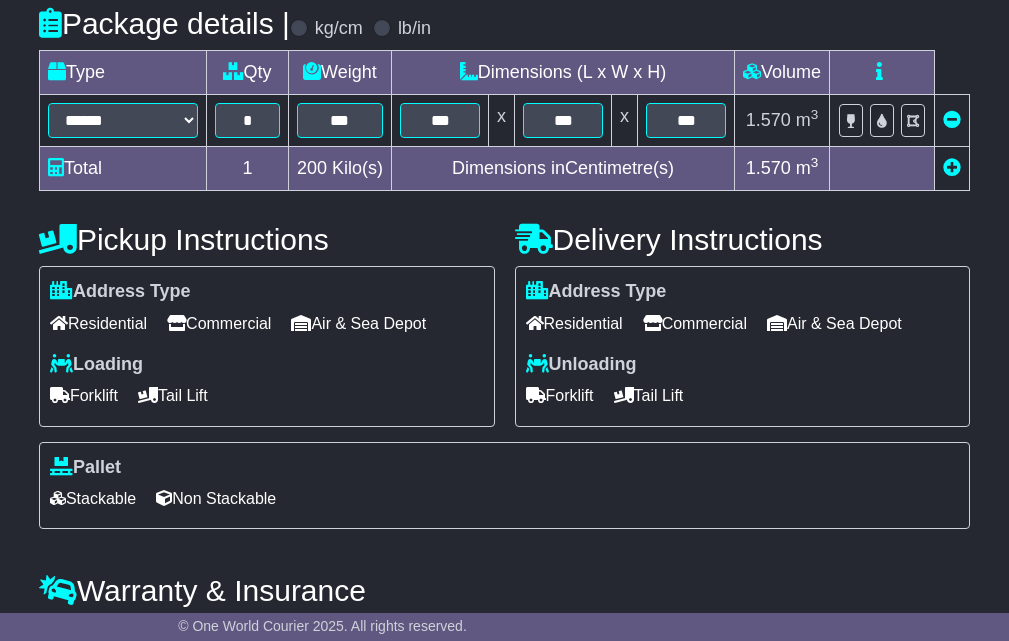 scroll, scrollTop: 465, scrollLeft: 0, axis: vertical 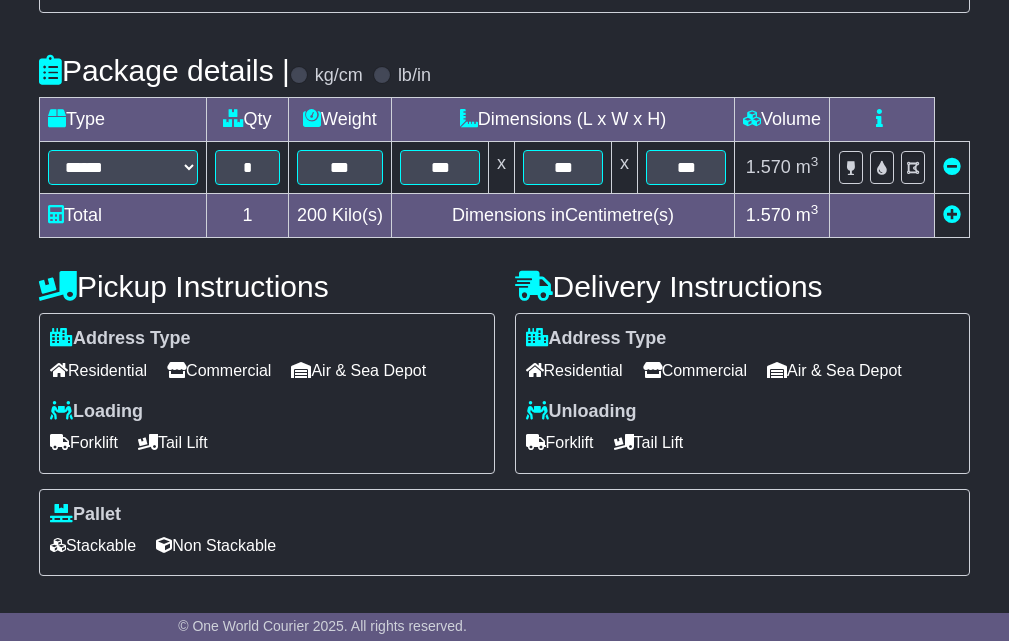 click at bounding box center (952, 214) 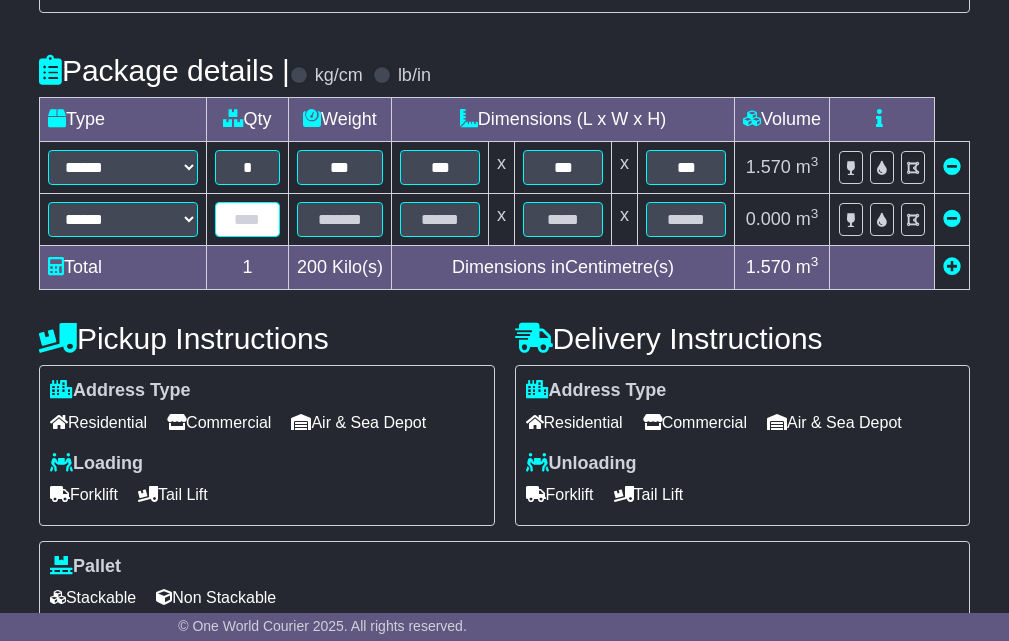 click at bounding box center [247, 219] 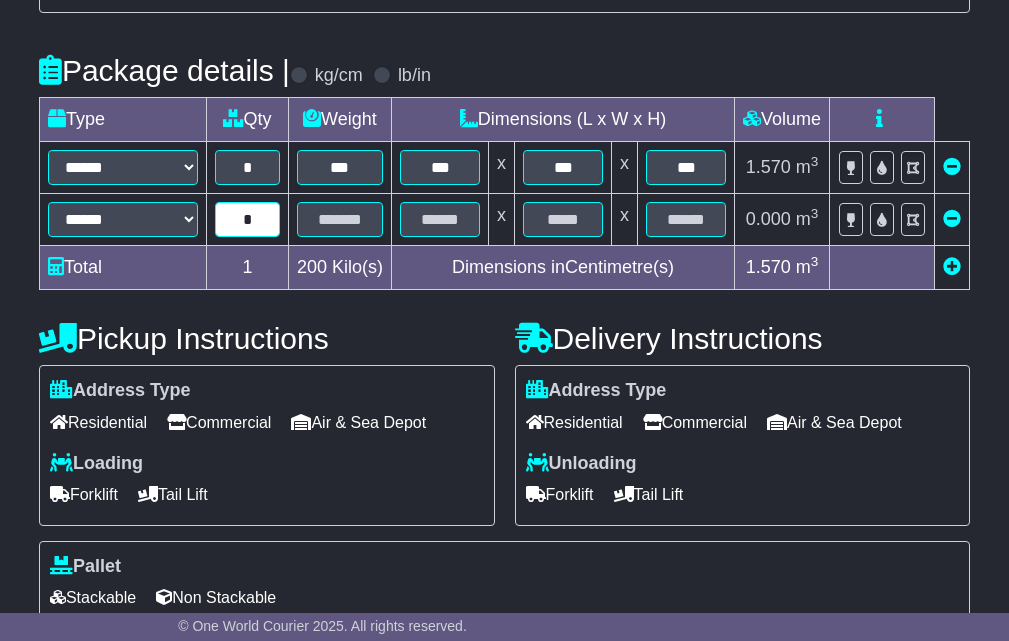 type on "*" 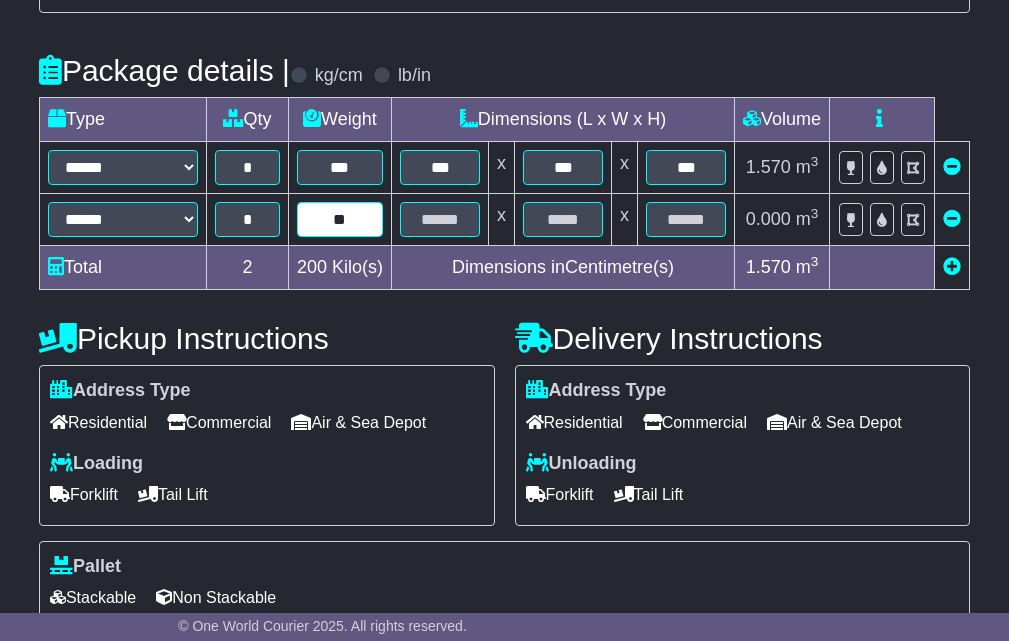 type on "*" 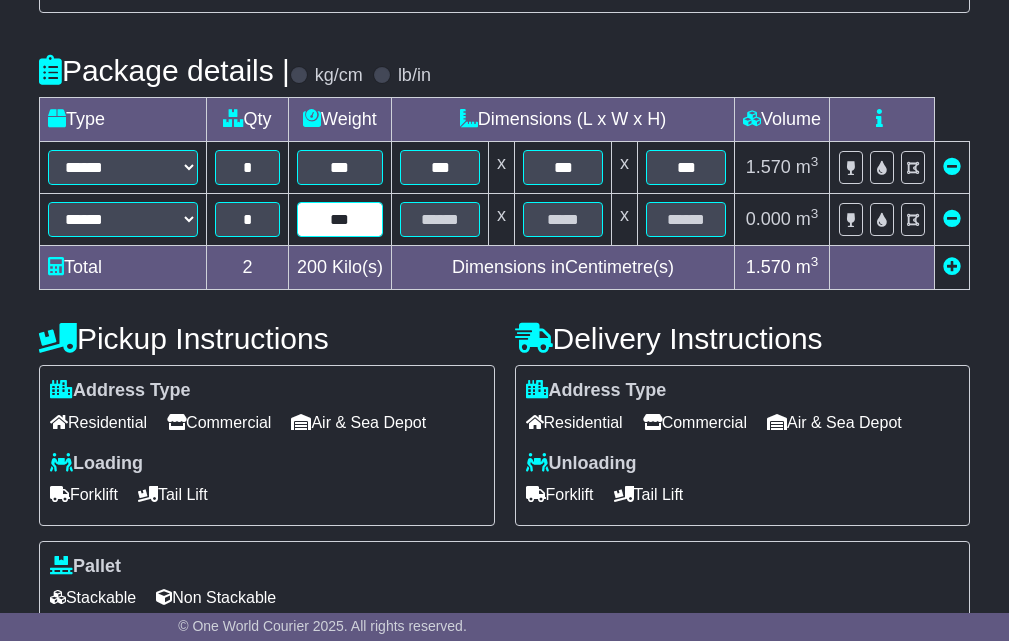 type on "***" 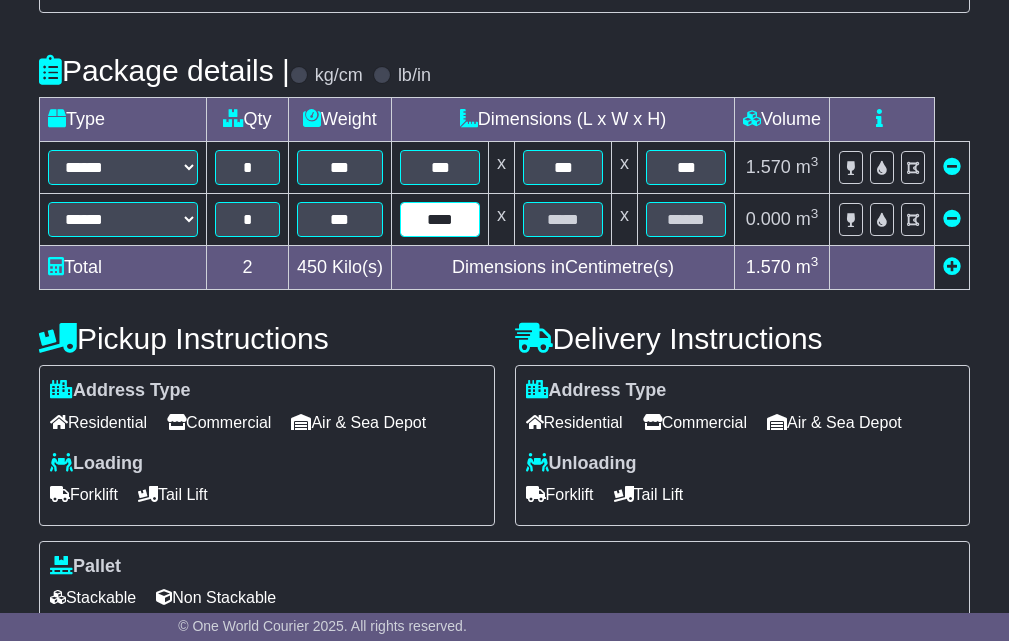 type on "****" 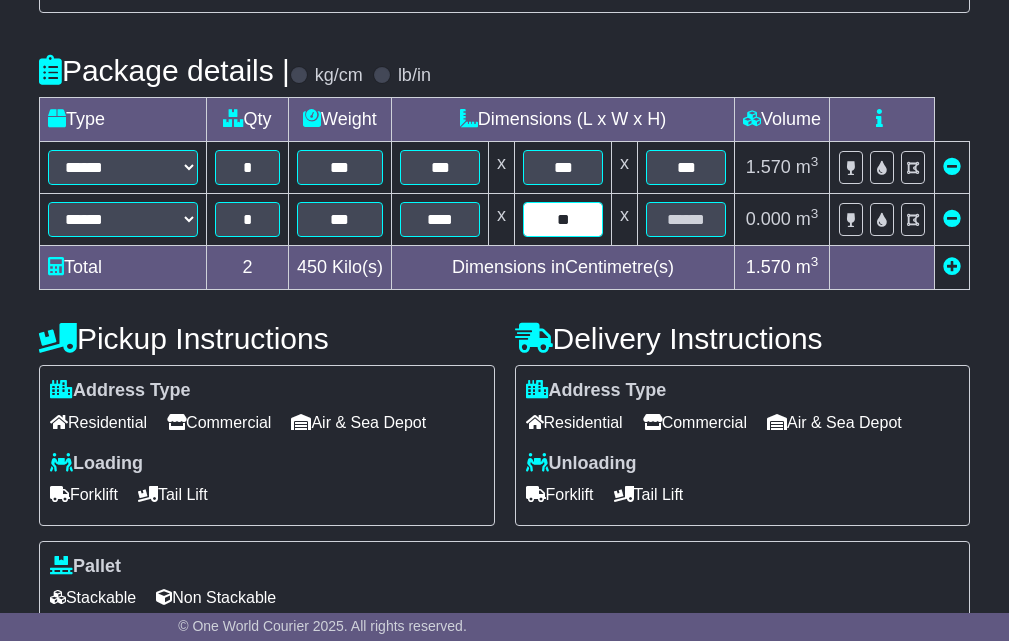 type on "**" 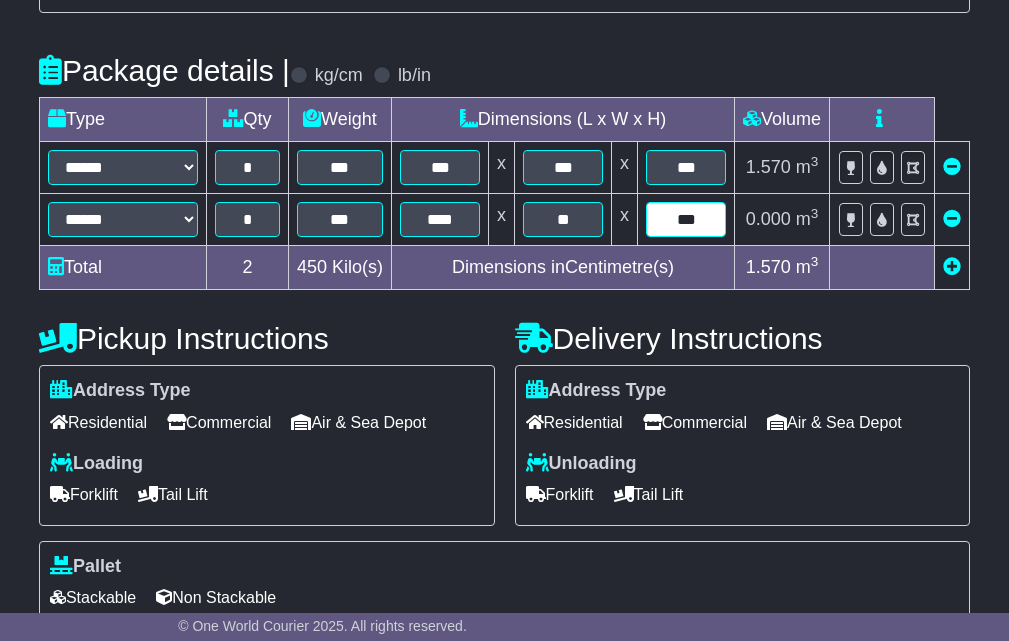 type on "***" 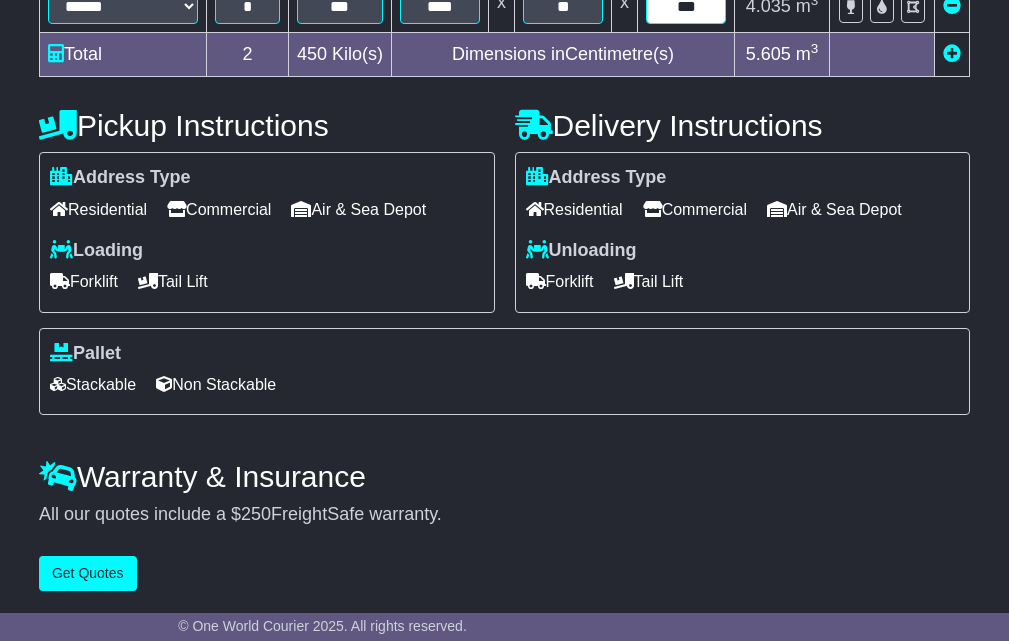 scroll, scrollTop: 667, scrollLeft: 0, axis: vertical 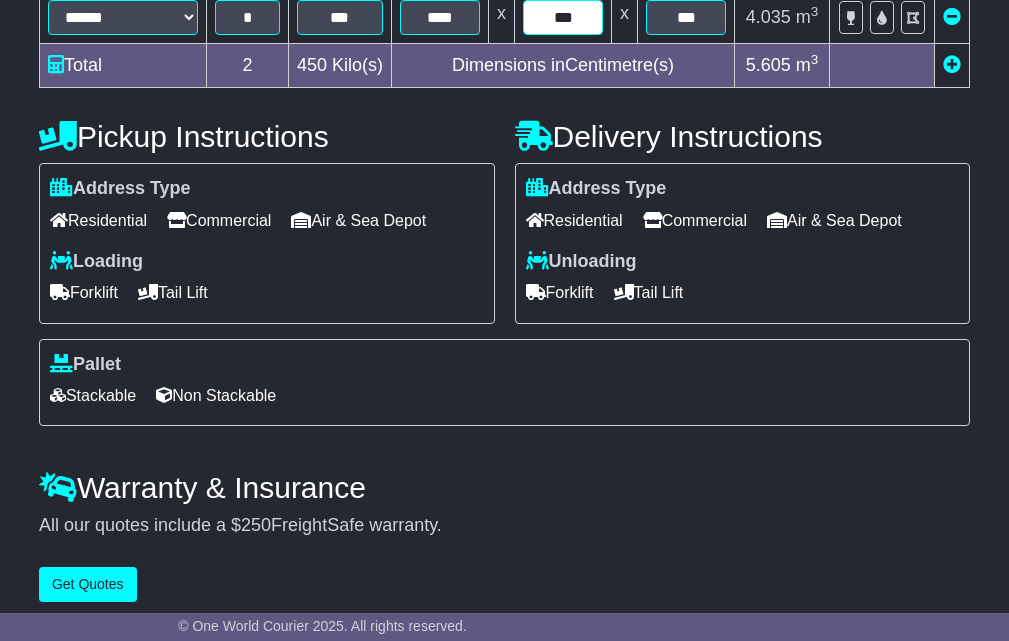 type on "***" 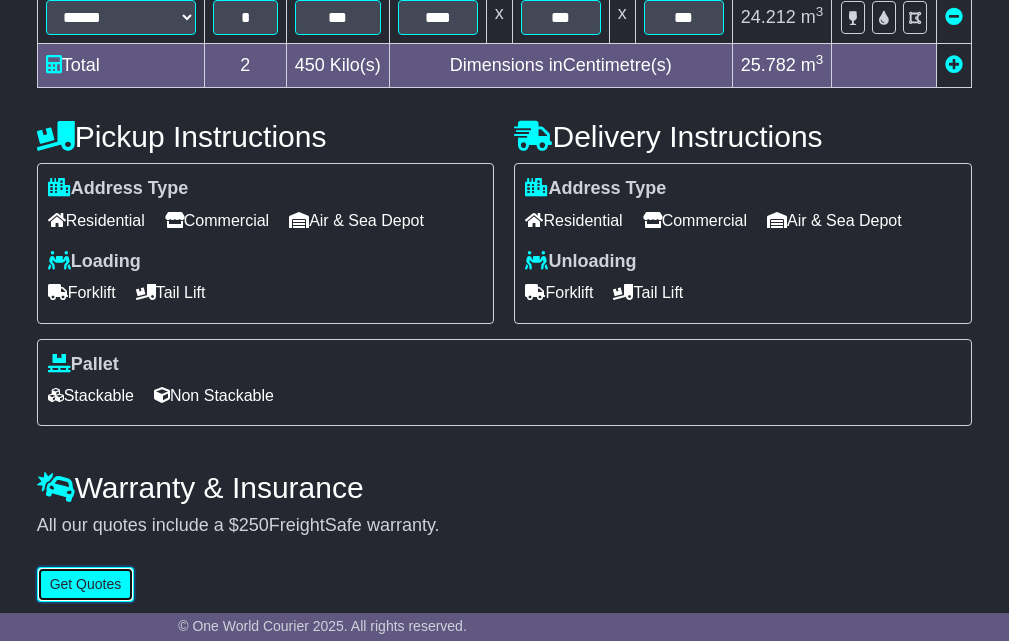 scroll, scrollTop: 334, scrollLeft: 0, axis: vertical 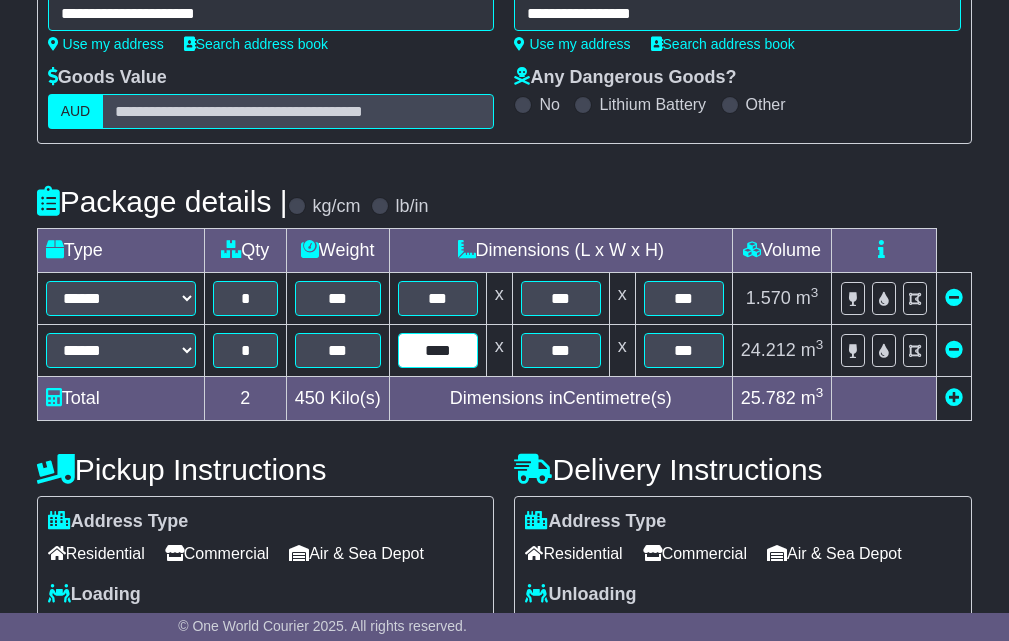 click on "****" at bounding box center (438, 350) 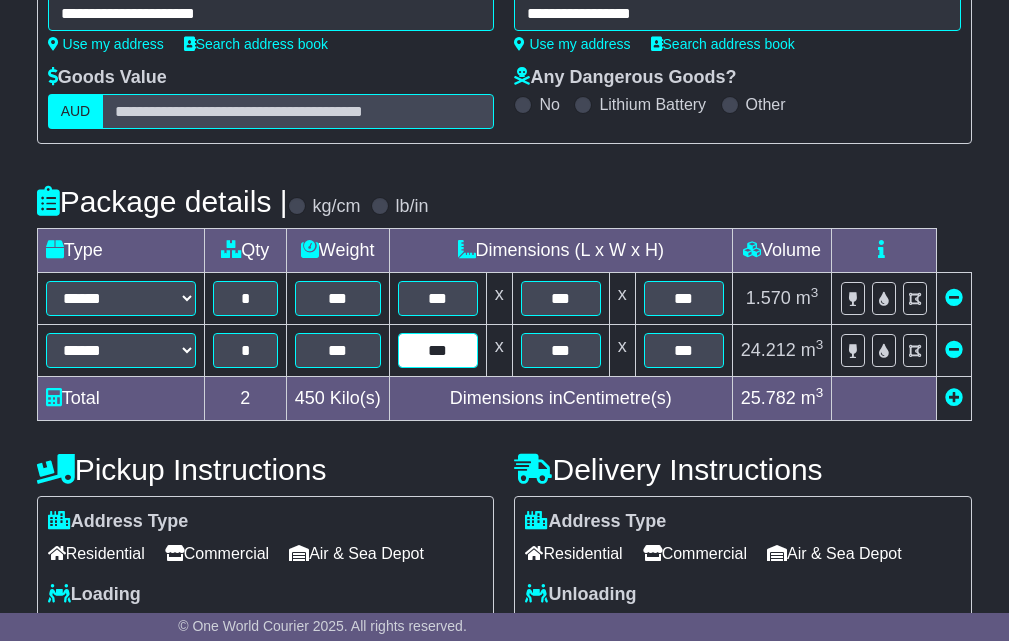 type on "***" 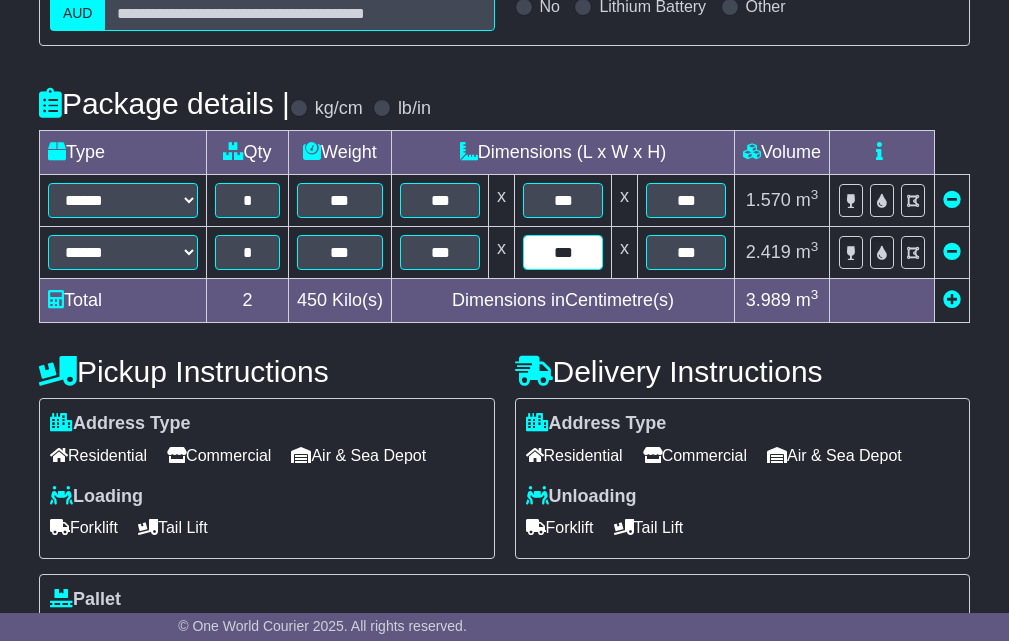 scroll, scrollTop: 500, scrollLeft: 0, axis: vertical 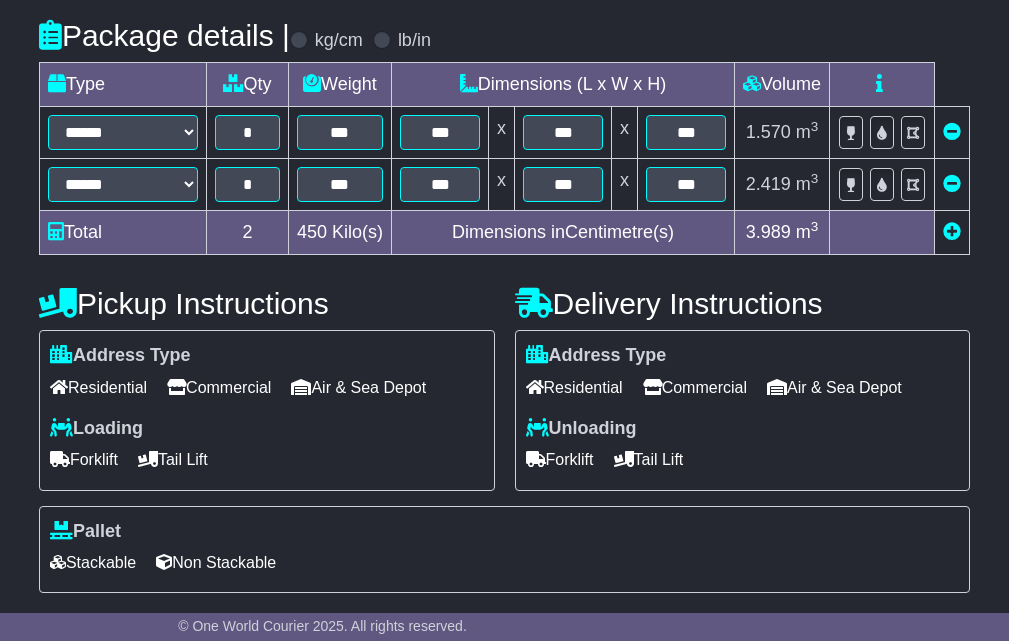 click at bounding box center (952, 233) 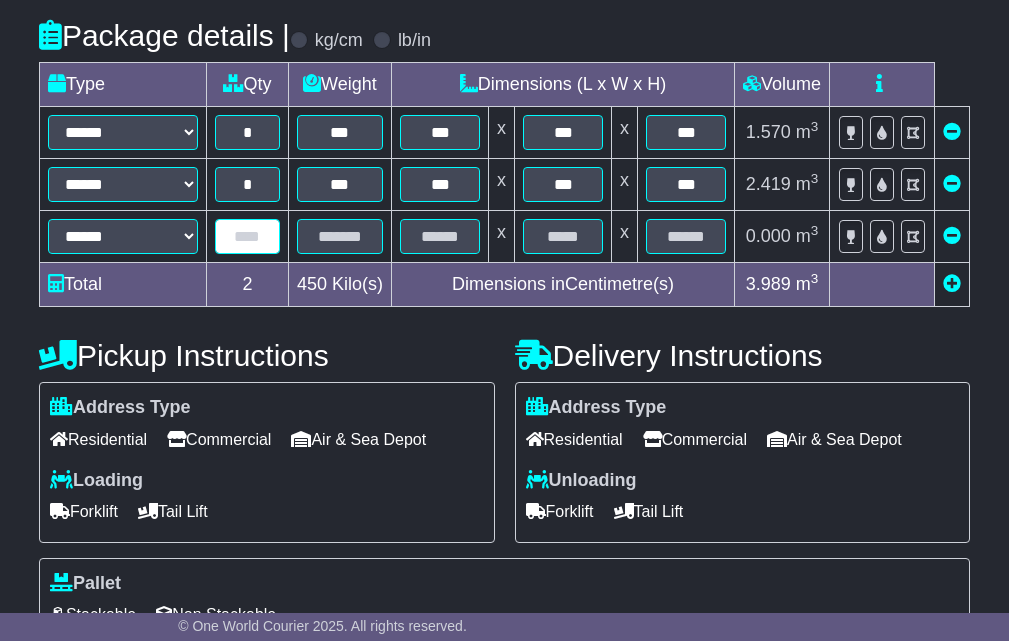 click at bounding box center (247, 236) 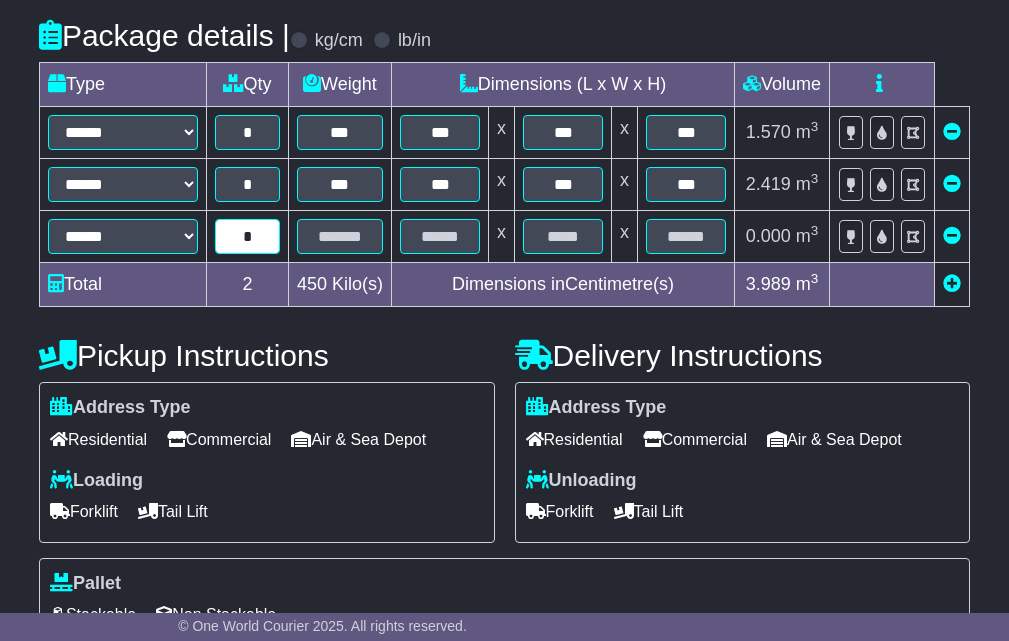type on "*" 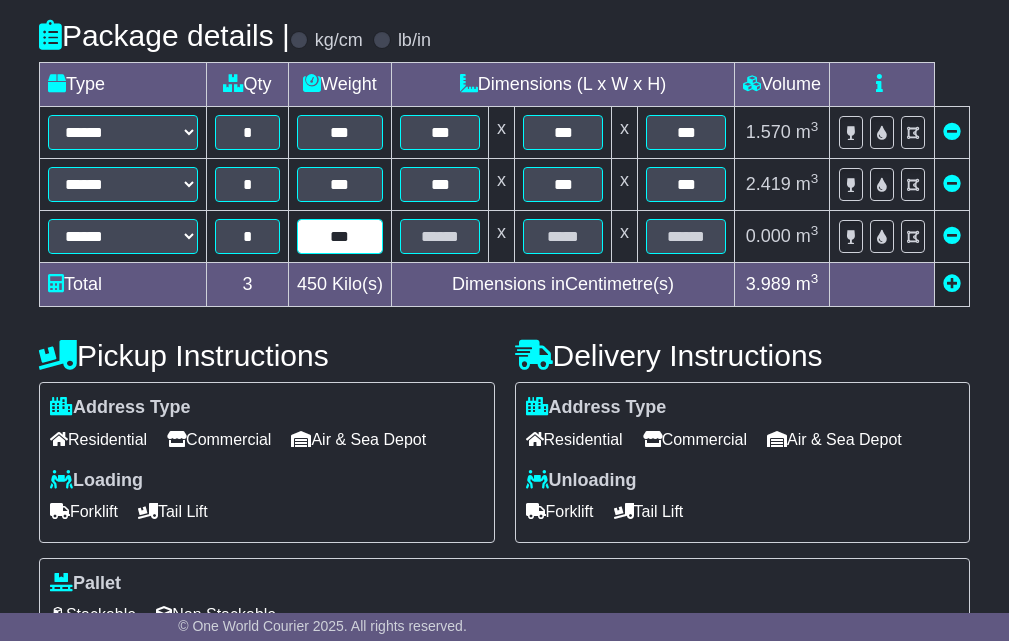 type on "***" 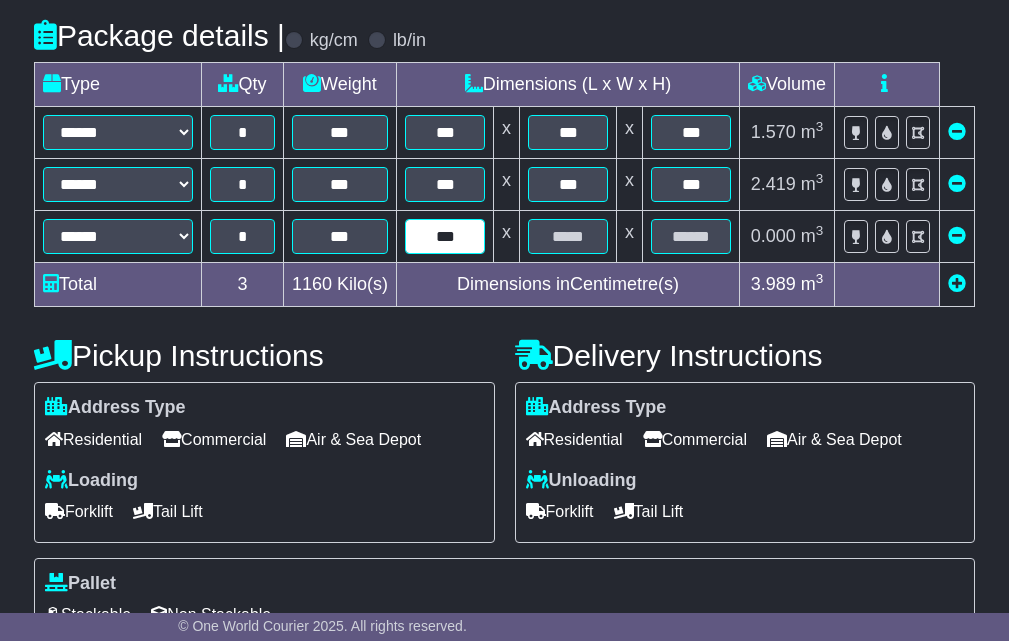 type on "***" 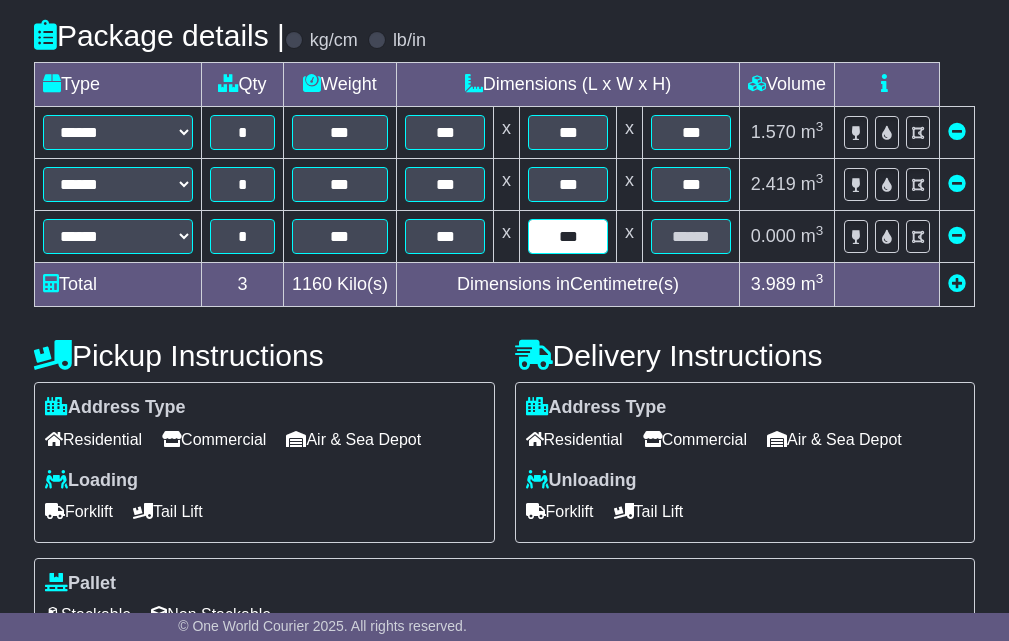 type on "***" 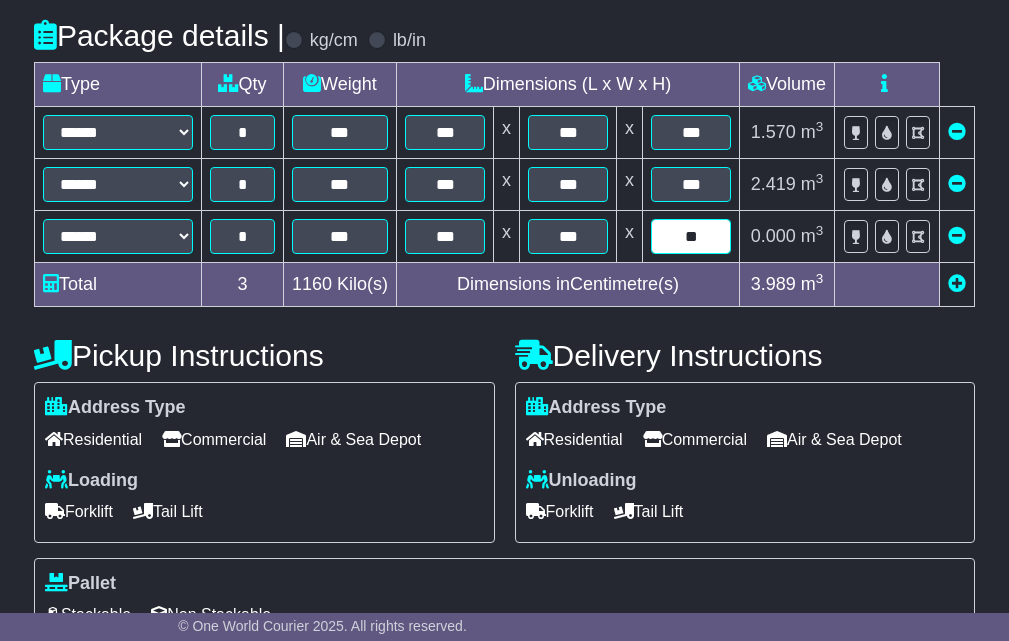 type on "**" 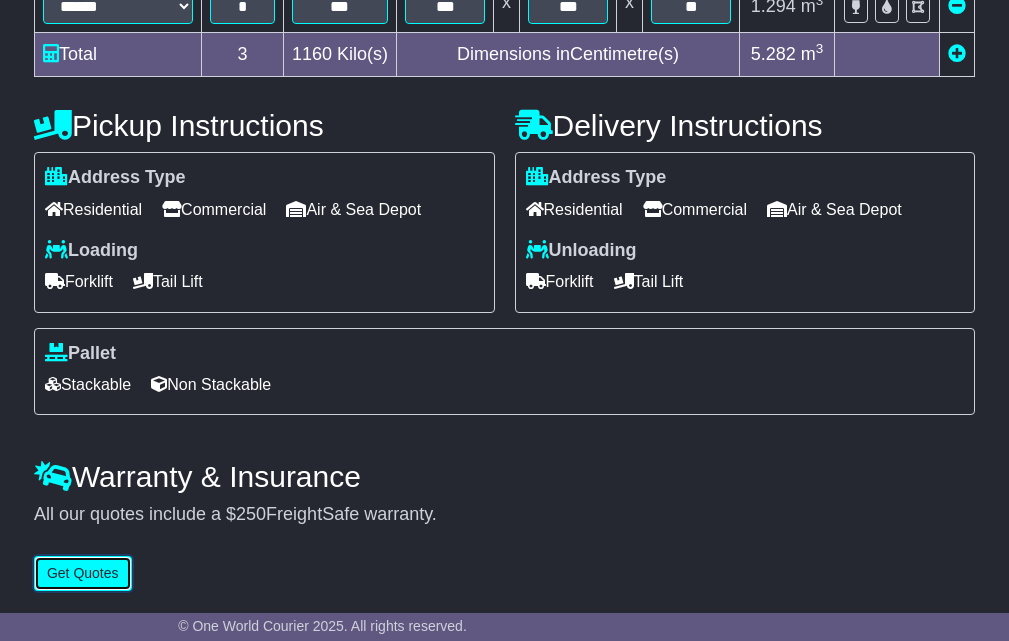 scroll, scrollTop: 569, scrollLeft: 0, axis: vertical 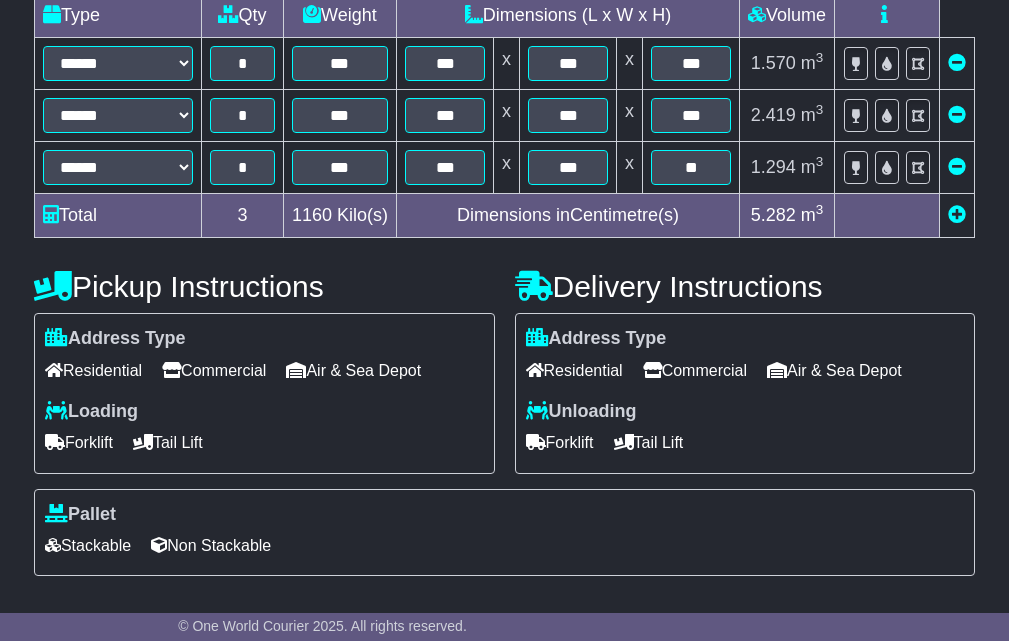click at bounding box center [957, 214] 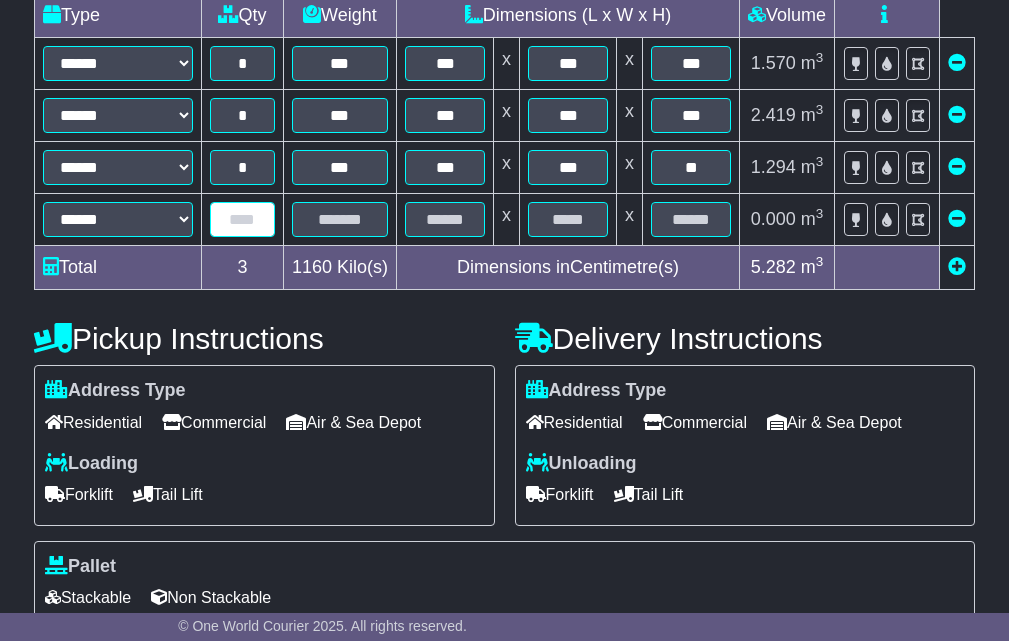 click at bounding box center (242, 219) 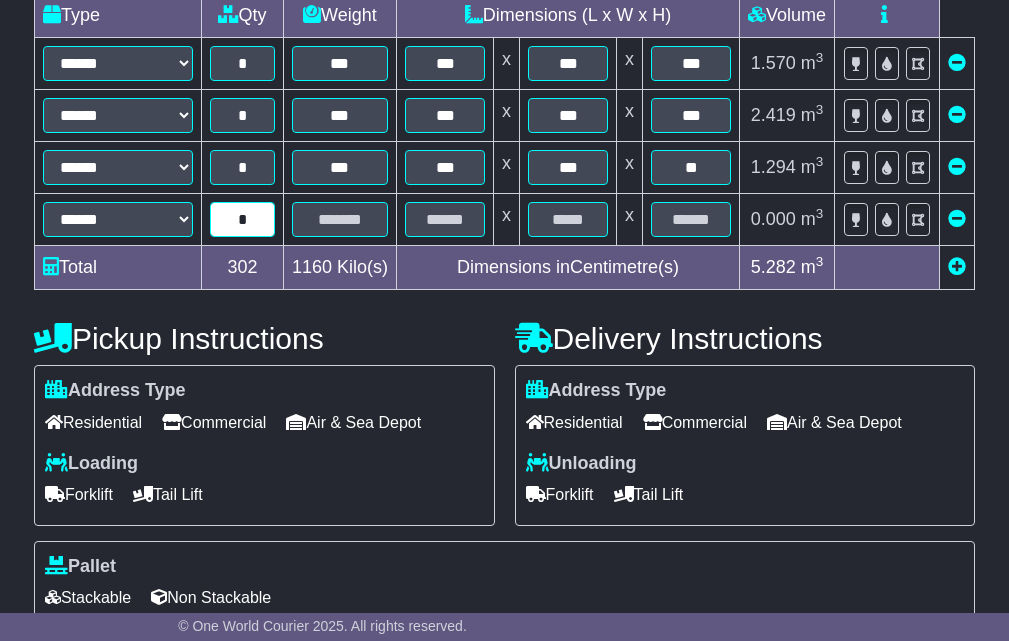 type on "*" 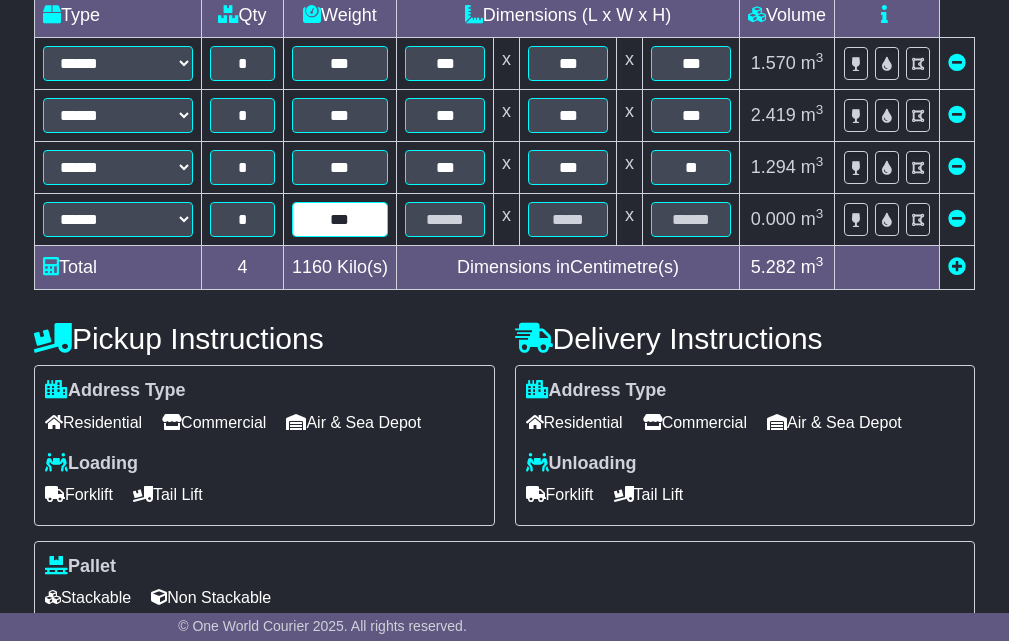 type on "***" 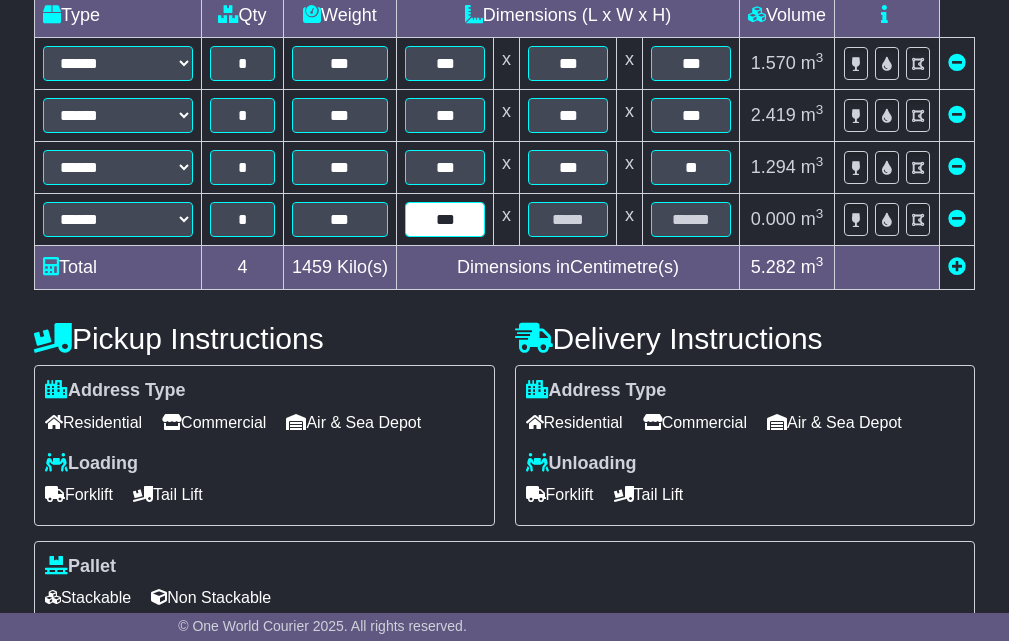 type on "***" 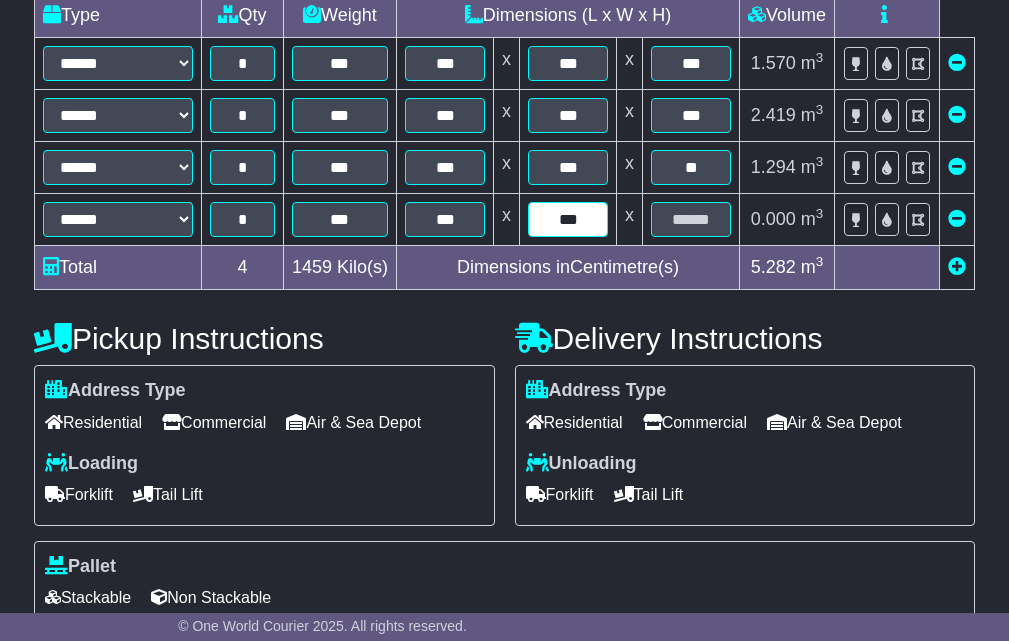 type on "***" 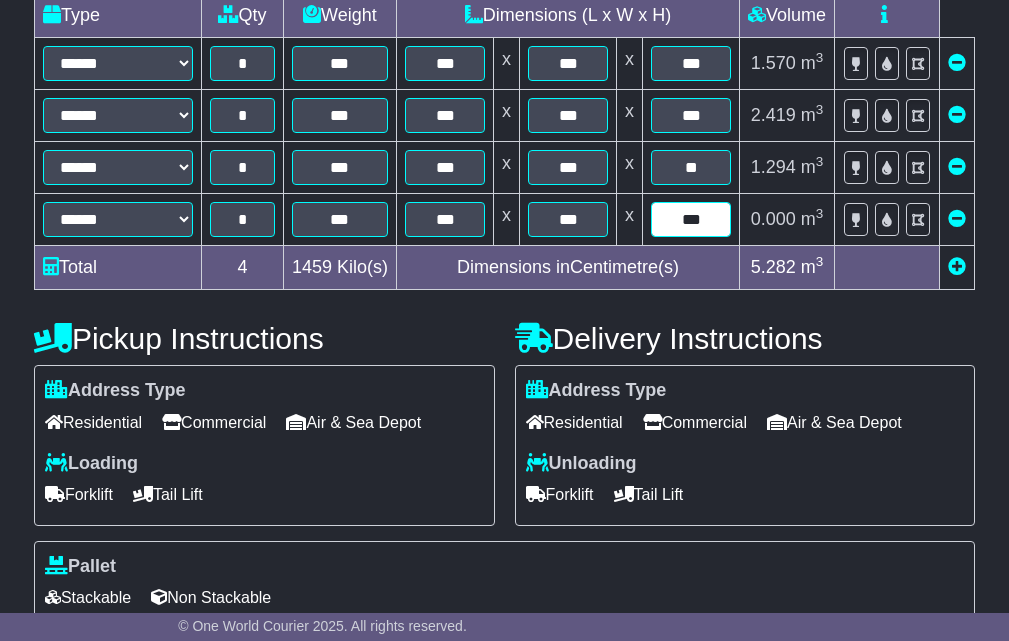 type on "***" 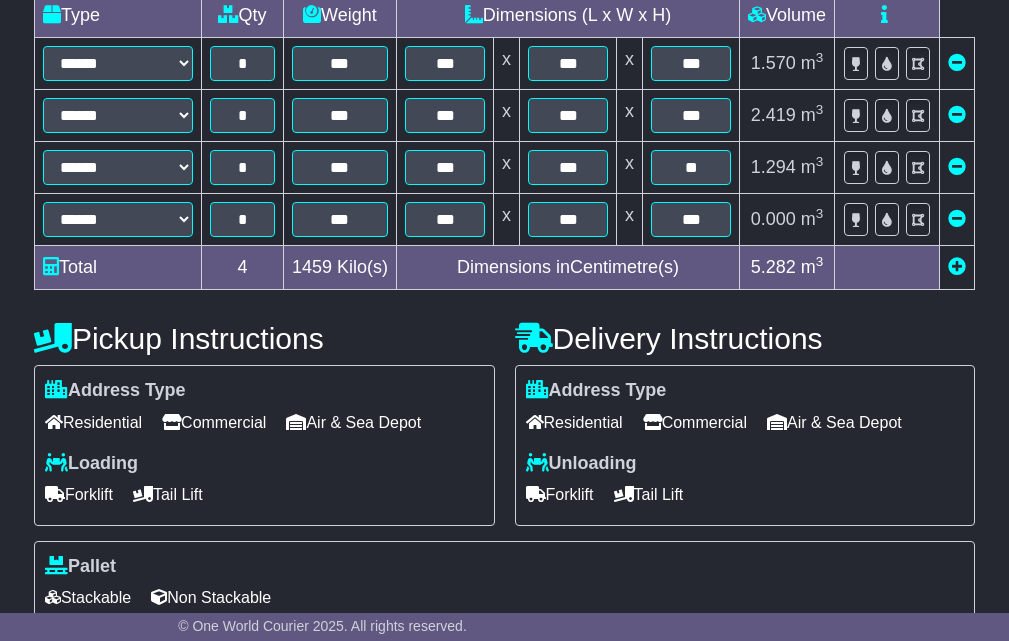 scroll, scrollTop: 788, scrollLeft: 0, axis: vertical 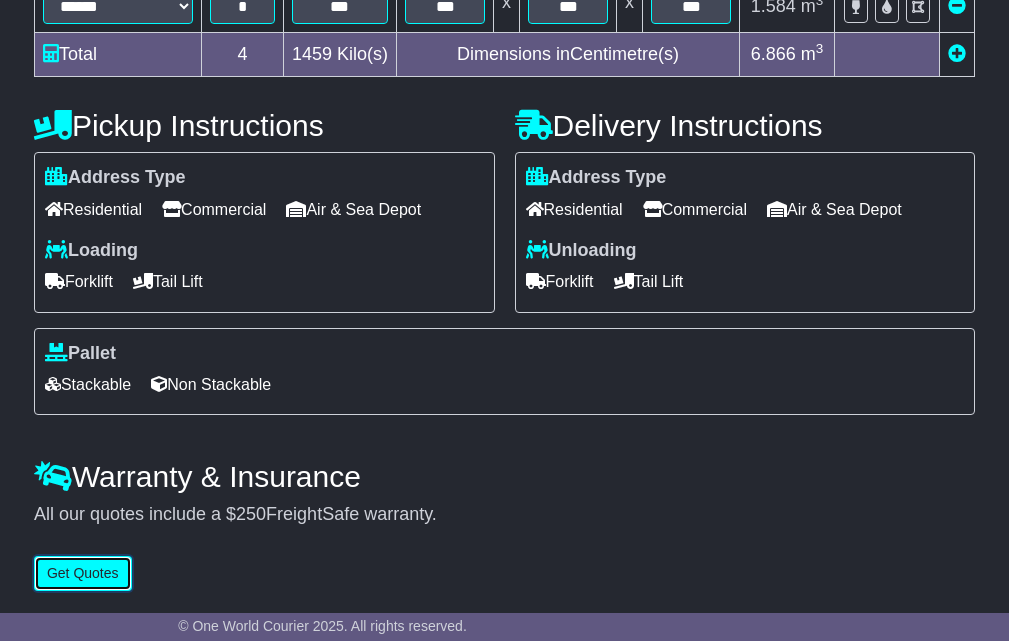 click on "Get Quotes" at bounding box center [83, 573] 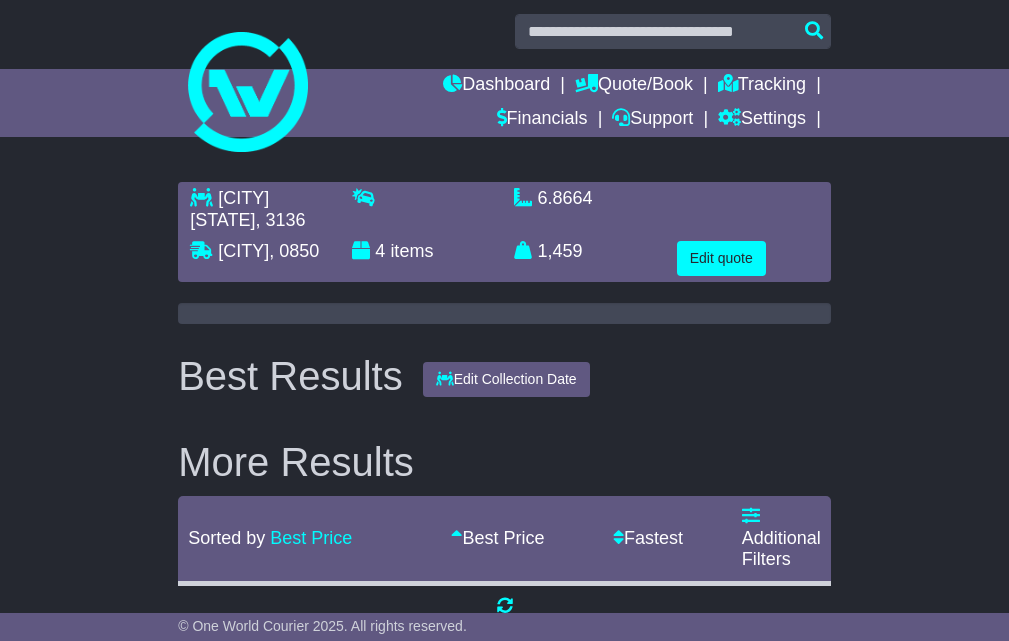 scroll, scrollTop: 0, scrollLeft: 0, axis: both 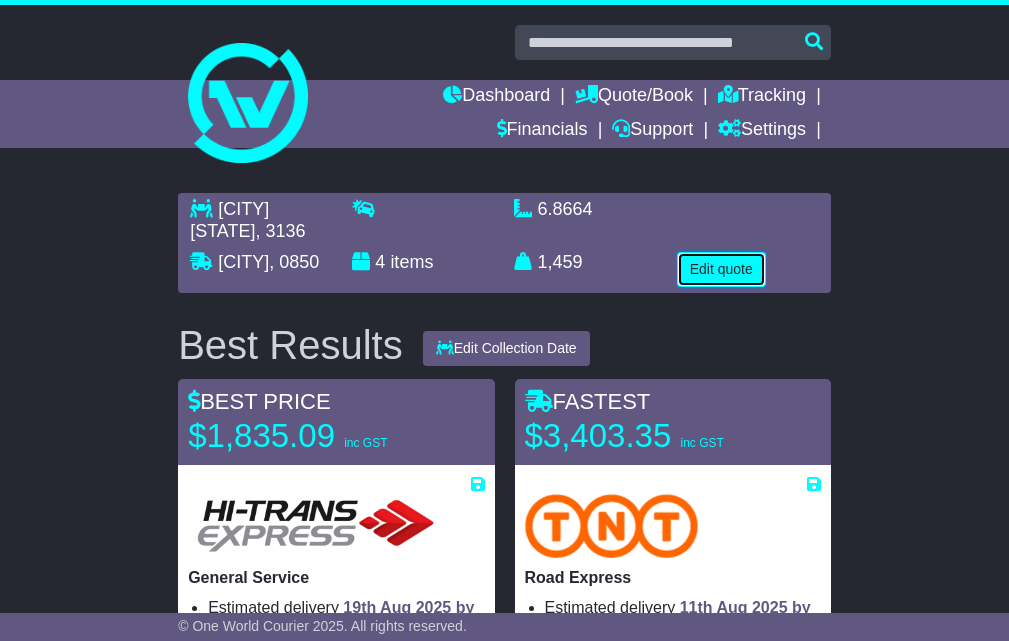 drag, startPoint x: 722, startPoint y: 267, endPoint x: 725, endPoint y: 290, distance: 23.194826 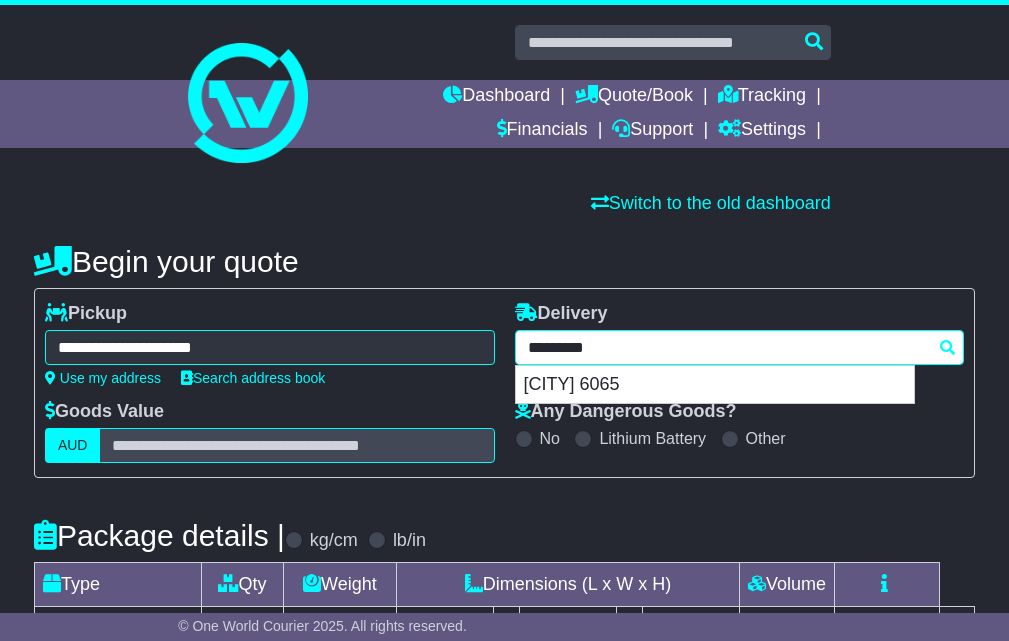 click on "**********" at bounding box center [740, 347] 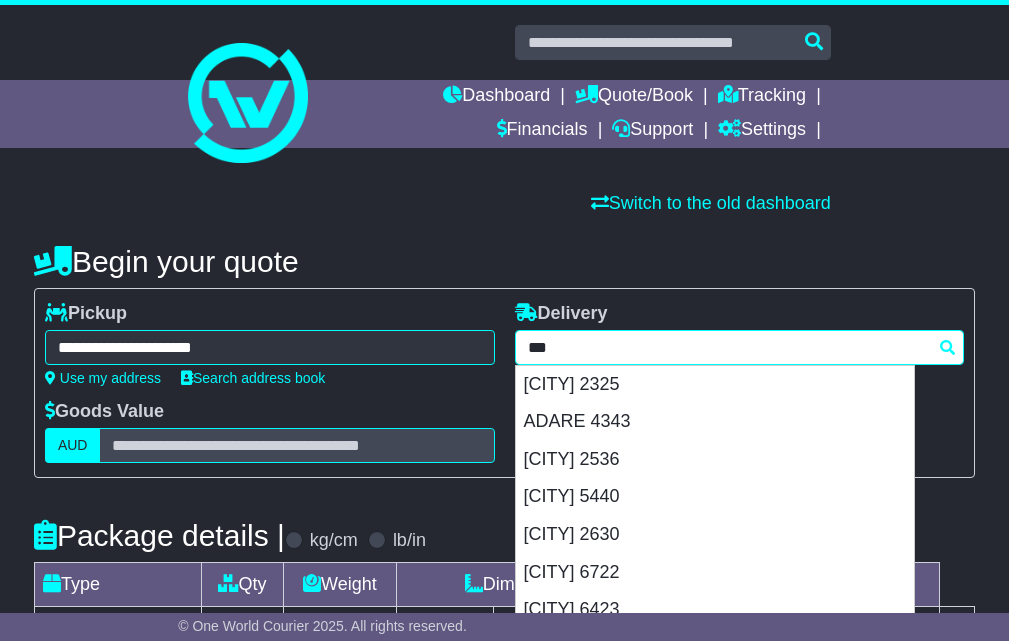 type on "****" 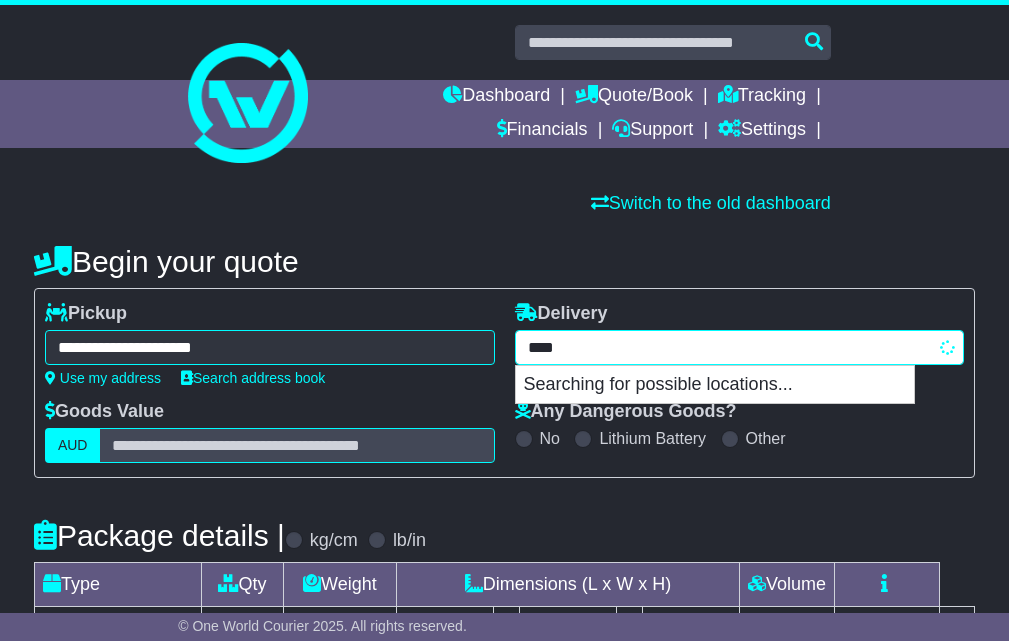 type on "******" 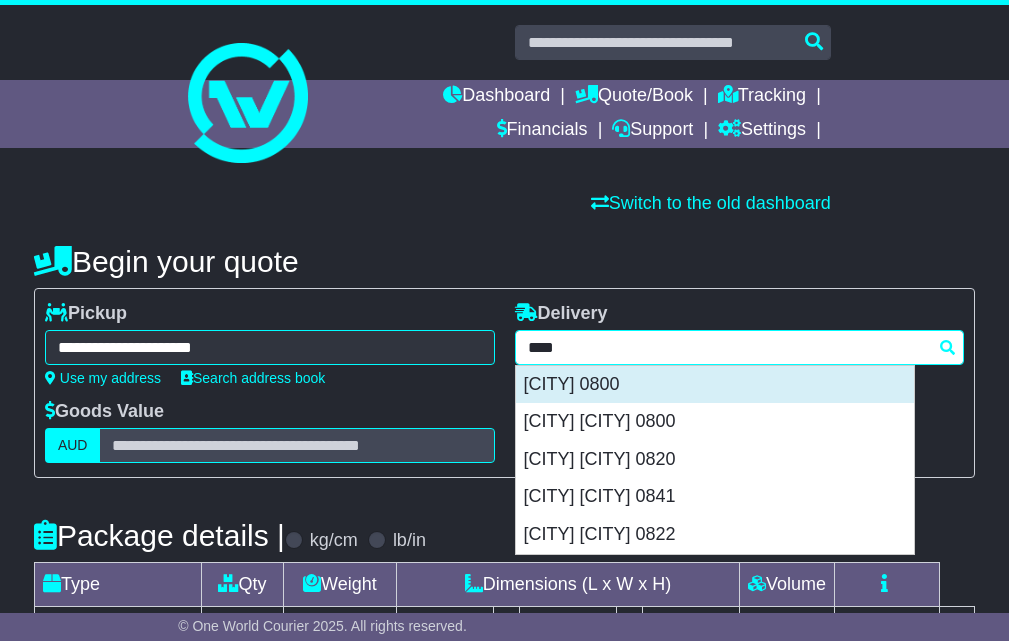 click on "[CITY] 0800" at bounding box center [715, 385] 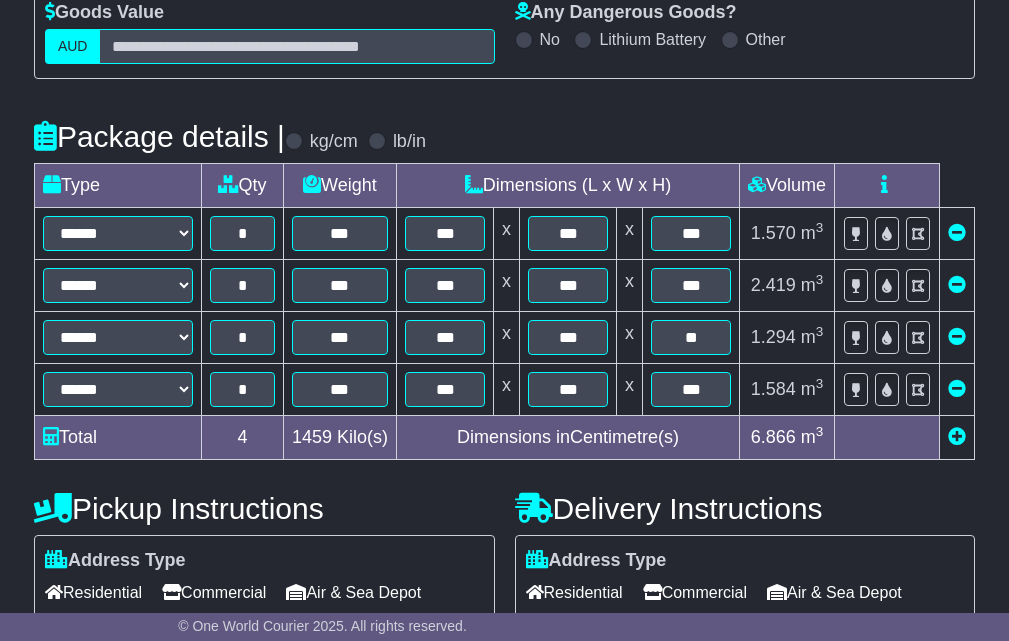 type on "**********" 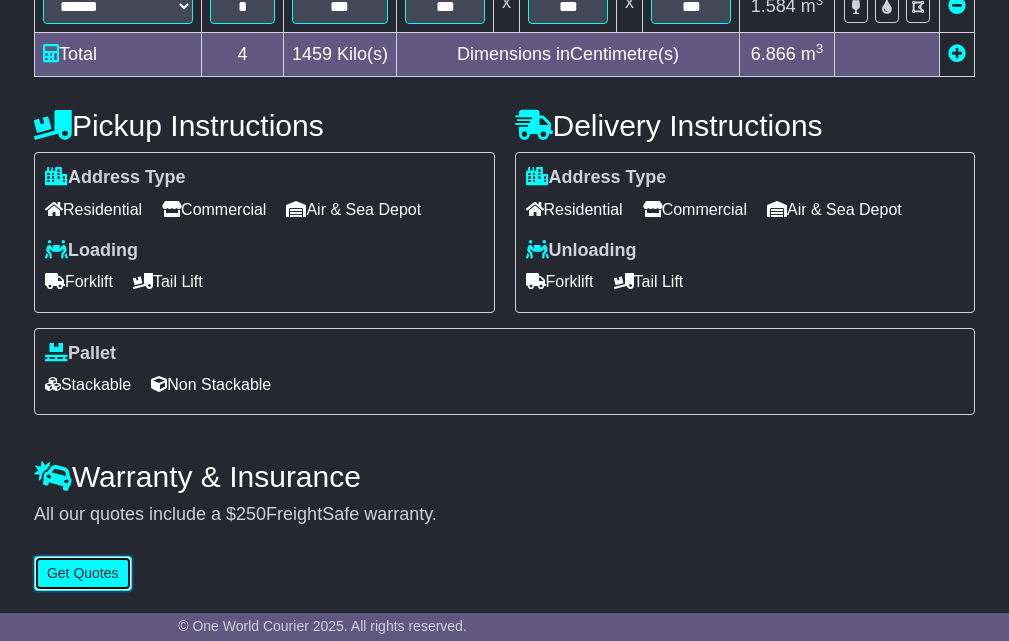 click on "Get Quotes" at bounding box center (83, 573) 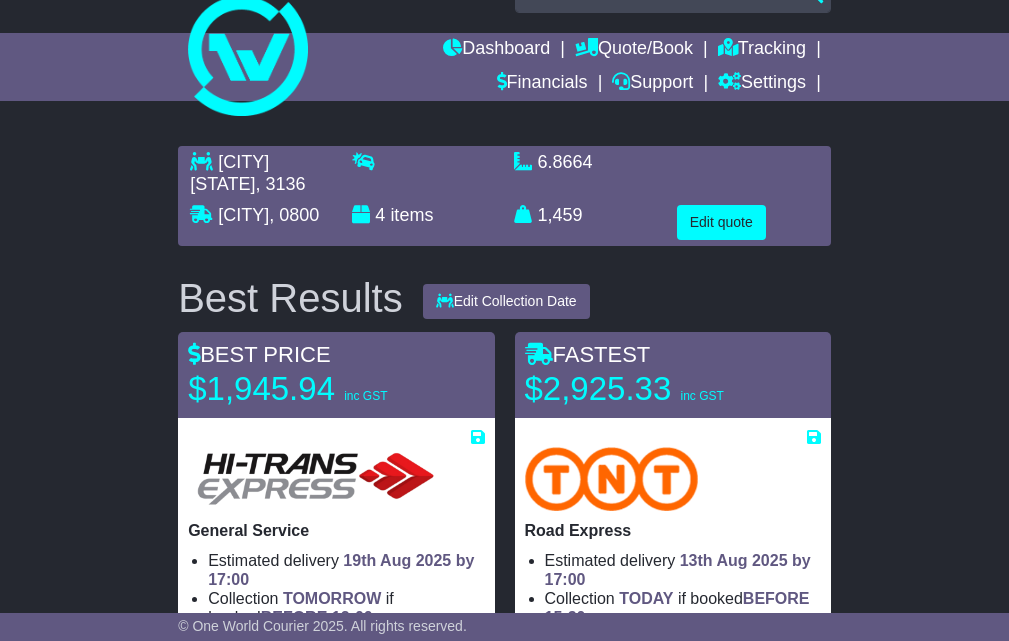 scroll, scrollTop: 0, scrollLeft: 0, axis: both 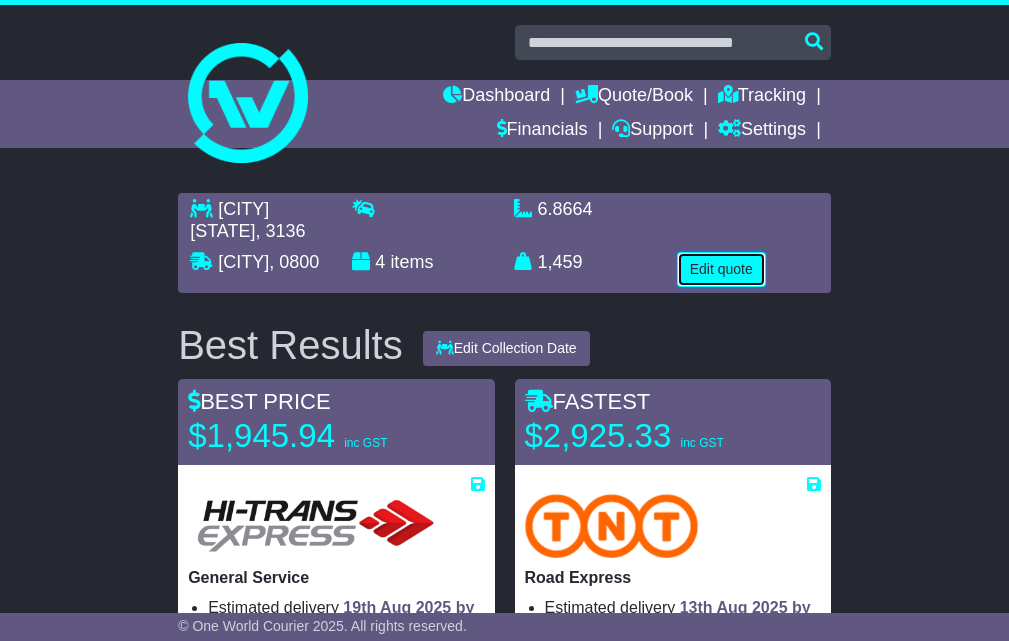 click on "Edit quote" at bounding box center [721, 269] 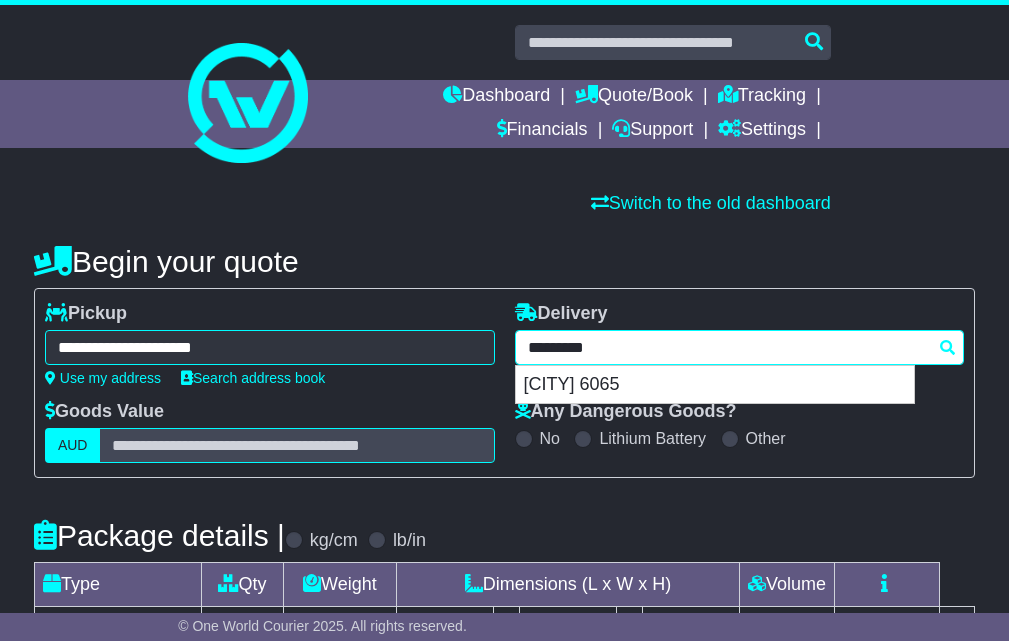 click on "**********" at bounding box center [740, 347] 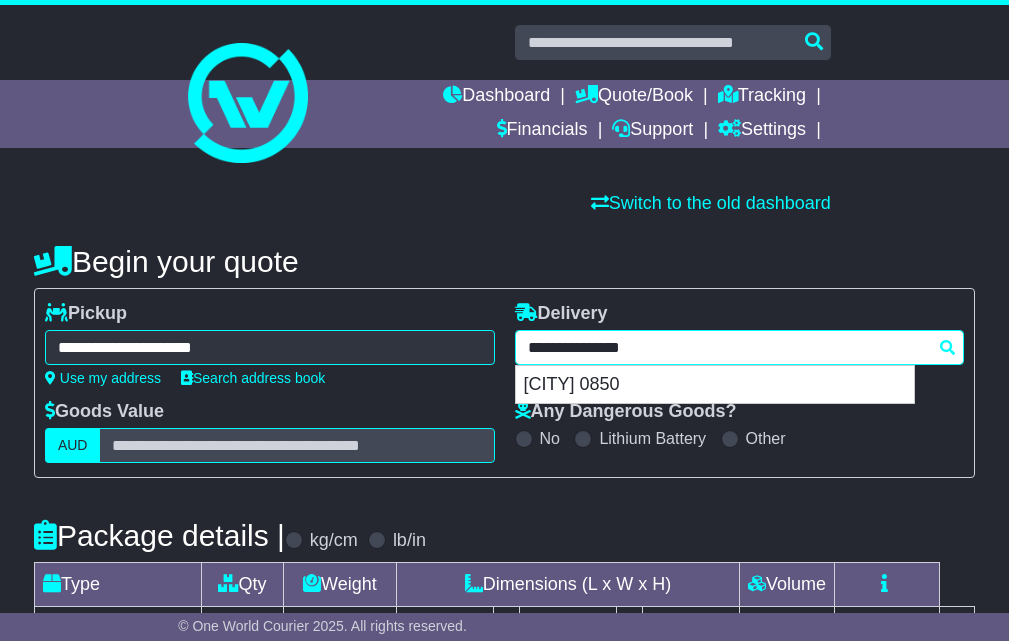 click on "[CITY] 0850" at bounding box center [715, 385] 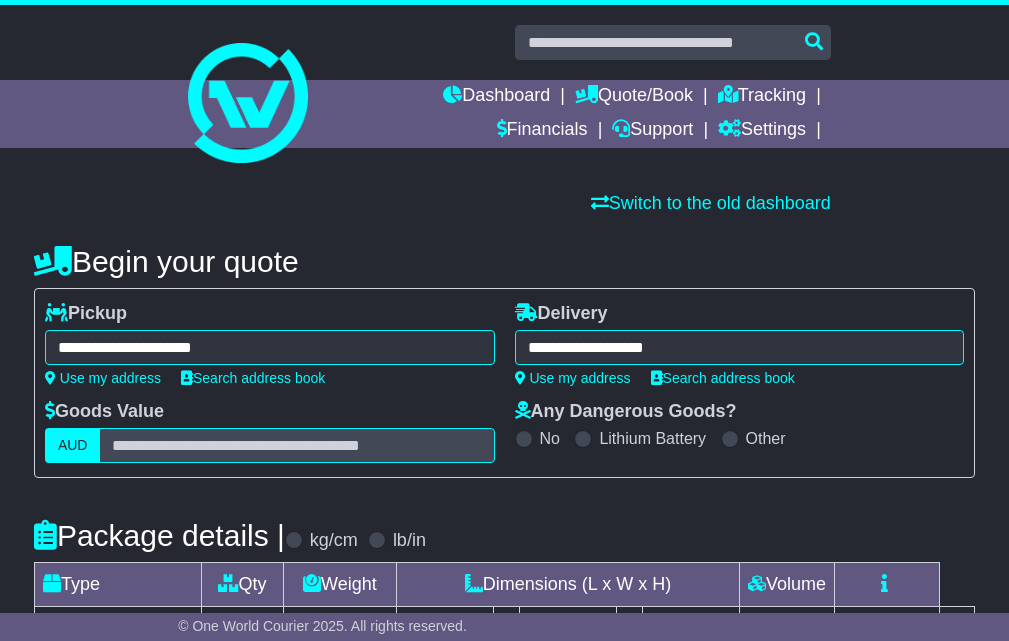 scroll, scrollTop: 788, scrollLeft: 0, axis: vertical 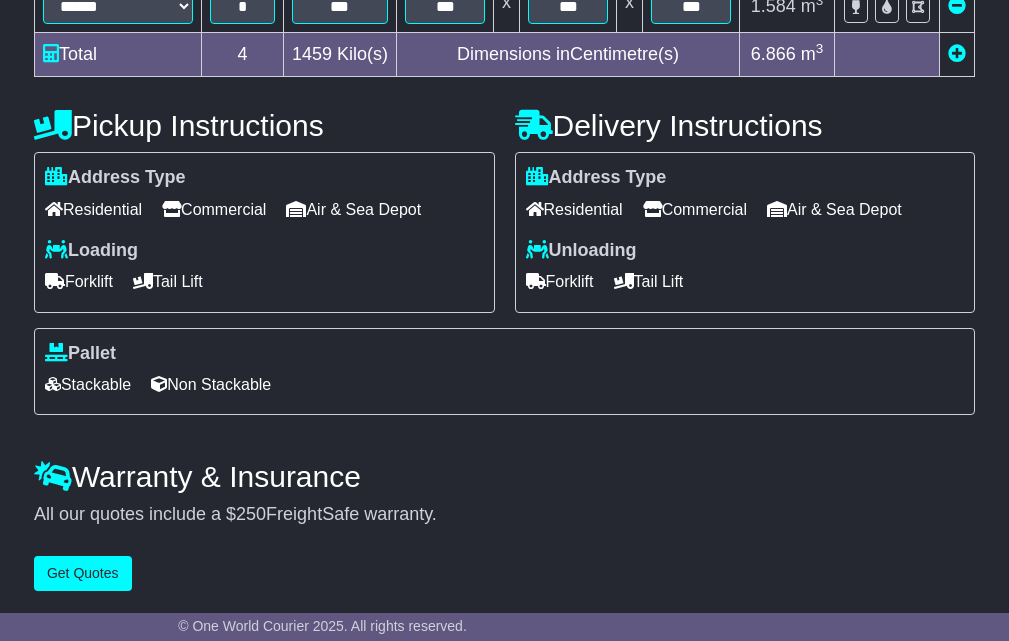 type on "**********" 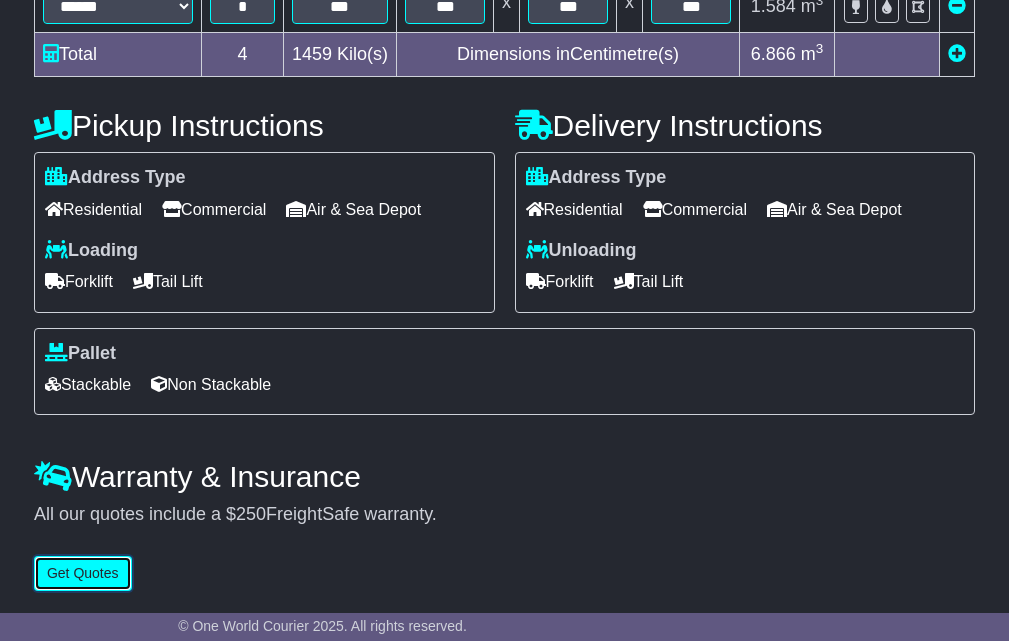 click on "Get Quotes" at bounding box center (83, 573) 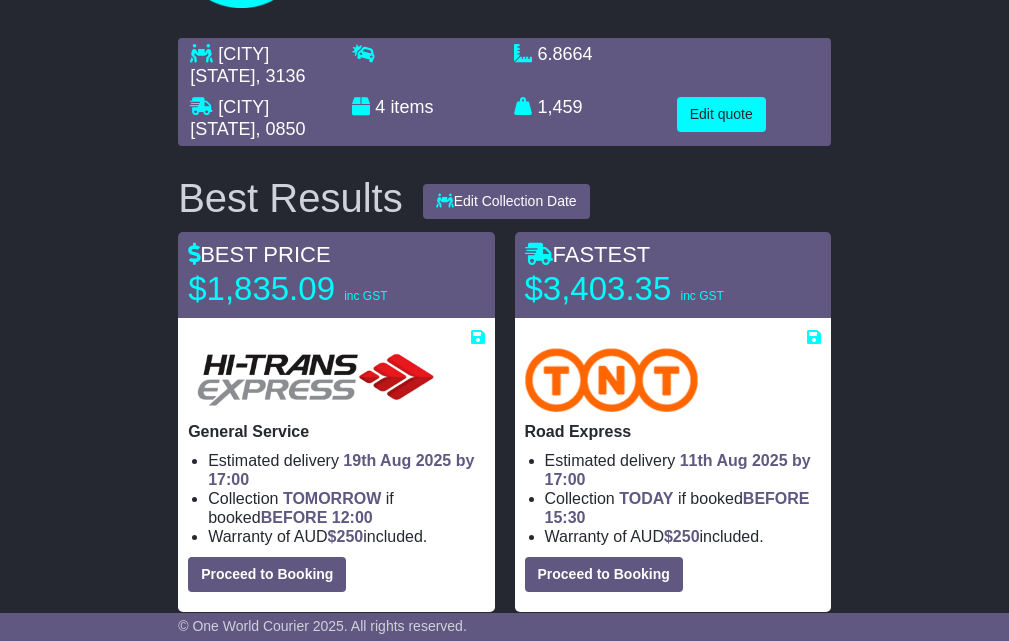 scroll, scrollTop: 0, scrollLeft: 0, axis: both 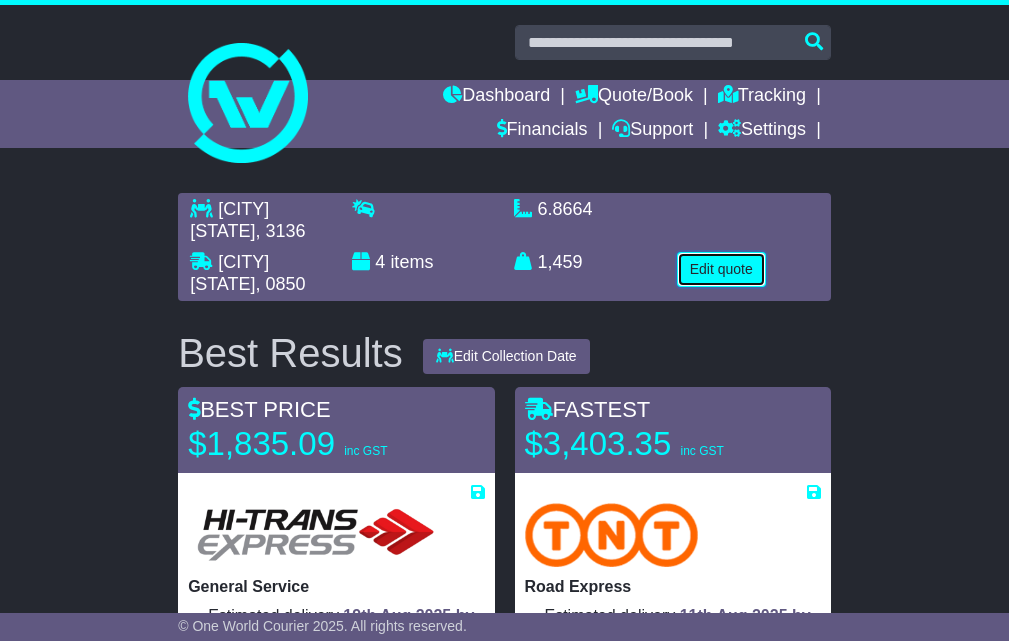click on "Edit quote" at bounding box center (721, 269) 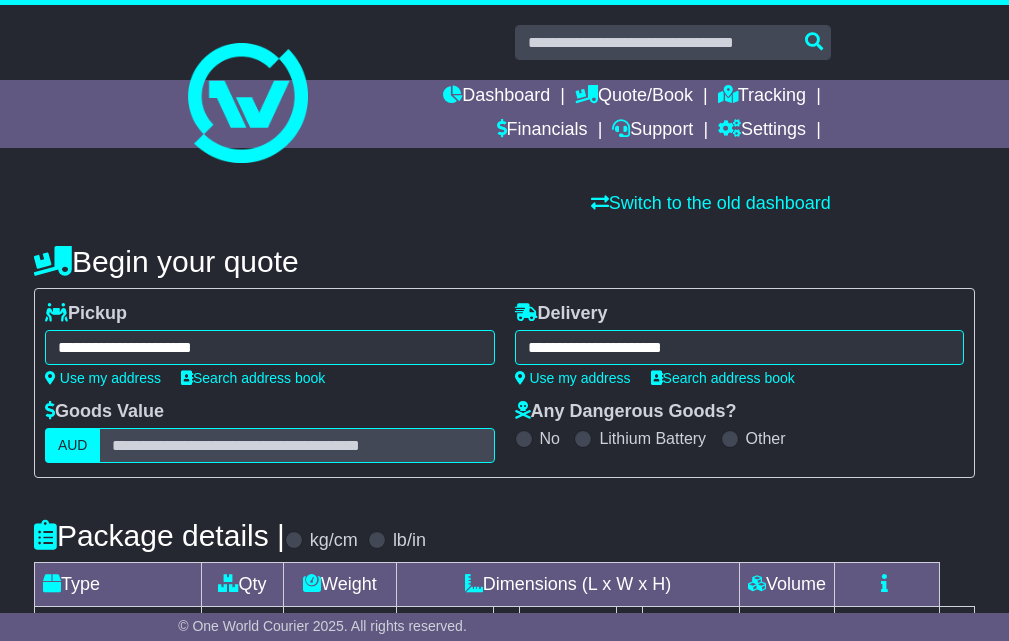 click on "**********" at bounding box center (270, 347) 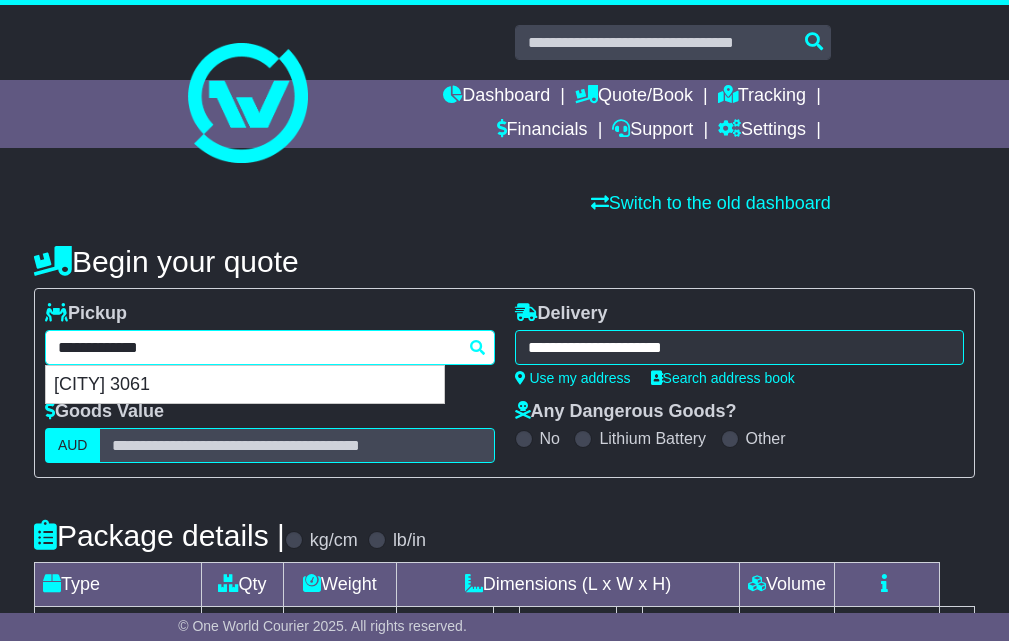 click on "**********" at bounding box center (270, 347) 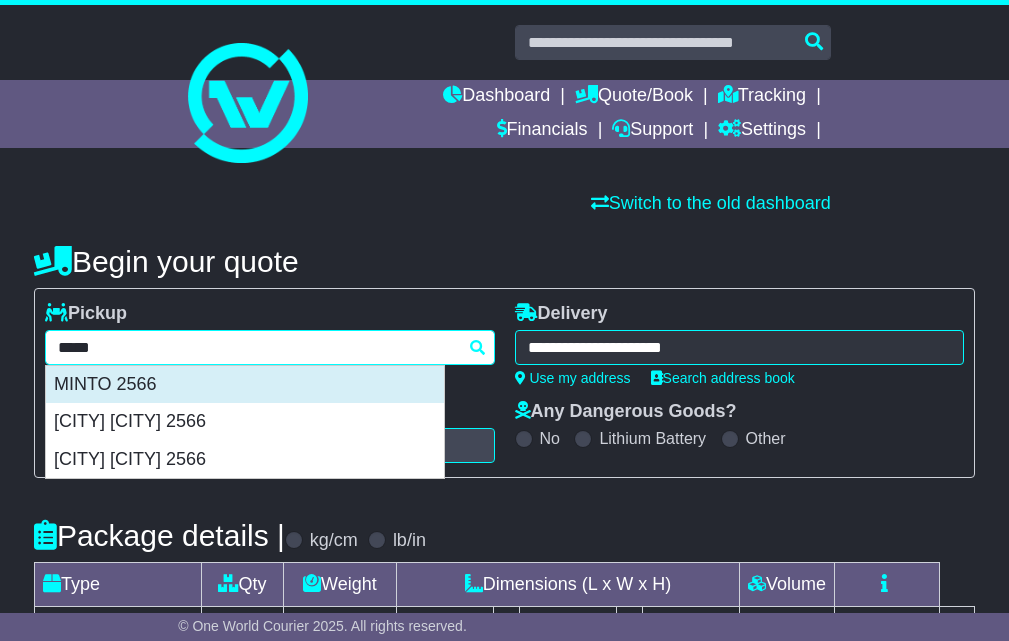 click on "MINTO 2566" at bounding box center (245, 385) 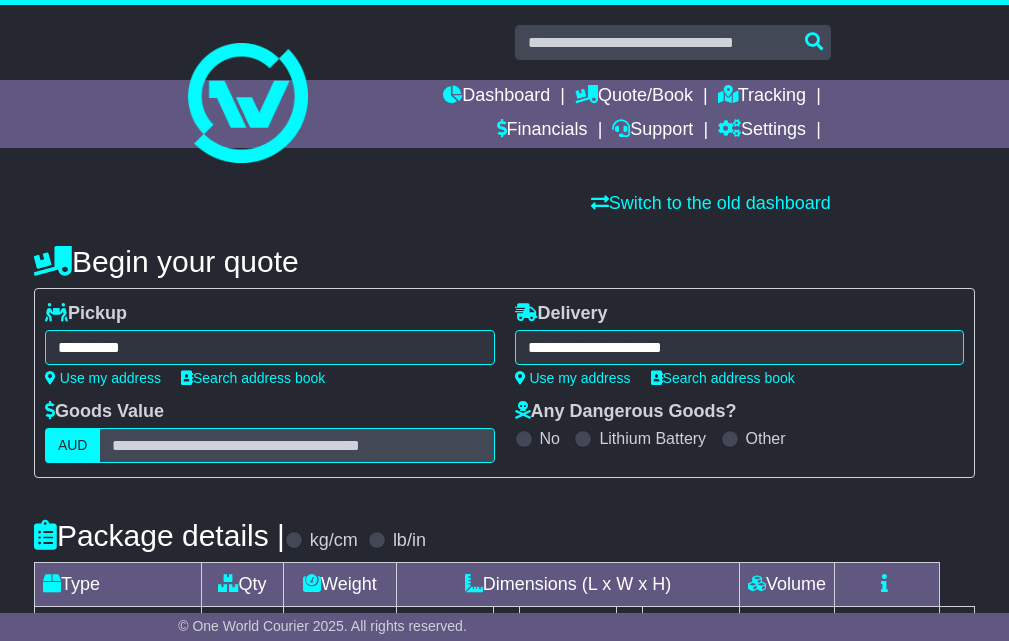 type on "**********" 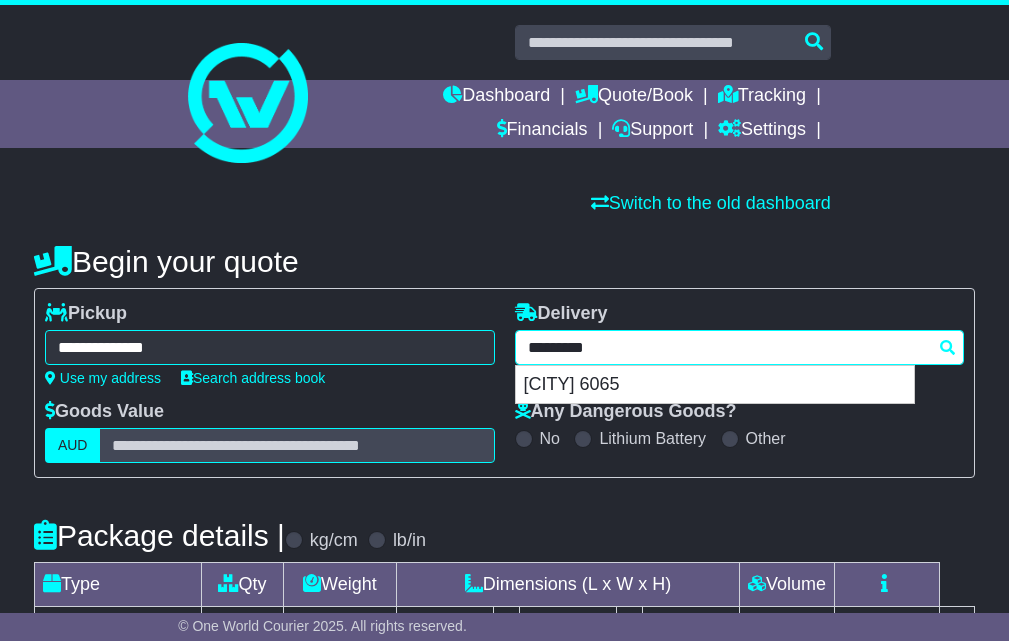 click on "**********" at bounding box center [740, 347] 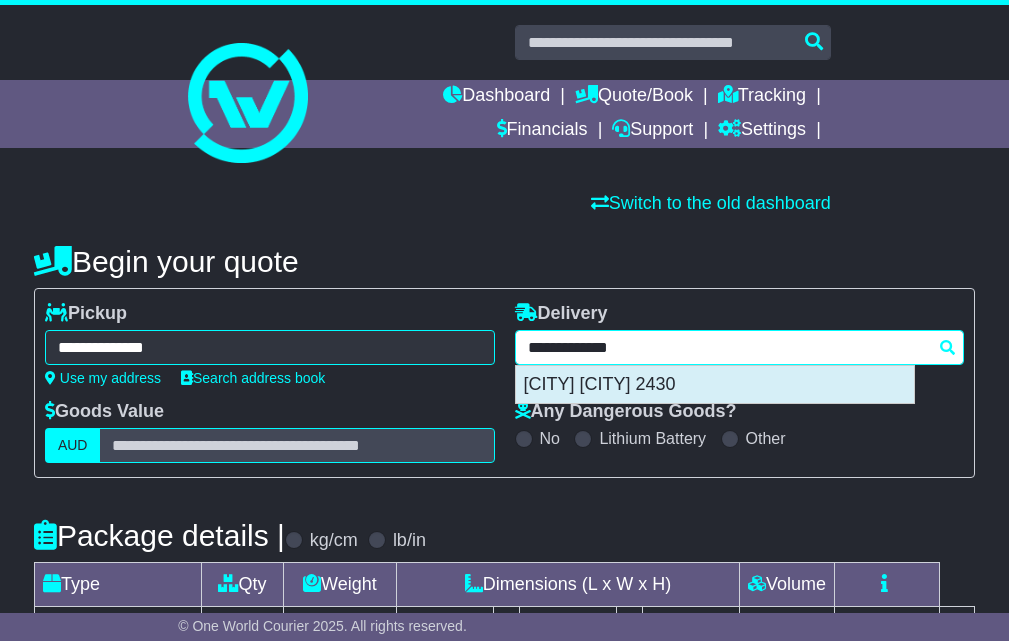 click on "[CITY] [CITY] 2430" at bounding box center (715, 385) 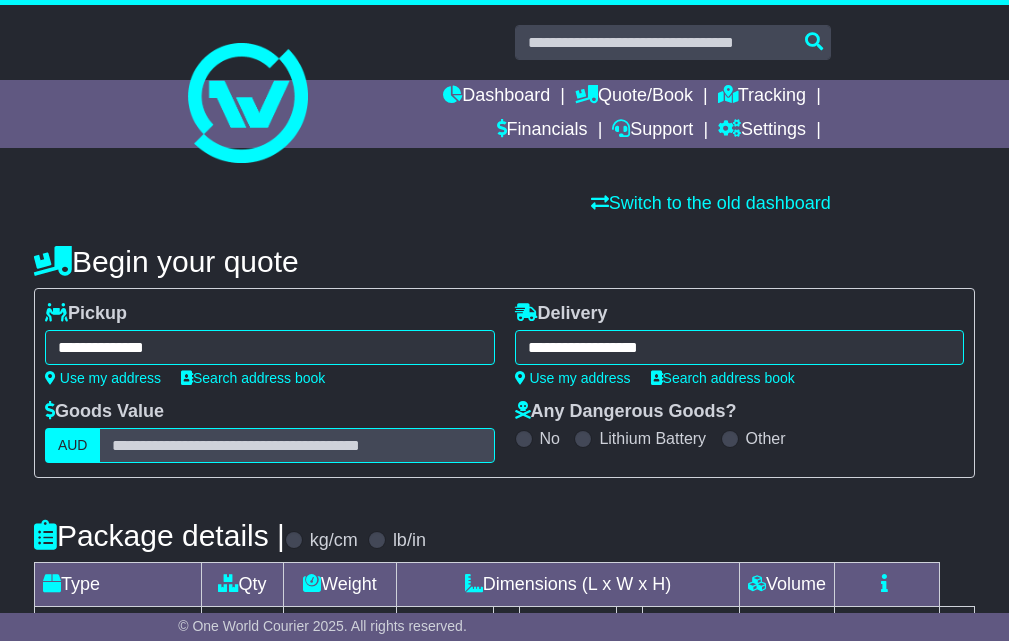 type on "**********" 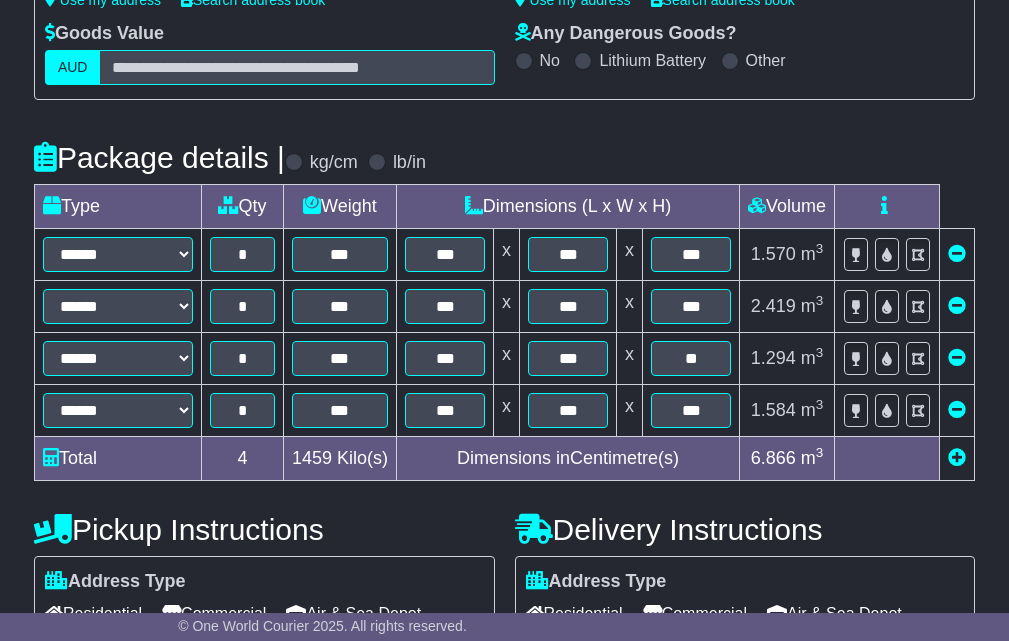 scroll, scrollTop: 500, scrollLeft: 0, axis: vertical 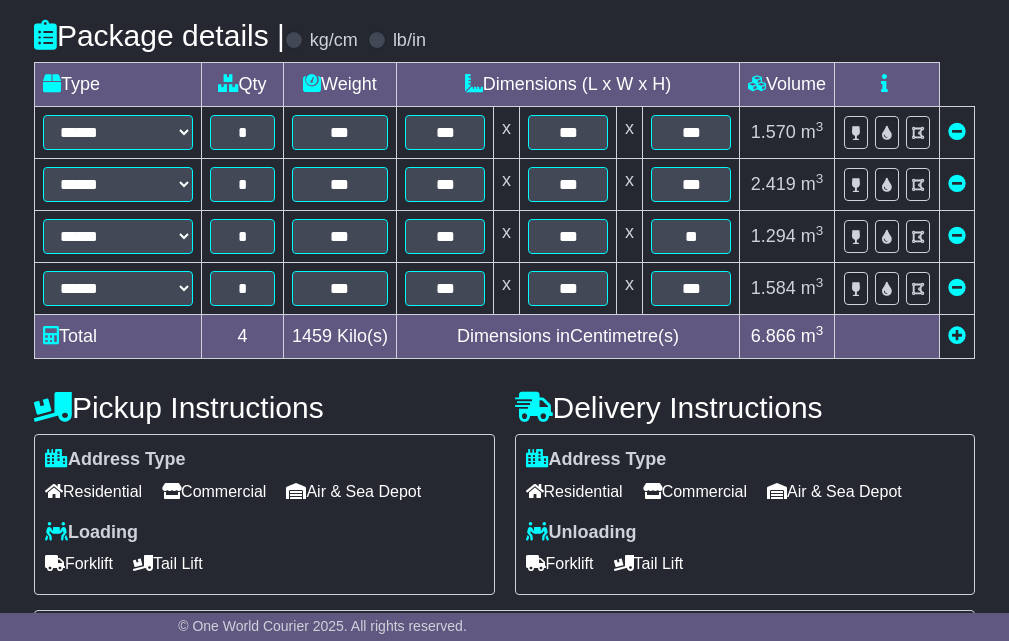 click at bounding box center [957, 287] 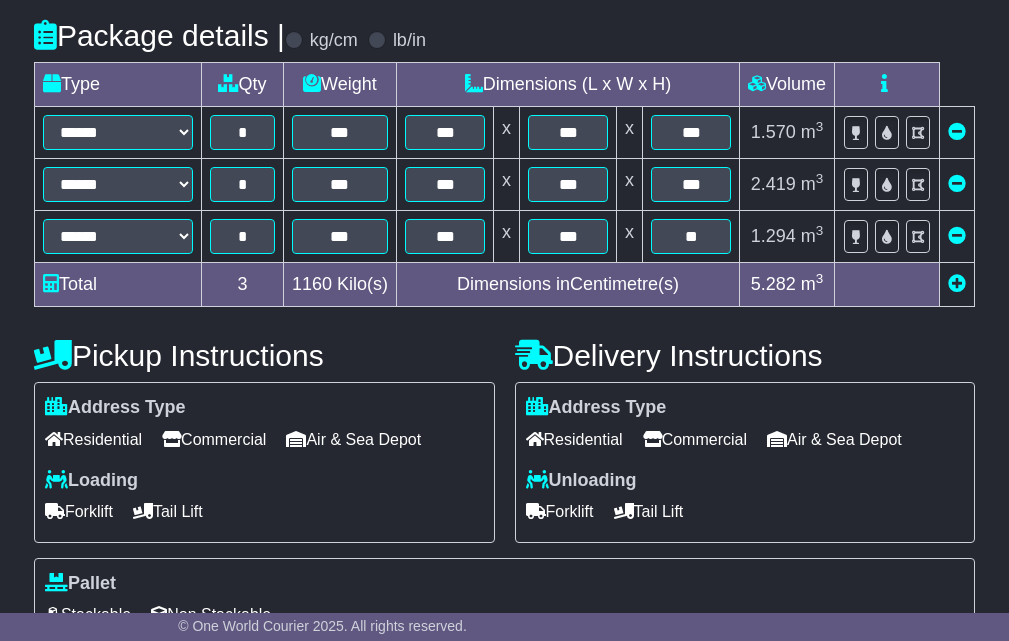 click at bounding box center [957, 235] 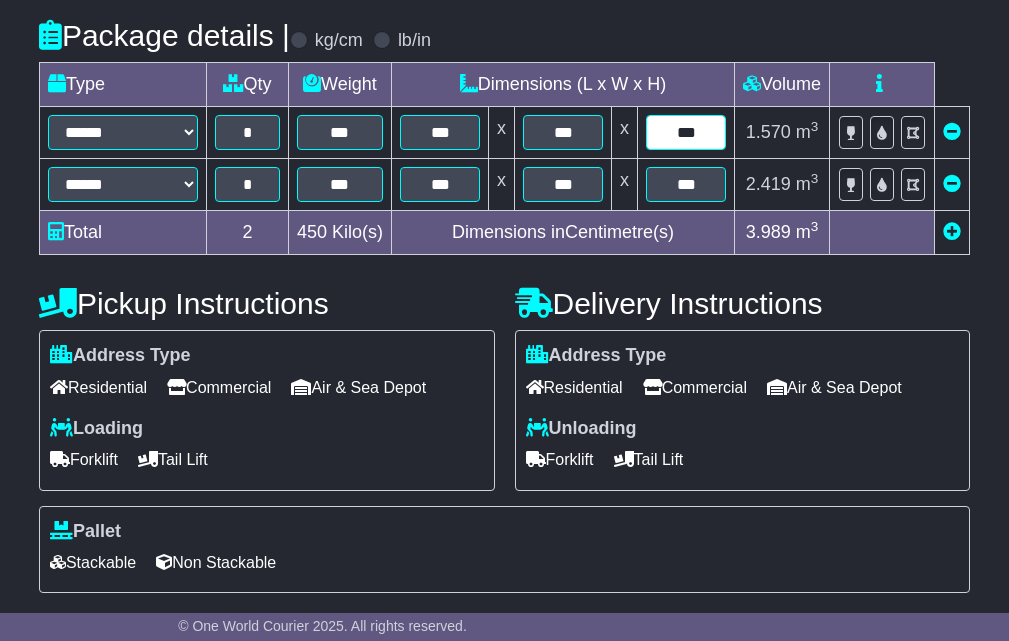 drag, startPoint x: 669, startPoint y: 140, endPoint x: 725, endPoint y: 138, distance: 56.0357 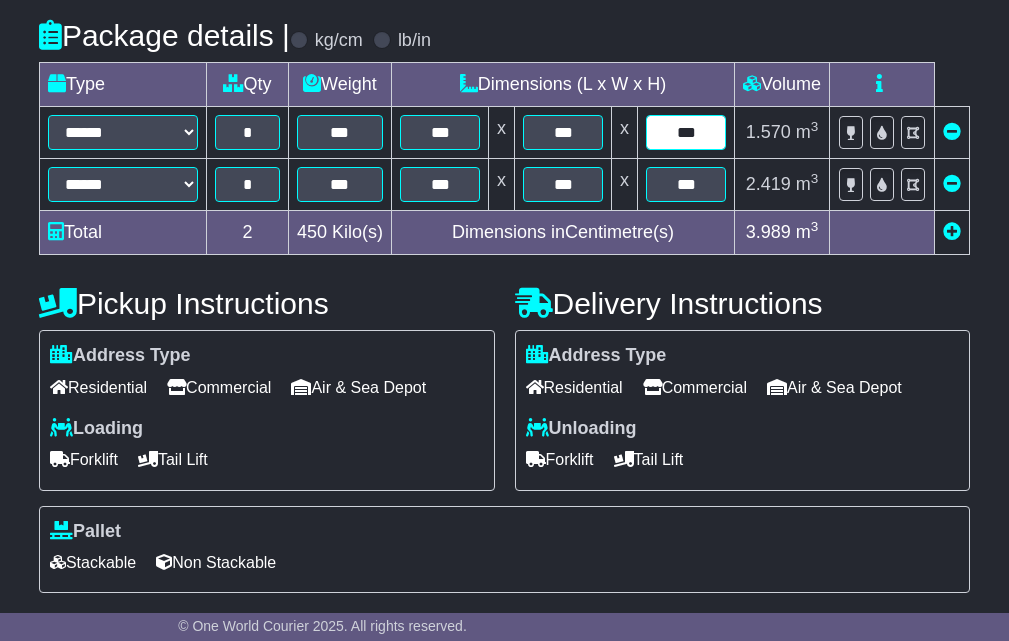 type on "***" 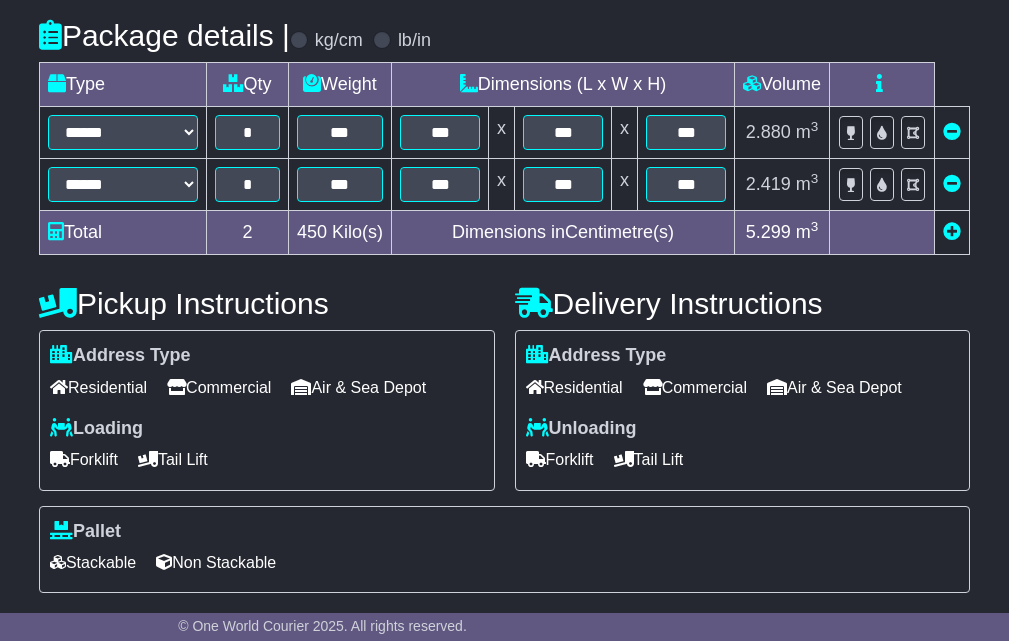 click at bounding box center (952, 183) 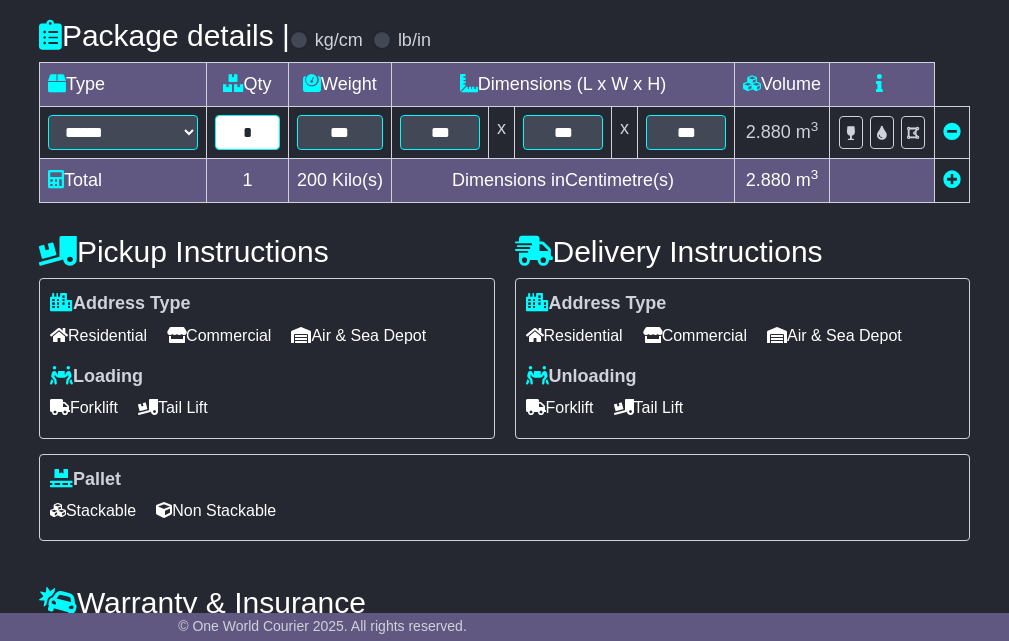 drag, startPoint x: 222, startPoint y: 138, endPoint x: 310, endPoint y: 138, distance: 88 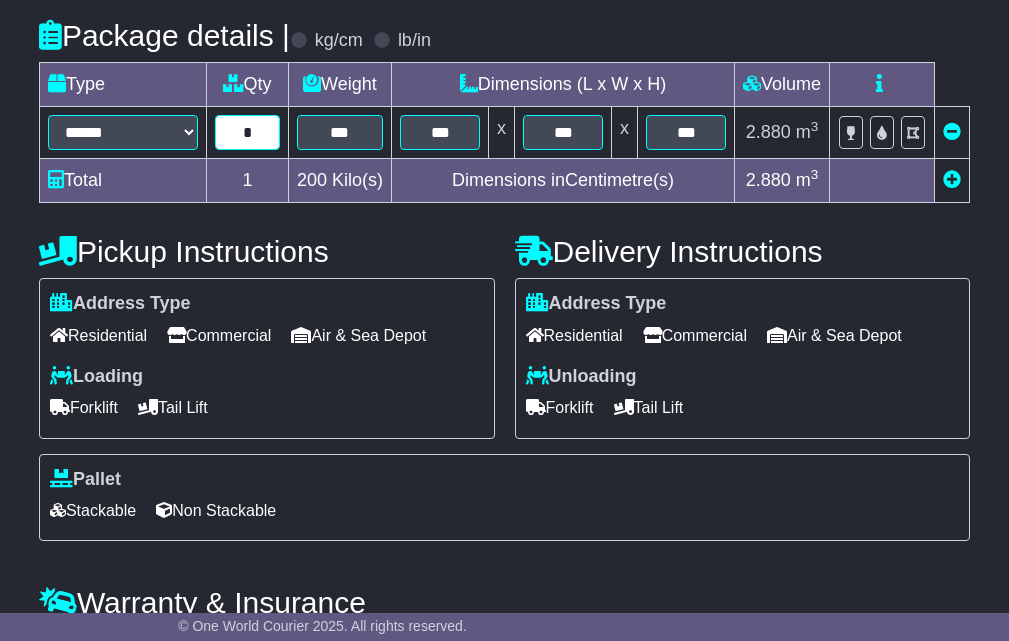 type on "*" 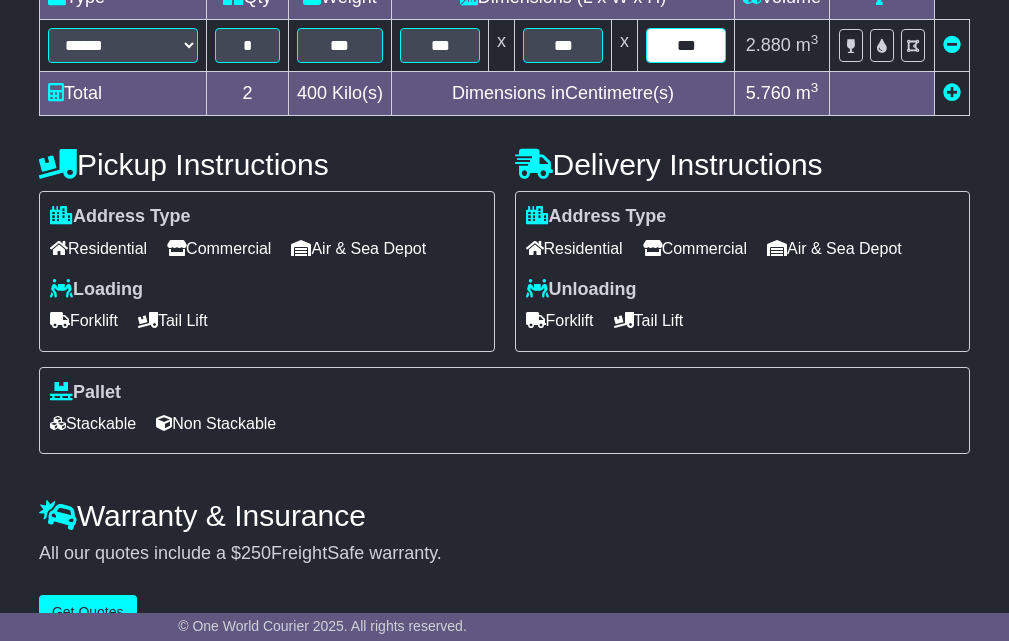 scroll, scrollTop: 632, scrollLeft: 0, axis: vertical 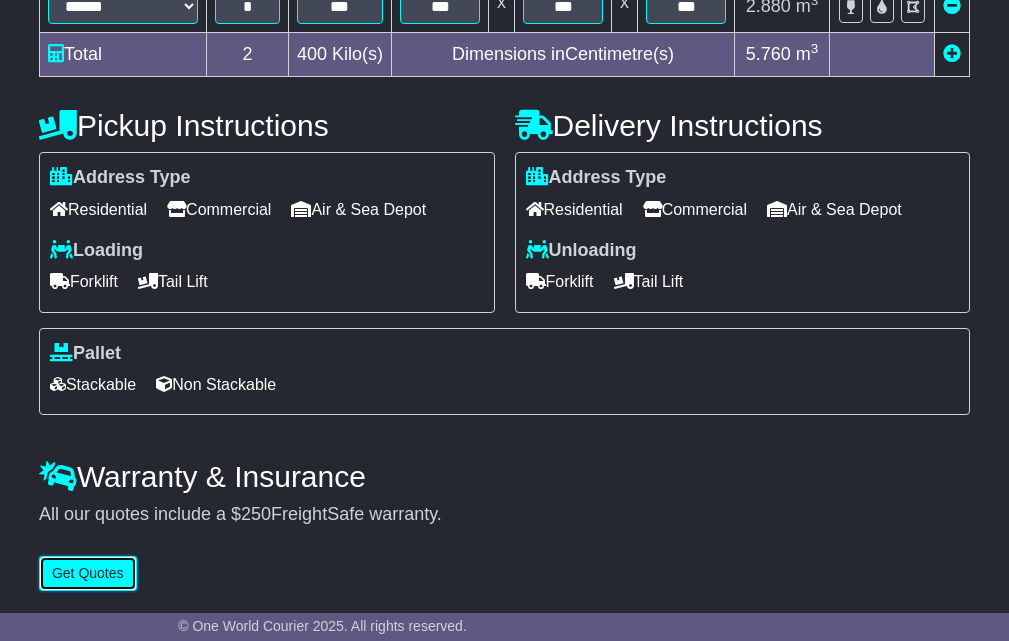 click on "Get Quotes" at bounding box center (88, 573) 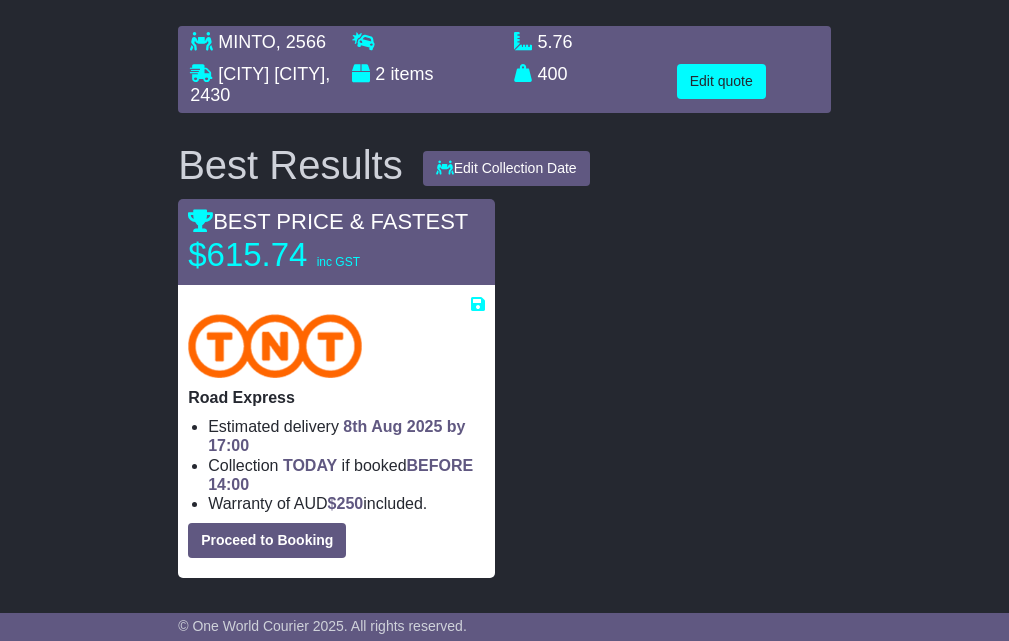 scroll, scrollTop: 0, scrollLeft: 0, axis: both 